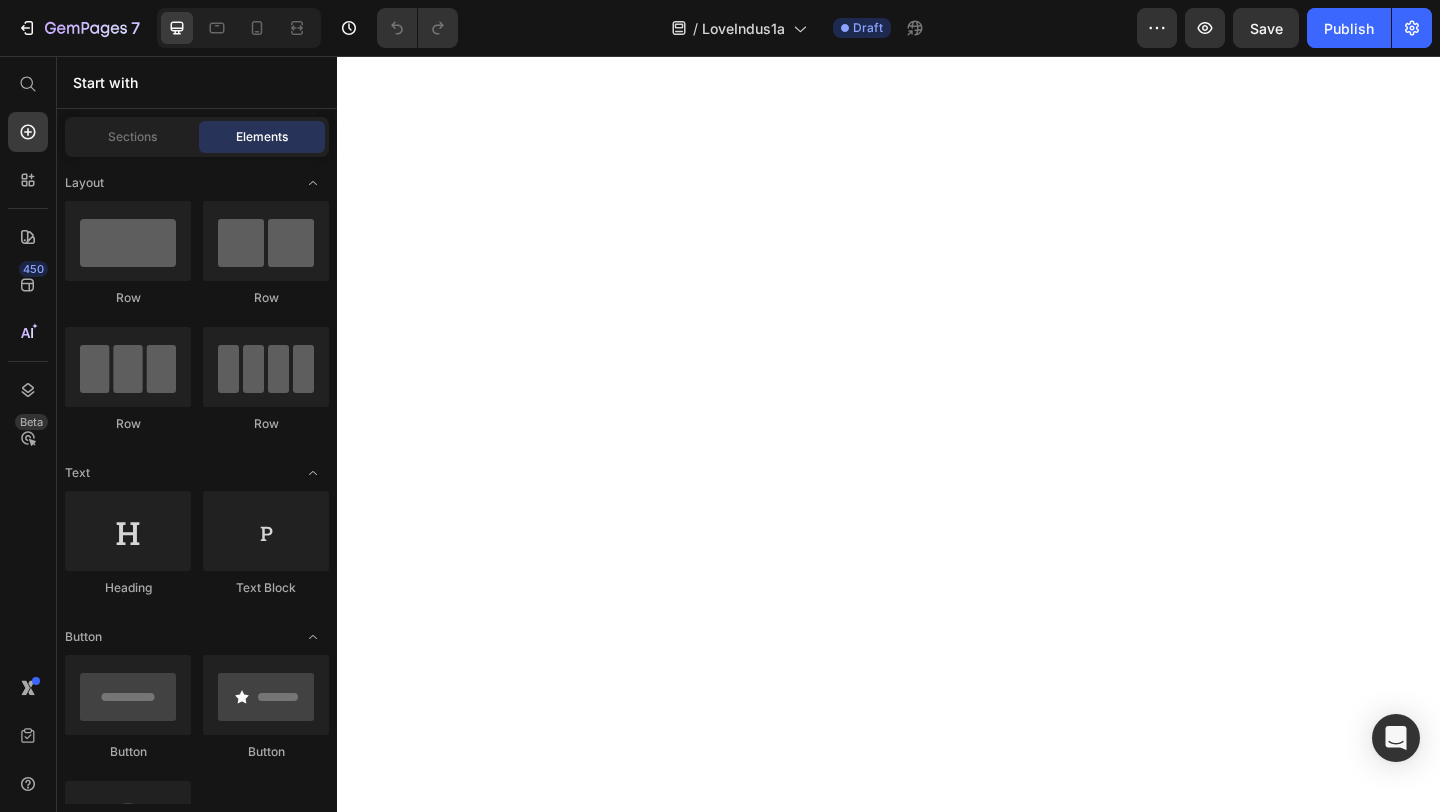 scroll, scrollTop: 0, scrollLeft: 0, axis: both 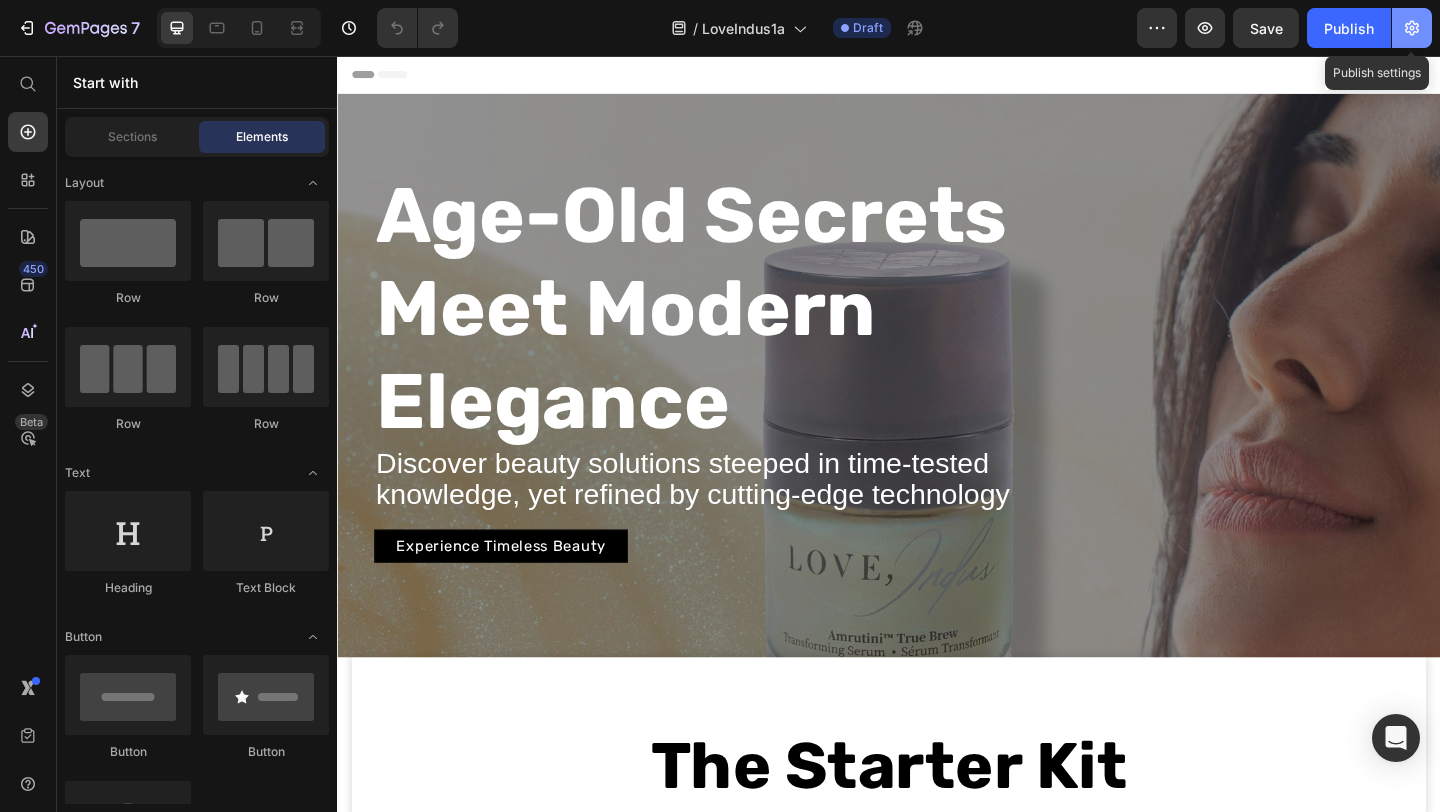 click 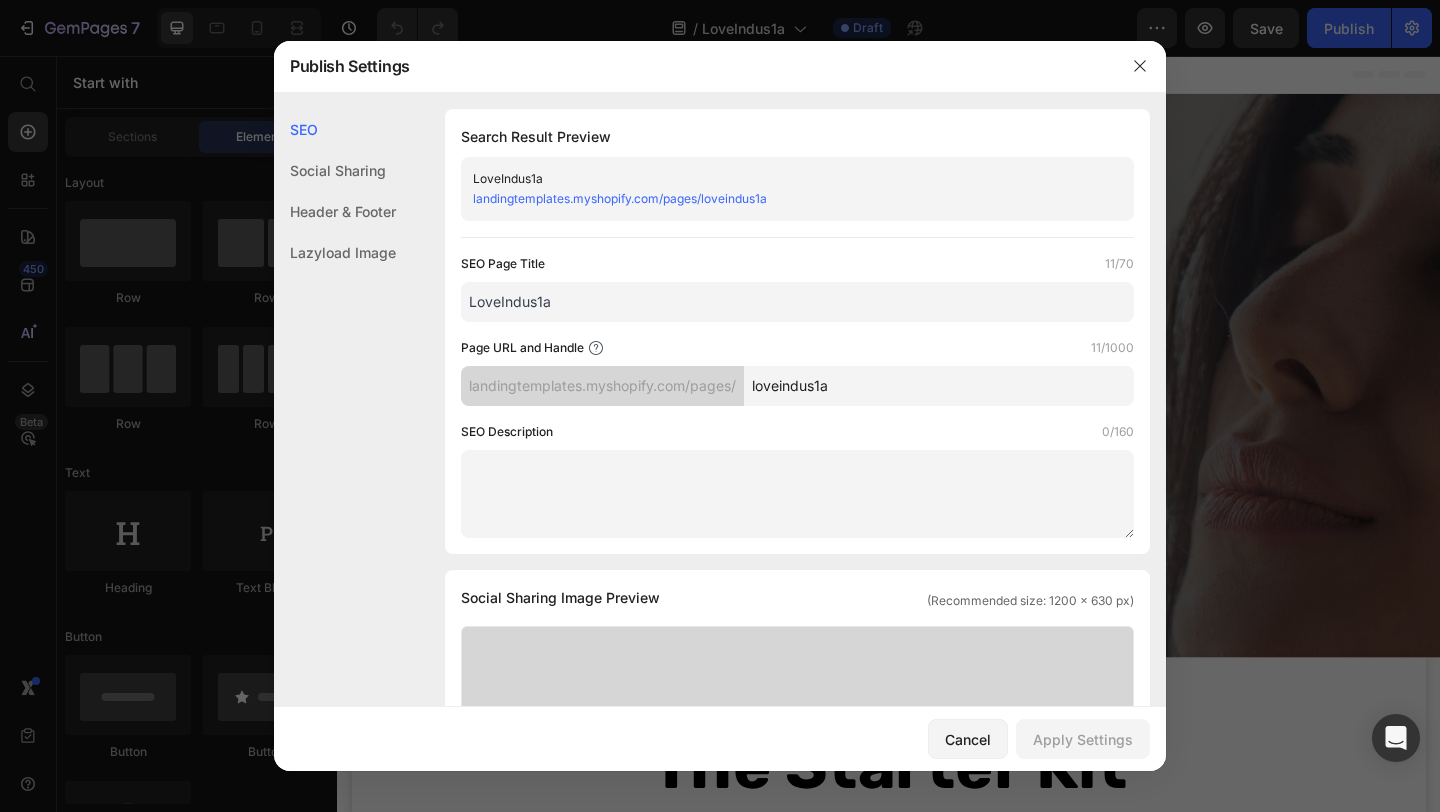 click on "LoveIndus1a" at bounding box center (797, 302) 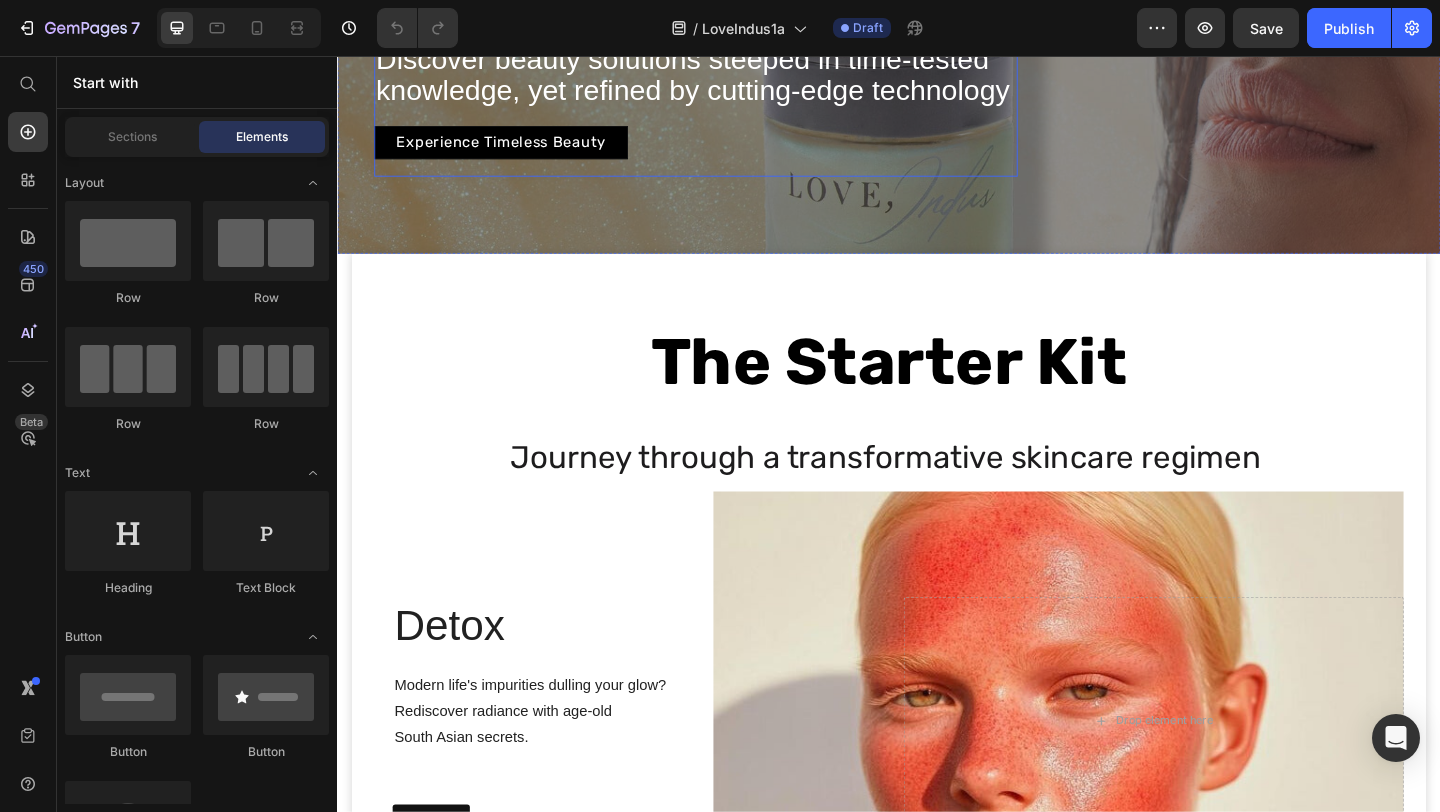 scroll, scrollTop: 456, scrollLeft: 0, axis: vertical 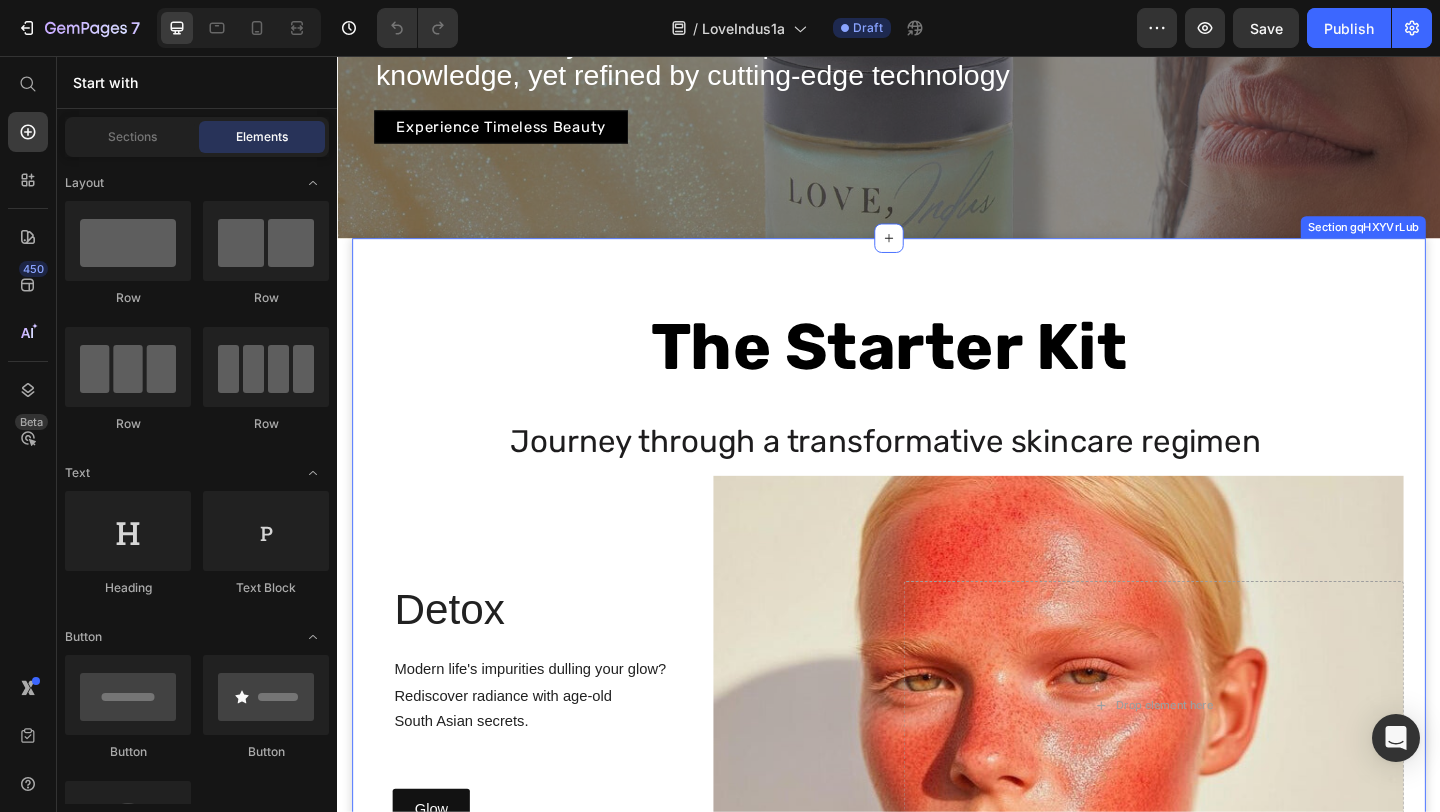 click on "The Starter Kit Journey through a transformative skincare regimen   Heading Detox Heading Detox Heading Modern life's impurities dulling your glow?  Rediscover radiance with age-old  South Asian secrets. Text block Glow Button
Drop element here Hero Banner Modern life's impurities dulling your glow? Rediscover radiance with age-old South Asian secrets. Text block Replenish Heading Replenish Heading Banish fine lines by locking in moisture and boosting collagen production Text block Text block Revitalize Button
Drop element here Hero Banner Banish fine lines by locking in moisture and boosting collagen production Text block Rejuvenate Heading Unlock rejuvenated skin with  a harmonious, effective routine.   Text block Renew with Every Drop Button Rejuvenate Heading Renew Button Text block Hero Banner Unlock rejuvenated skin with a harmonious, effective routine. Text block" at bounding box center [937, 1169] 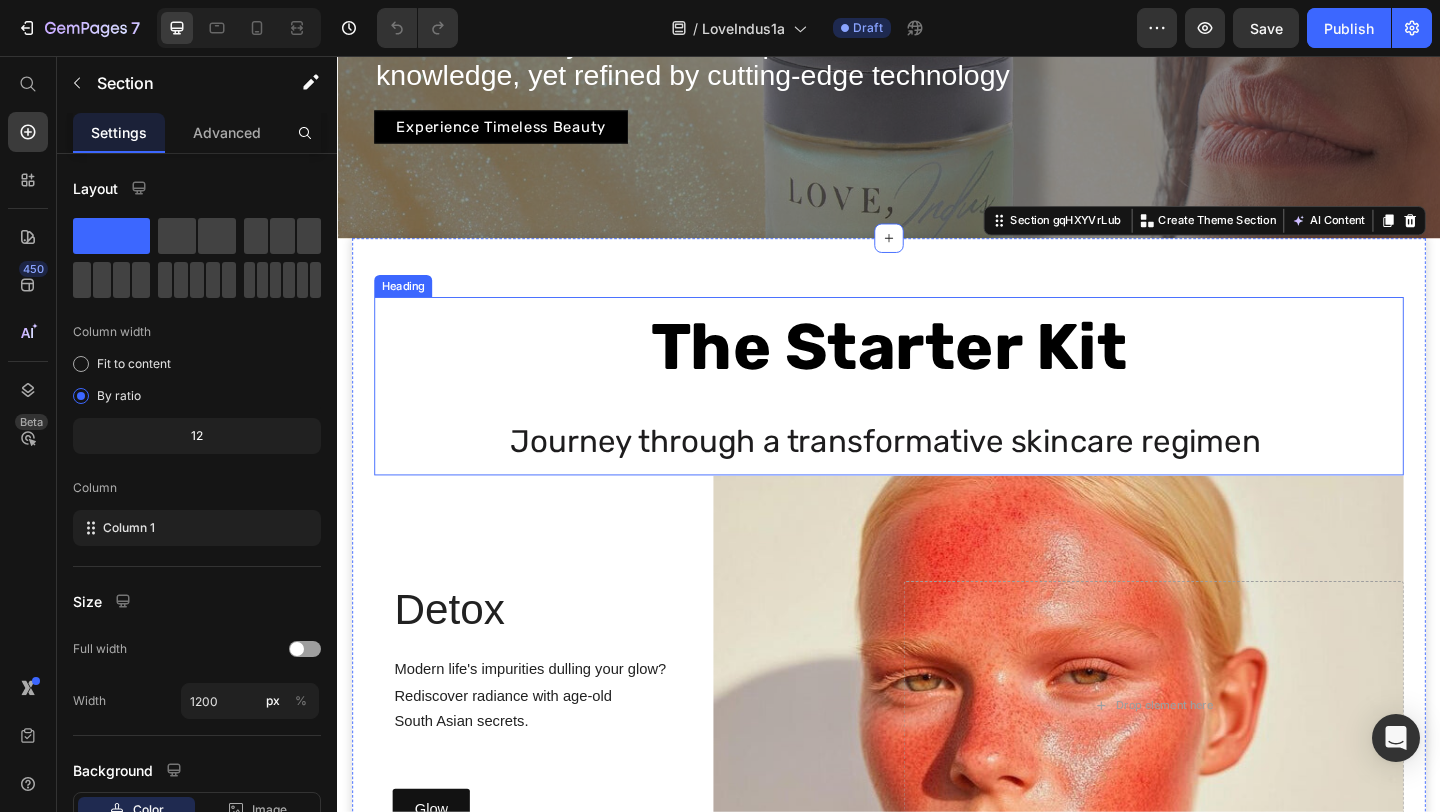 click on "The Starter Kit" at bounding box center [937, 372] 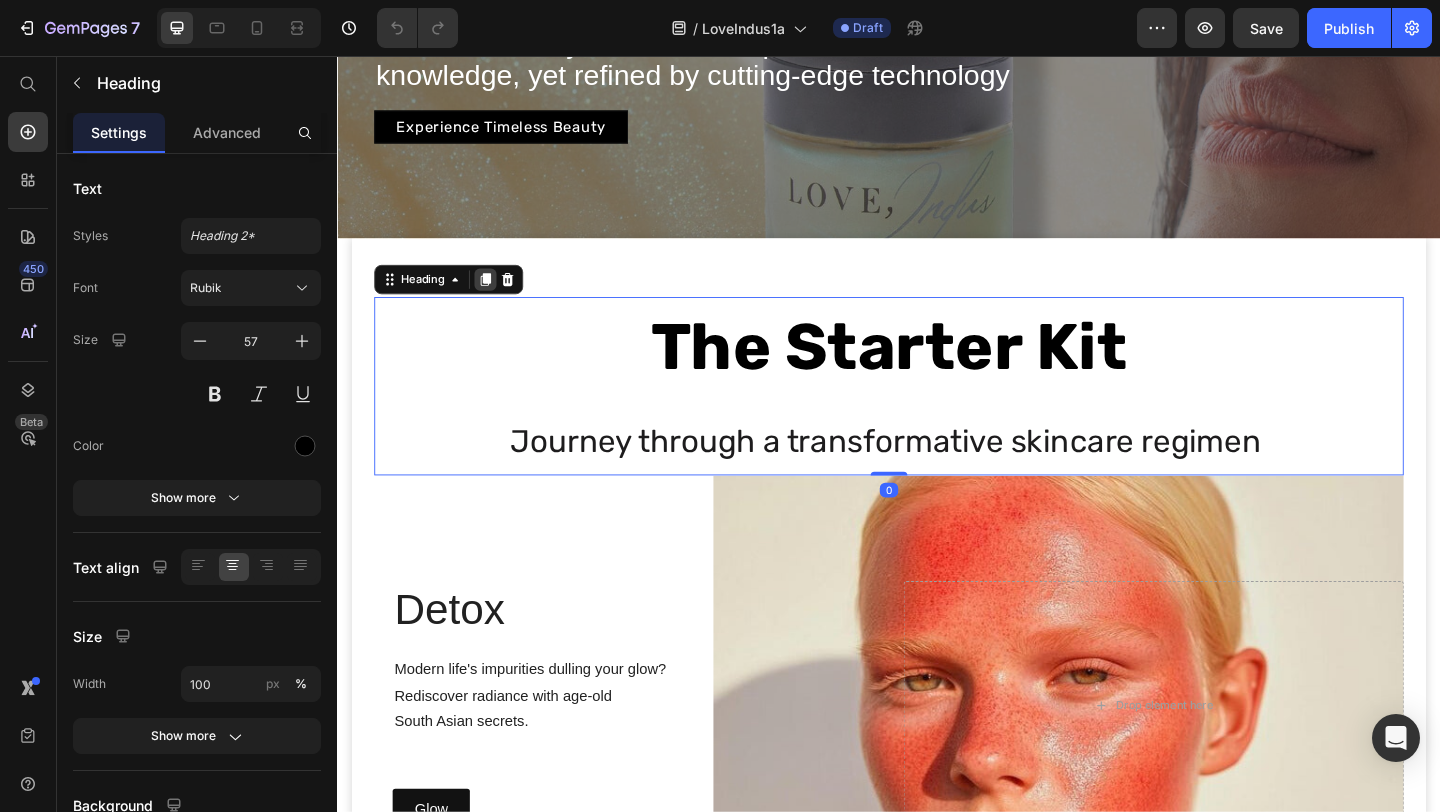 click 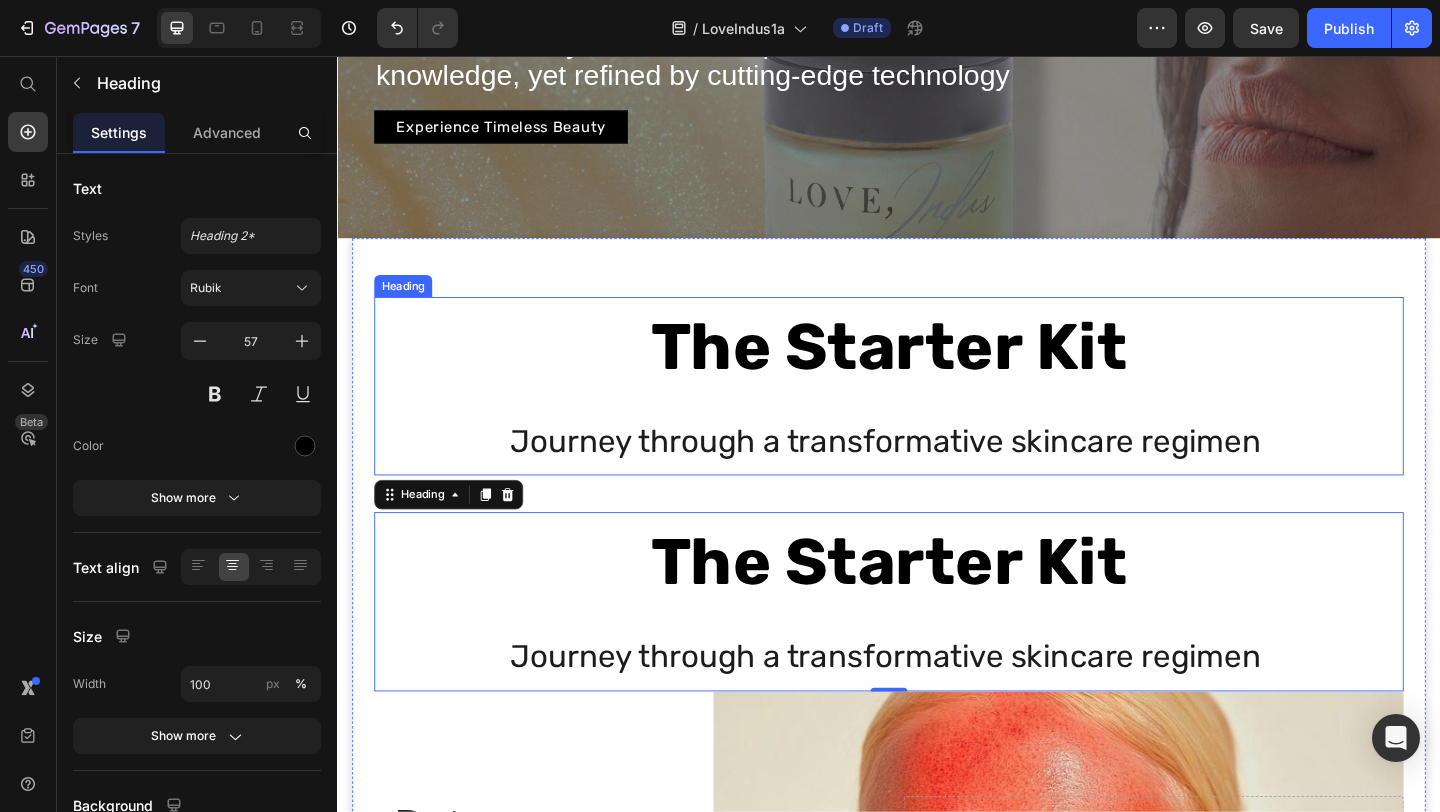 click on "The Starter Kit" at bounding box center (937, 372) 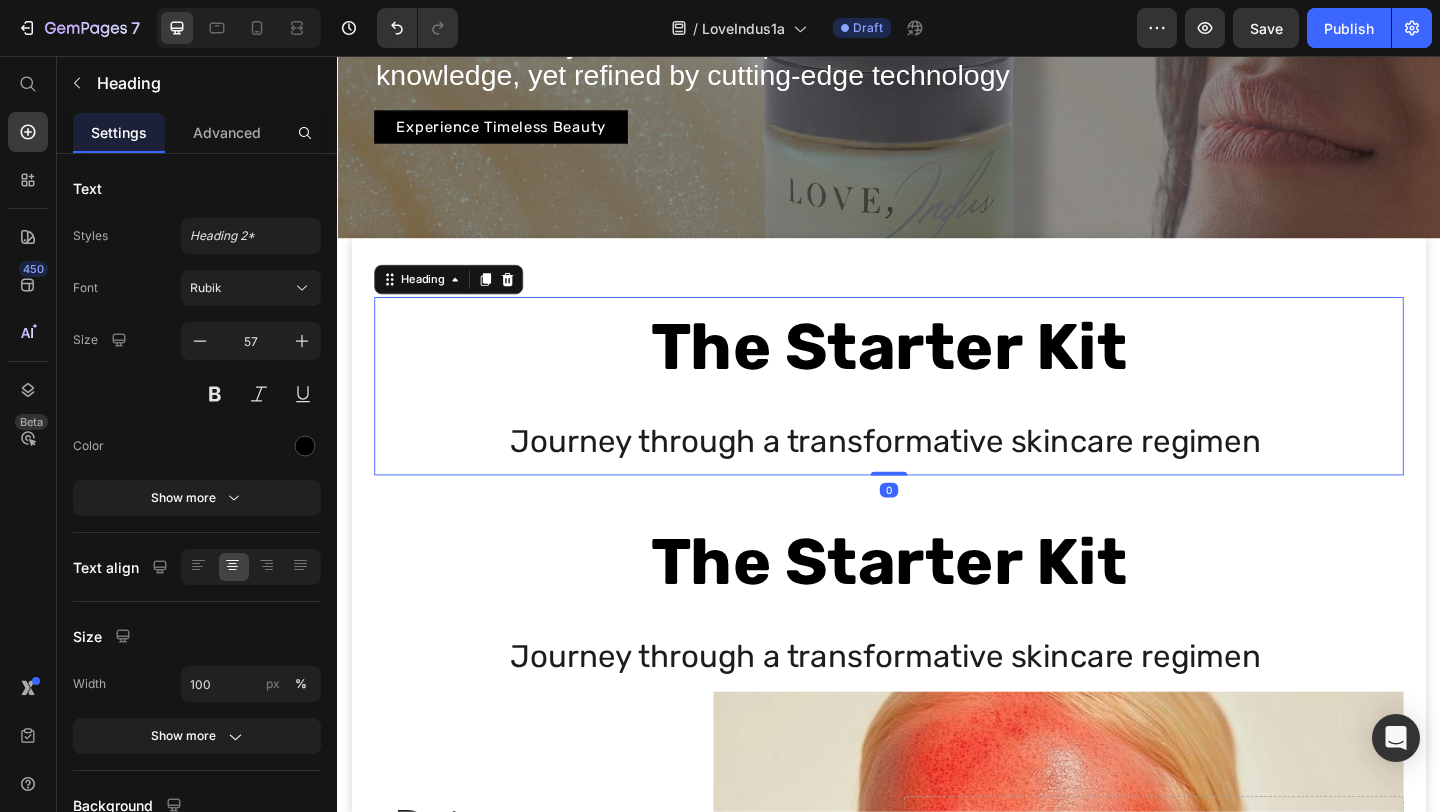 click on "The Starter Kit" at bounding box center (937, 372) 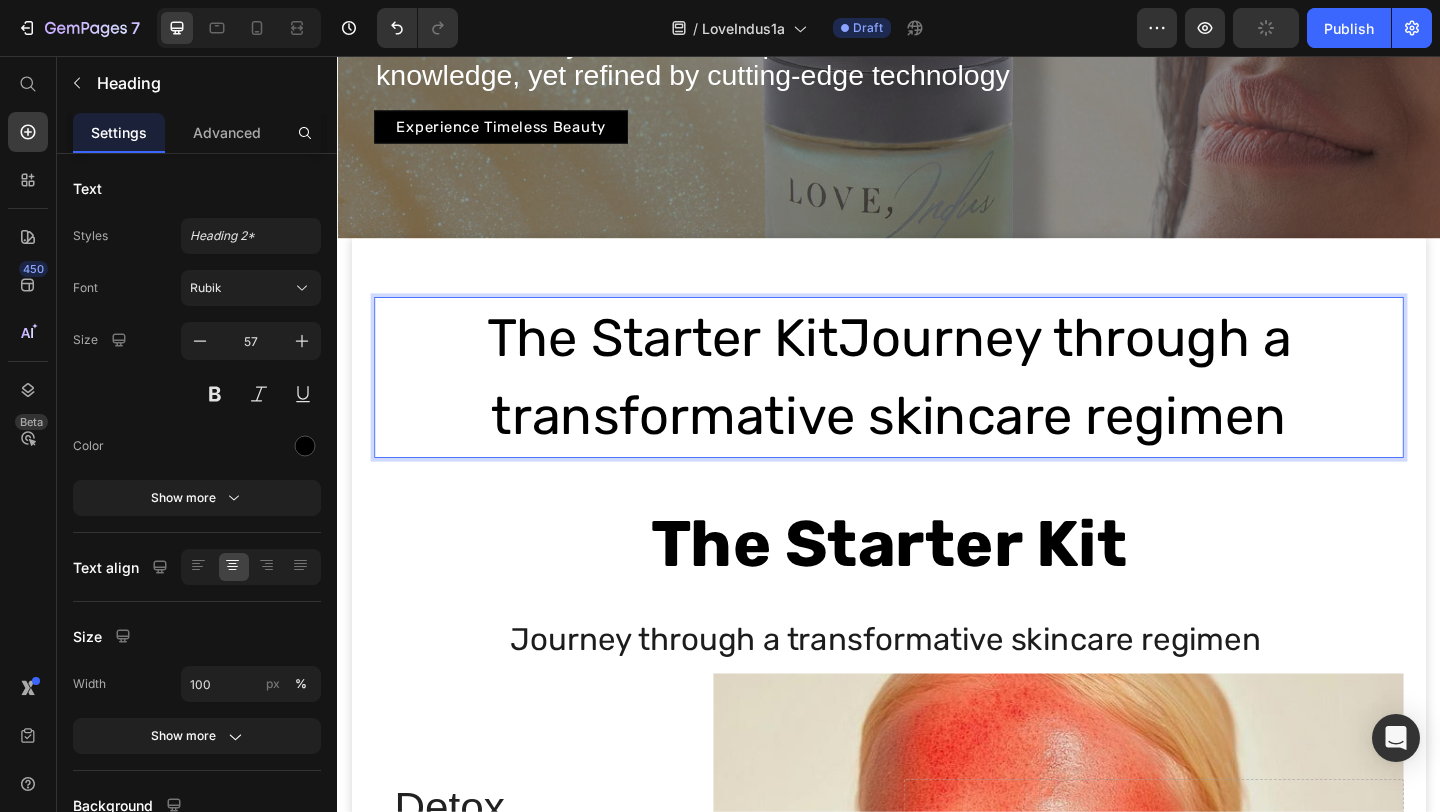 click on "The Starter KitJourney through a transformative skincare regimen" at bounding box center (937, 405) 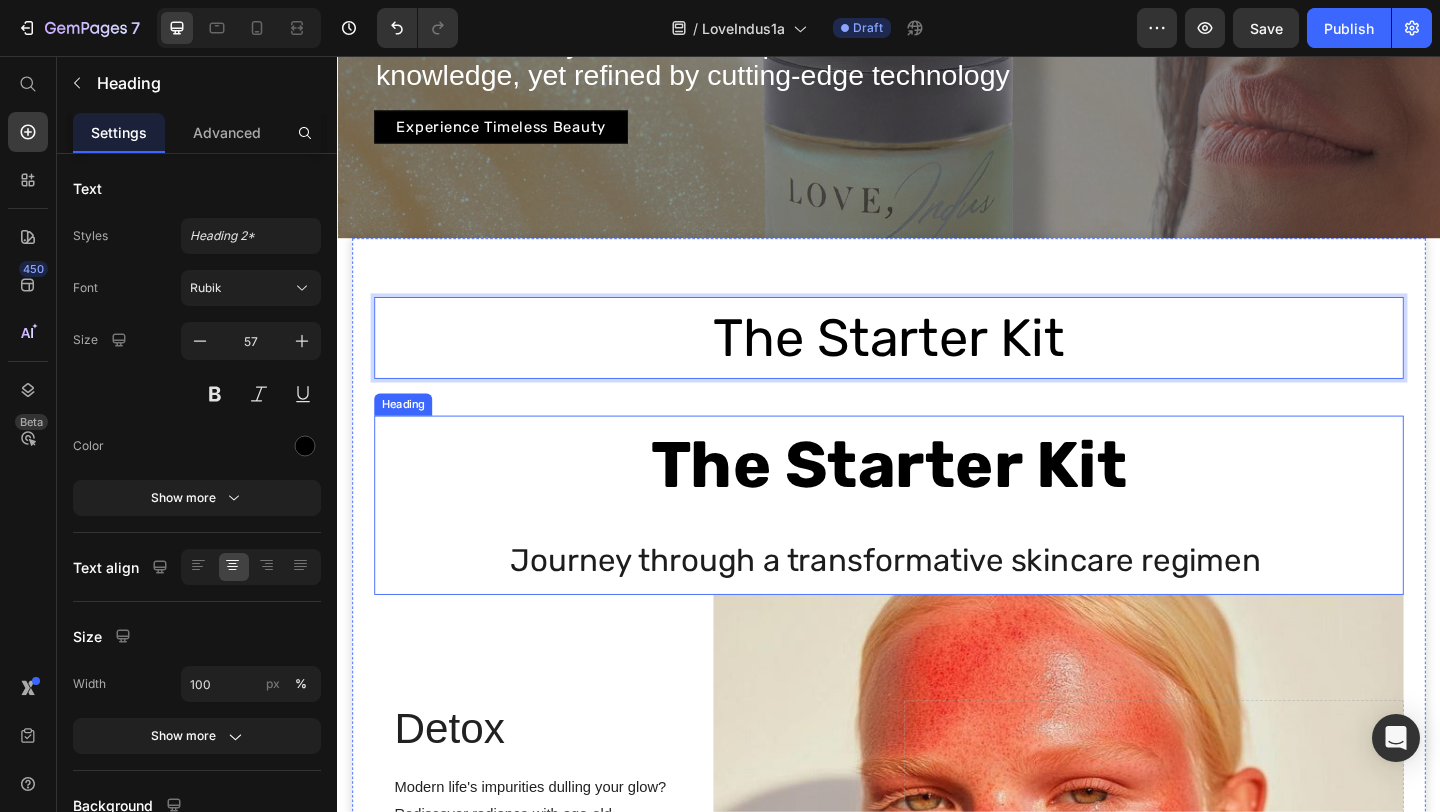 click on "The Starter Kit" at bounding box center (937, 501) 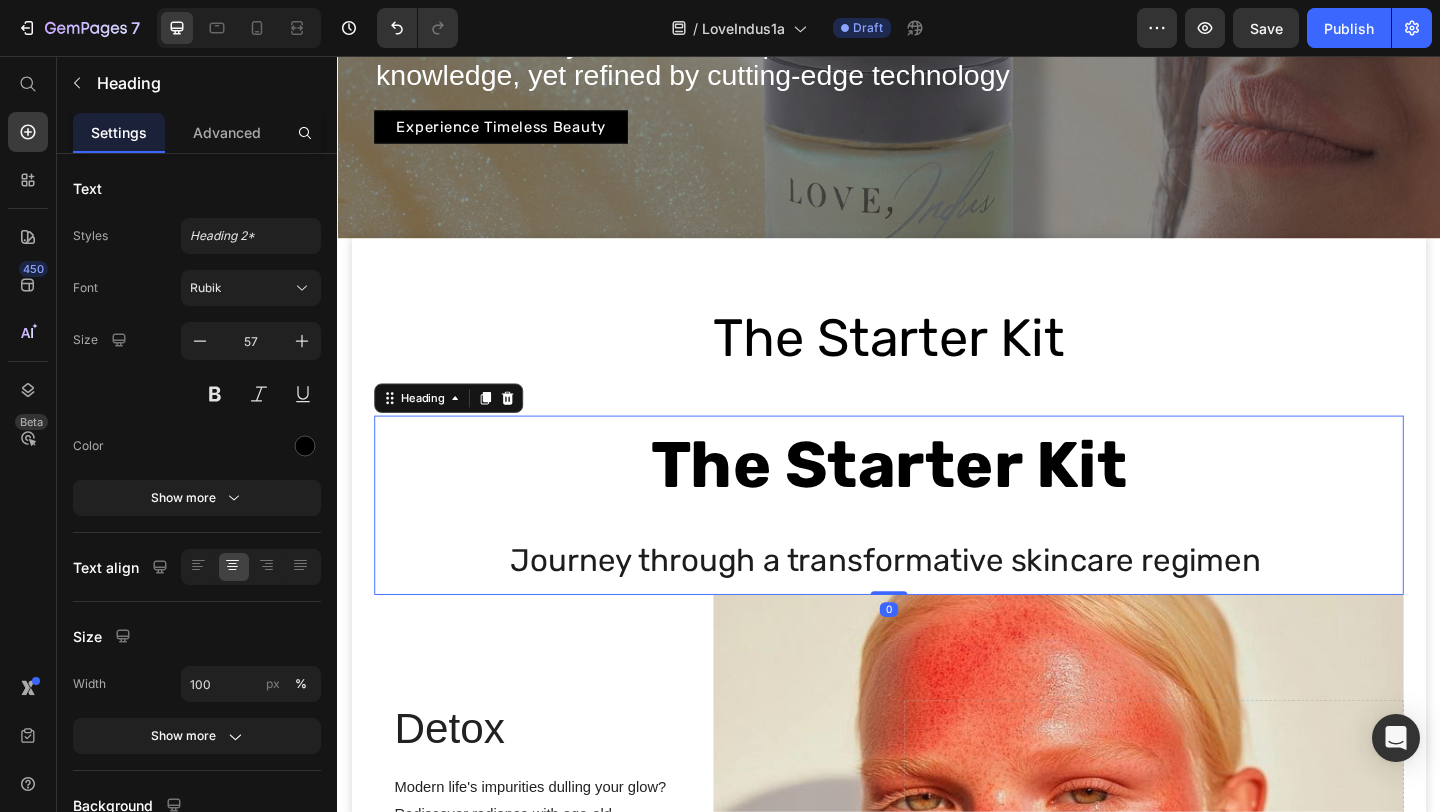 click on "The Starter Kit" at bounding box center (937, 501) 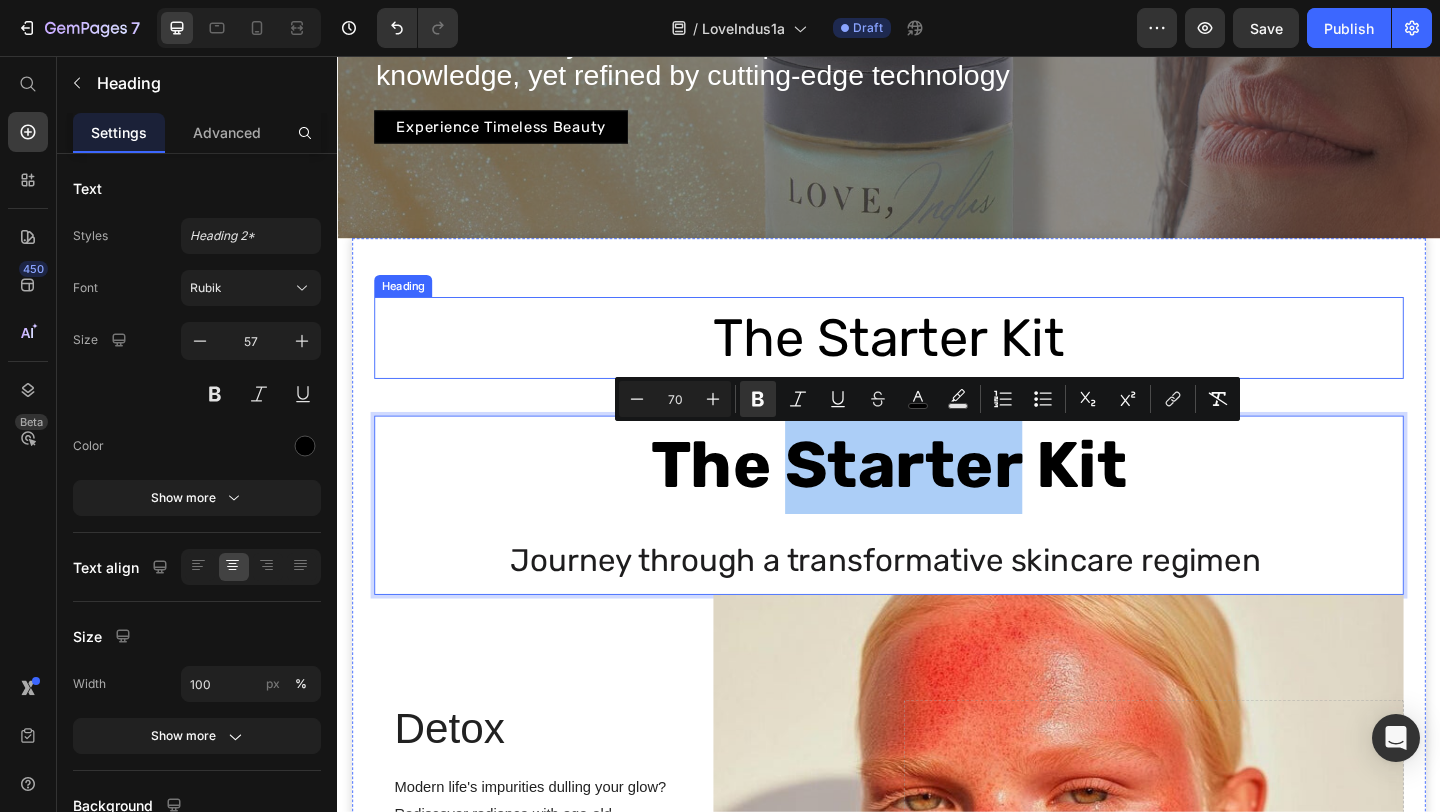 click on "The Starter Kit" at bounding box center (937, 363) 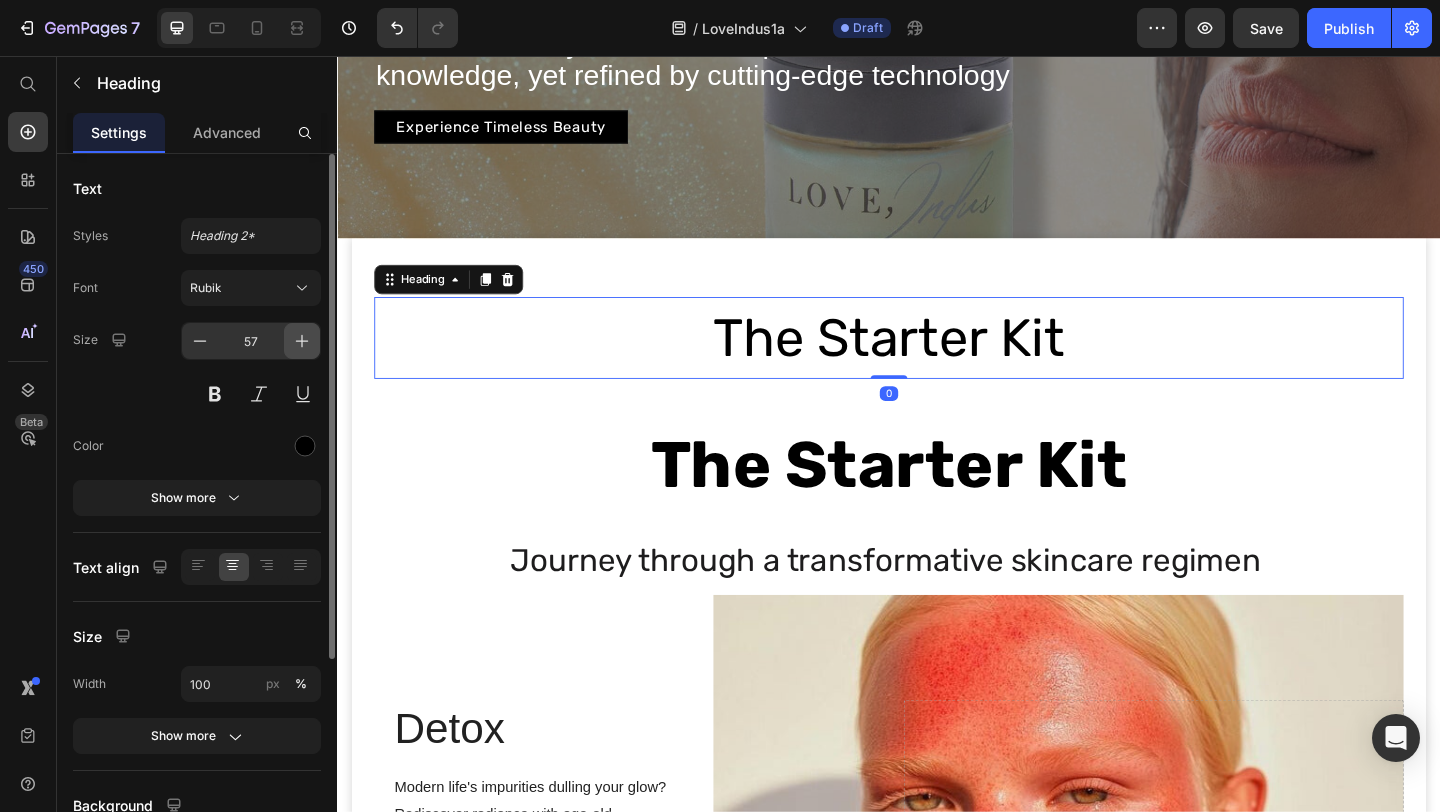 click 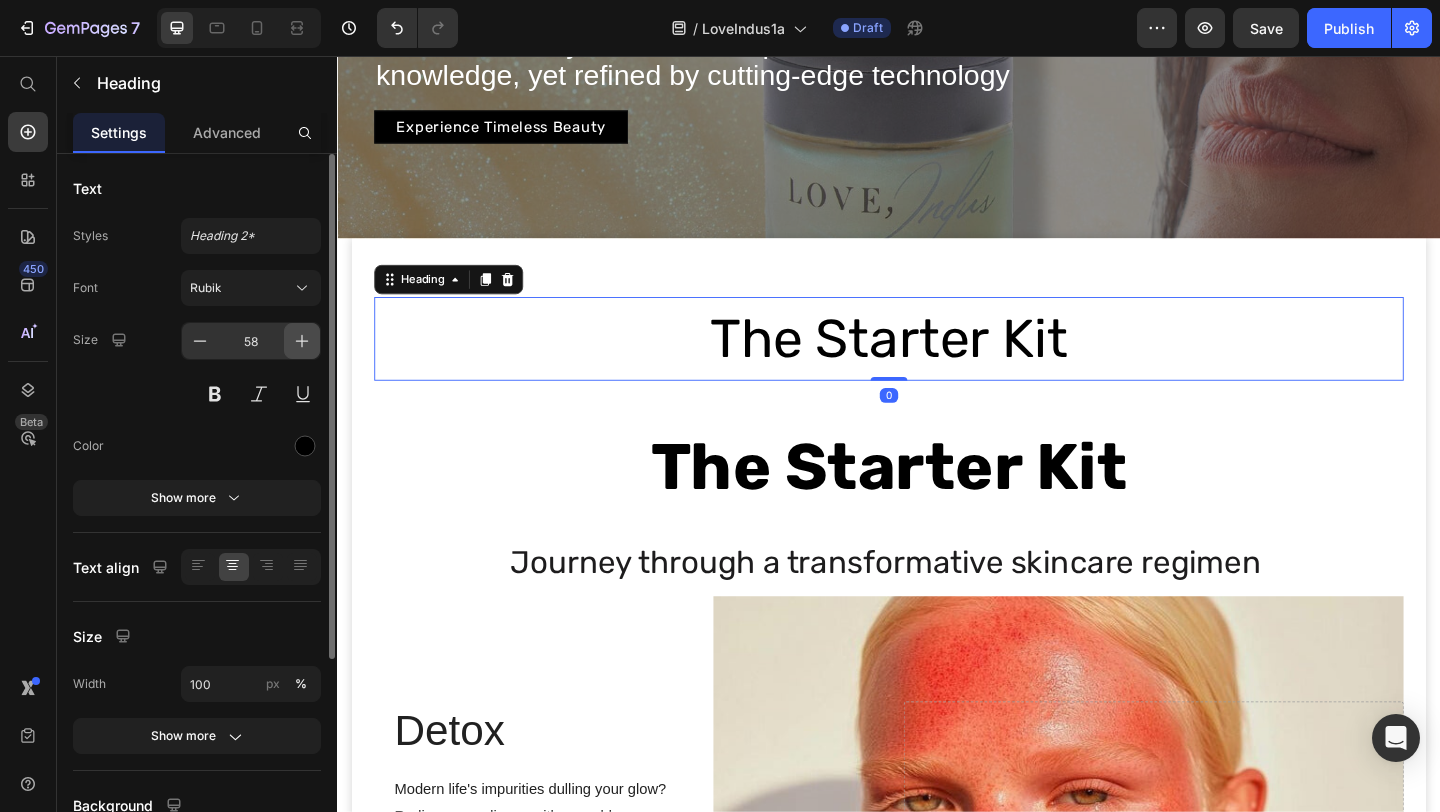 click 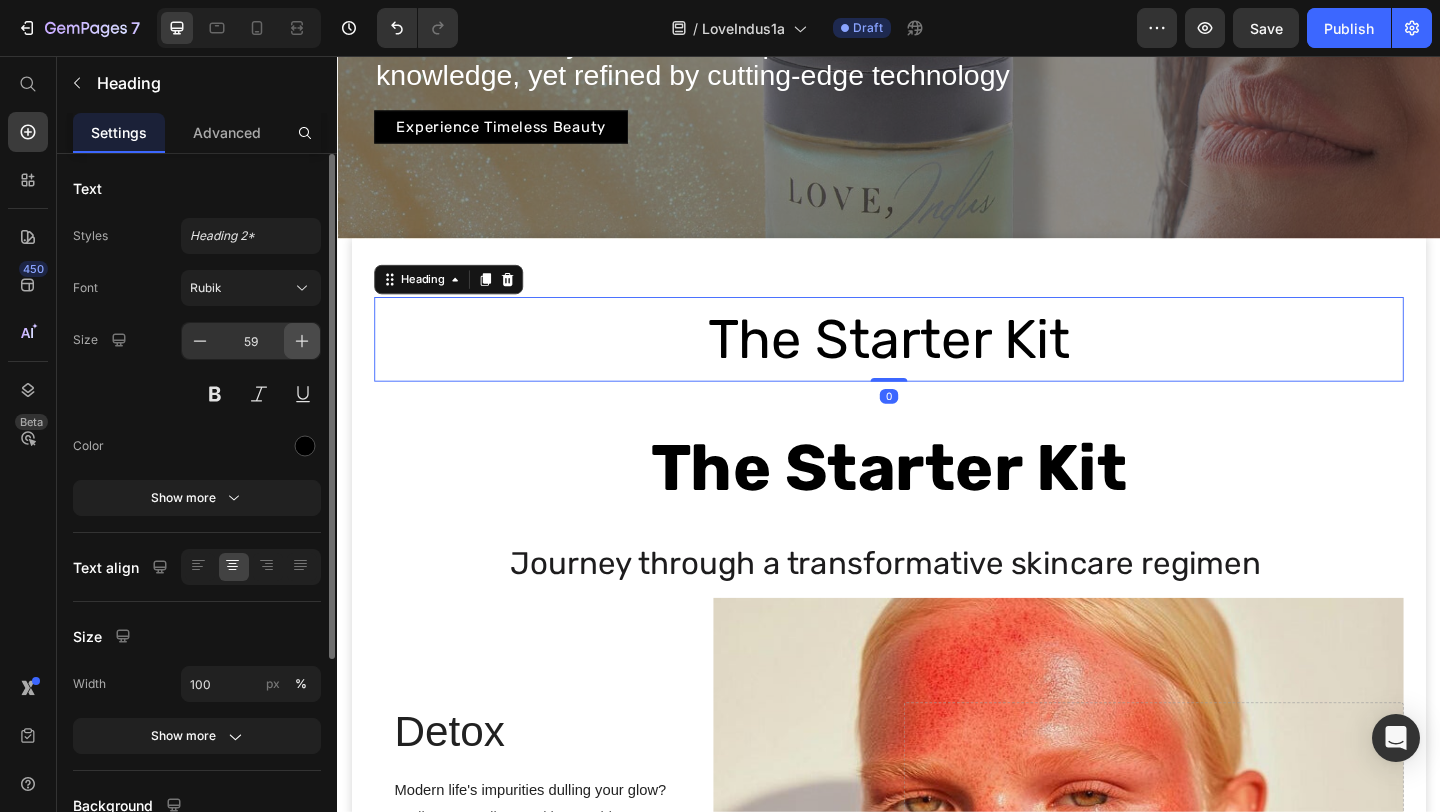 click 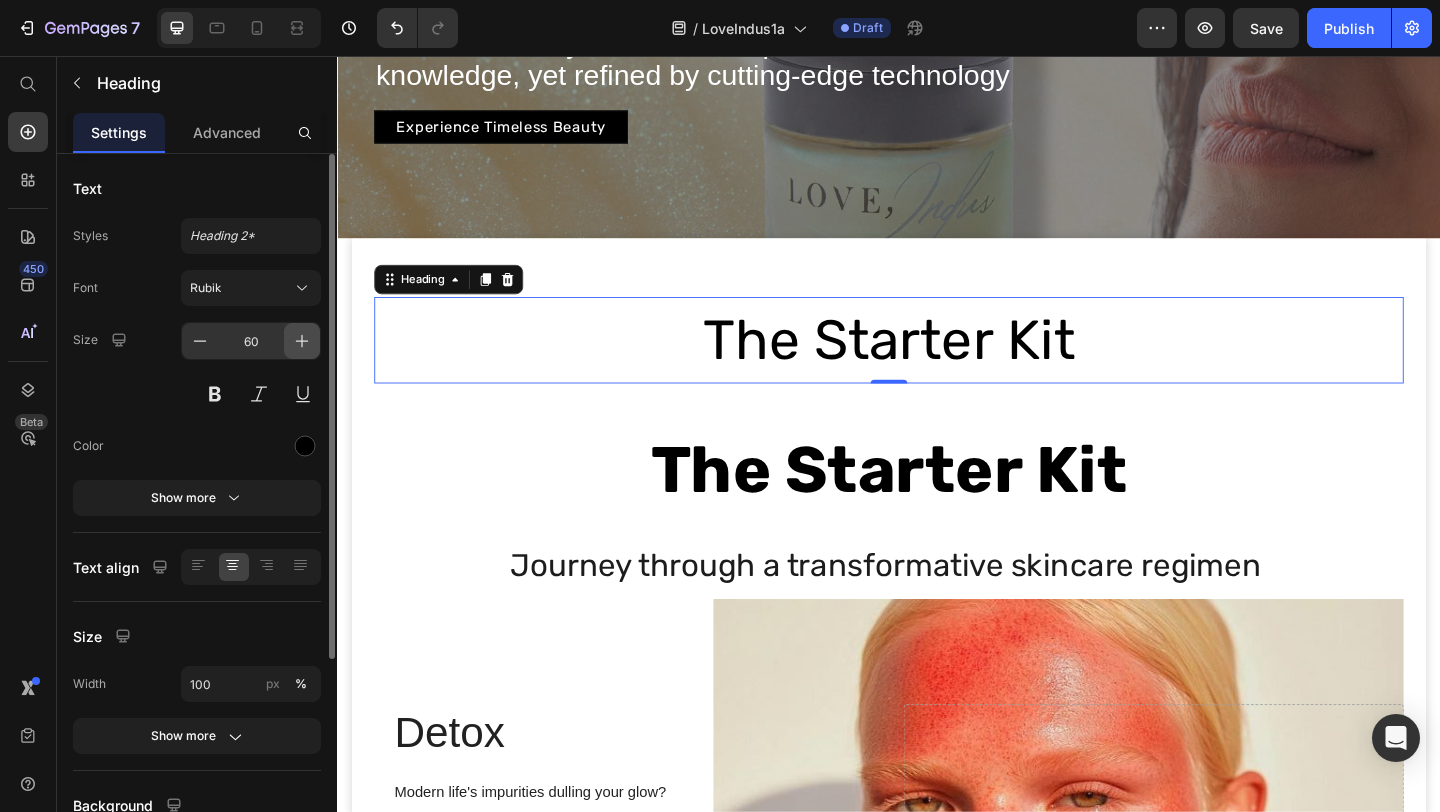 click 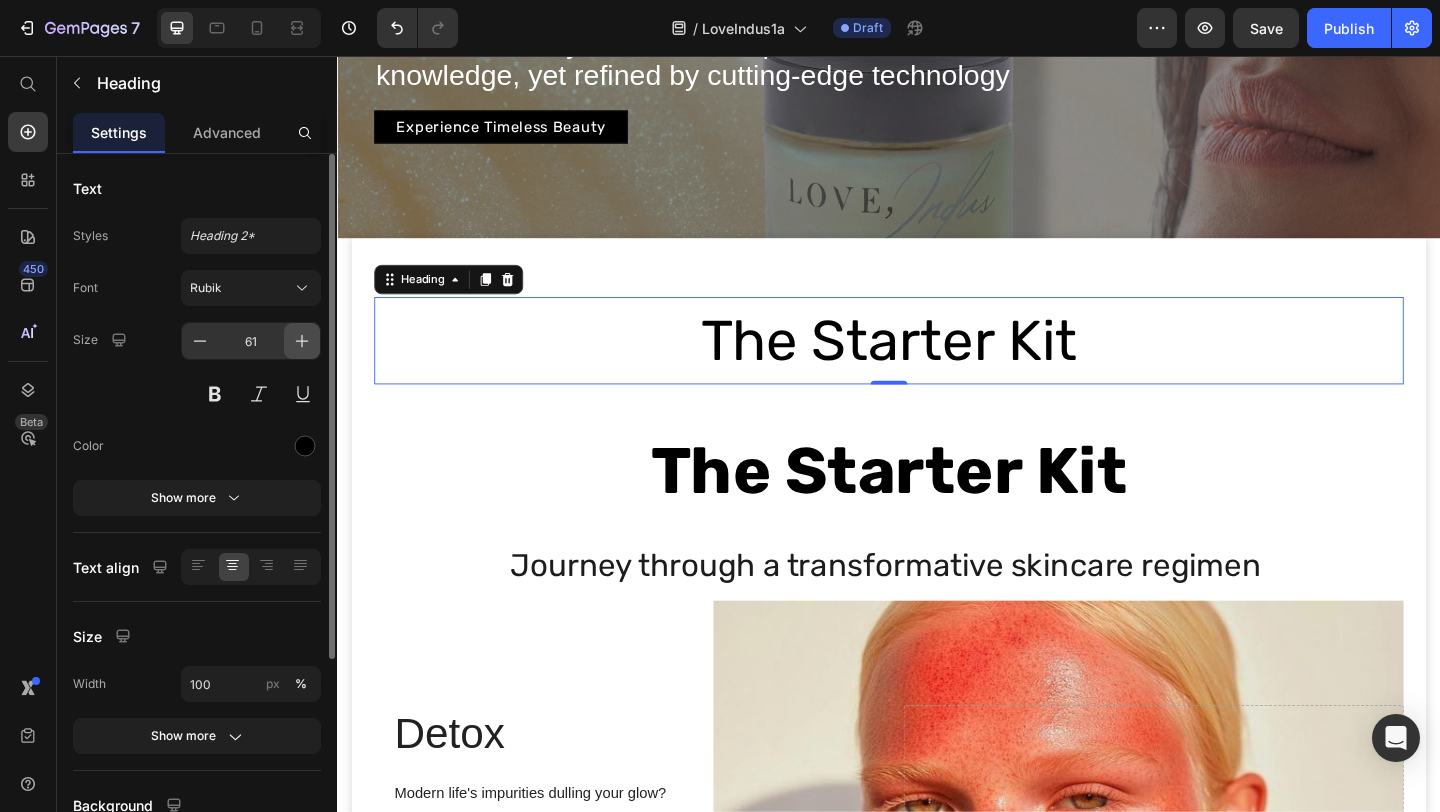click 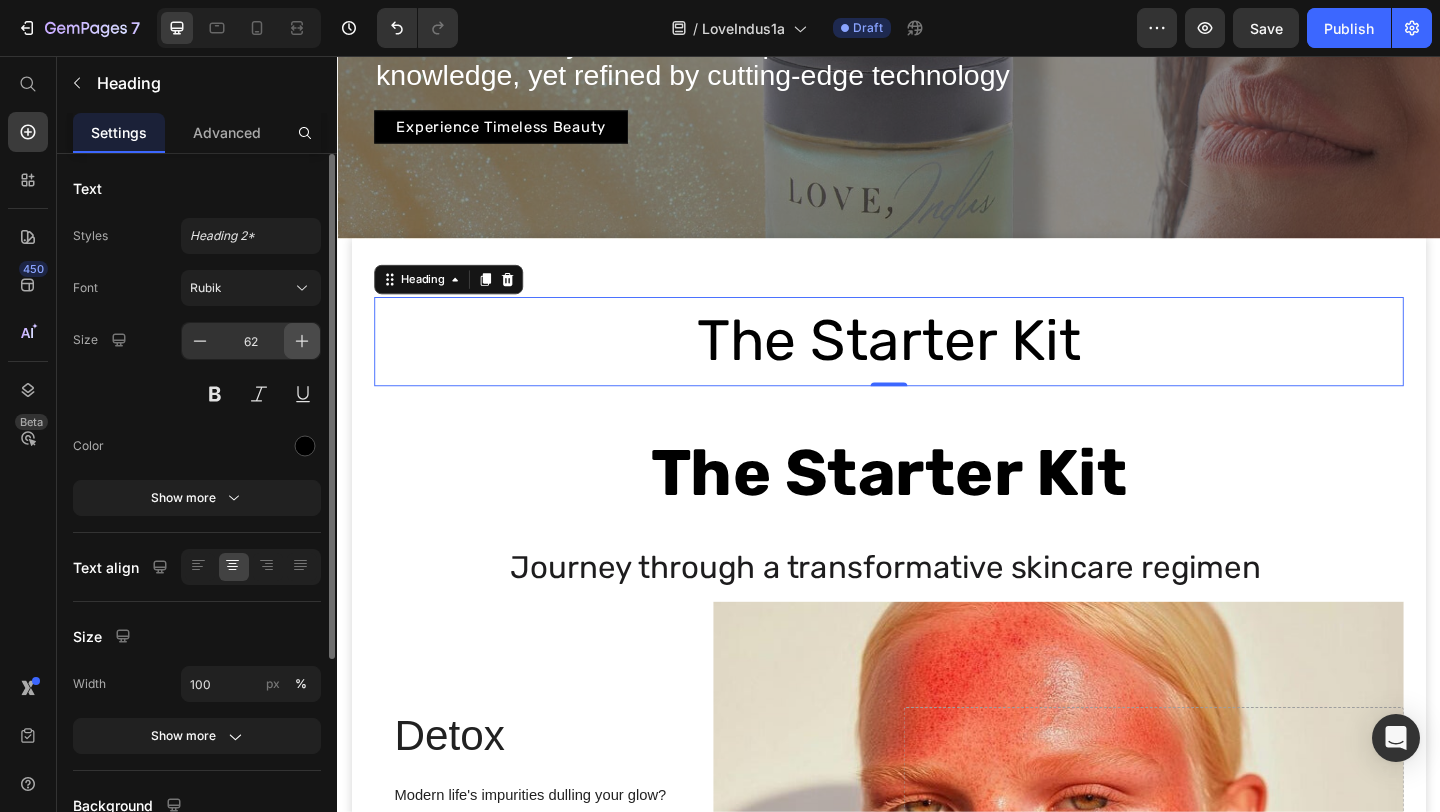 click 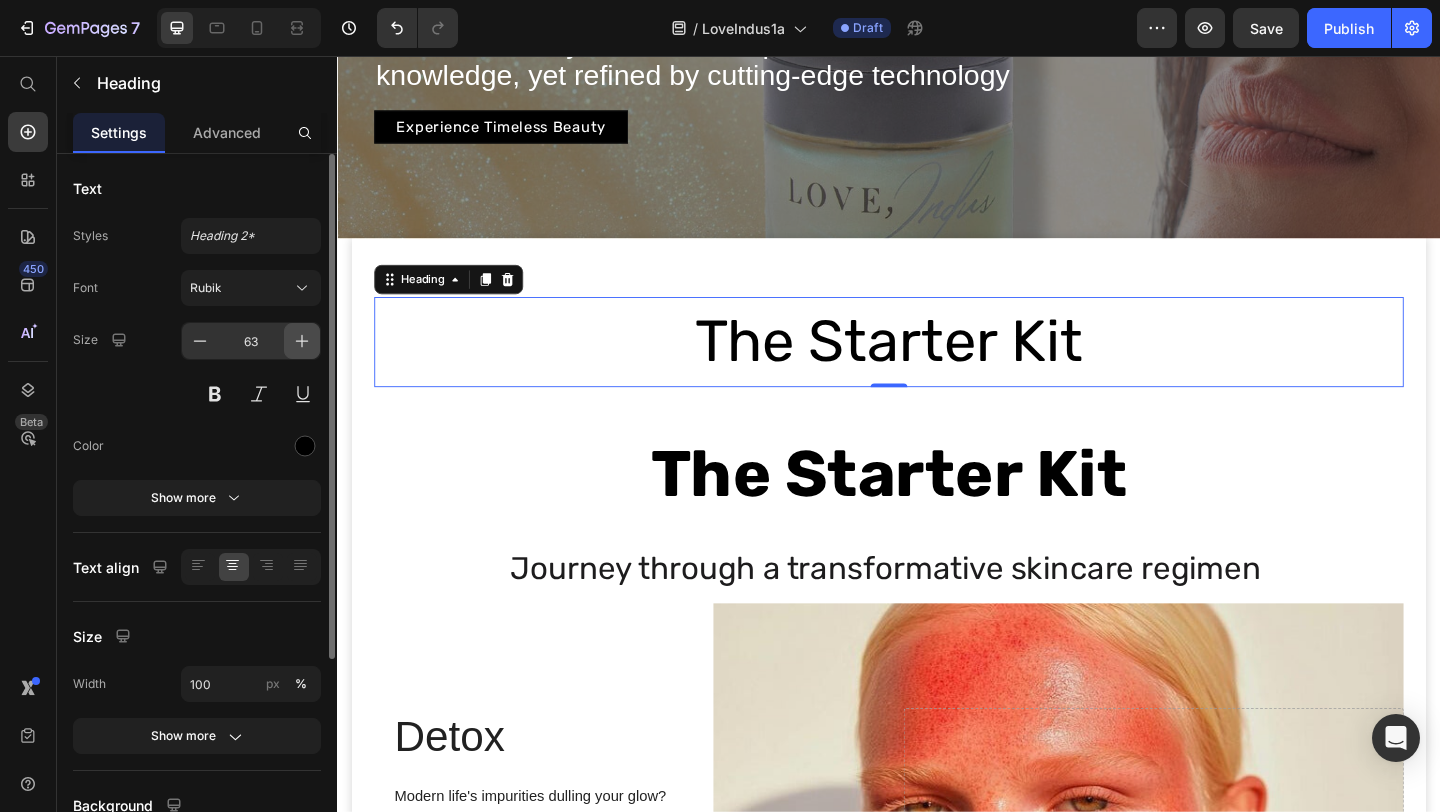 click 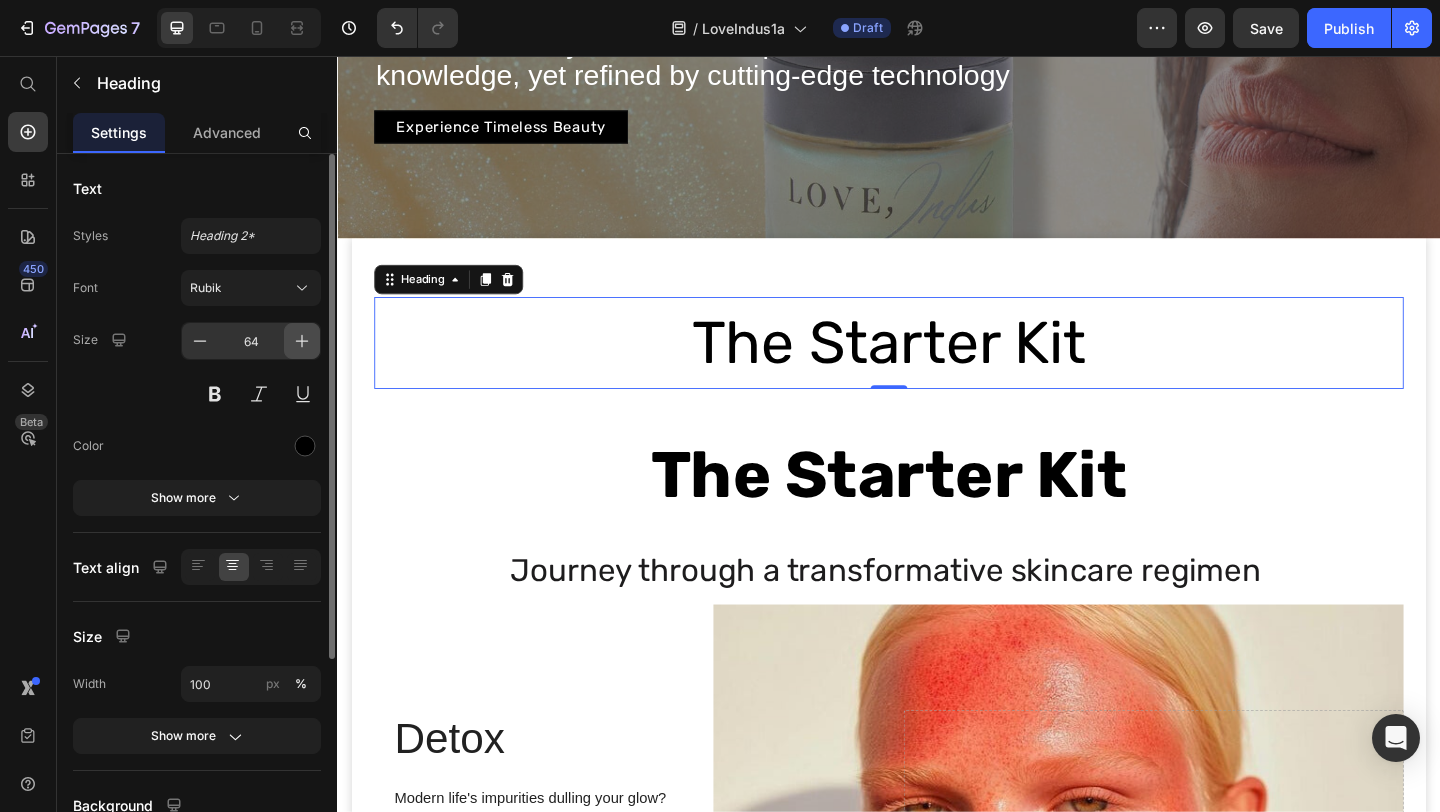 click 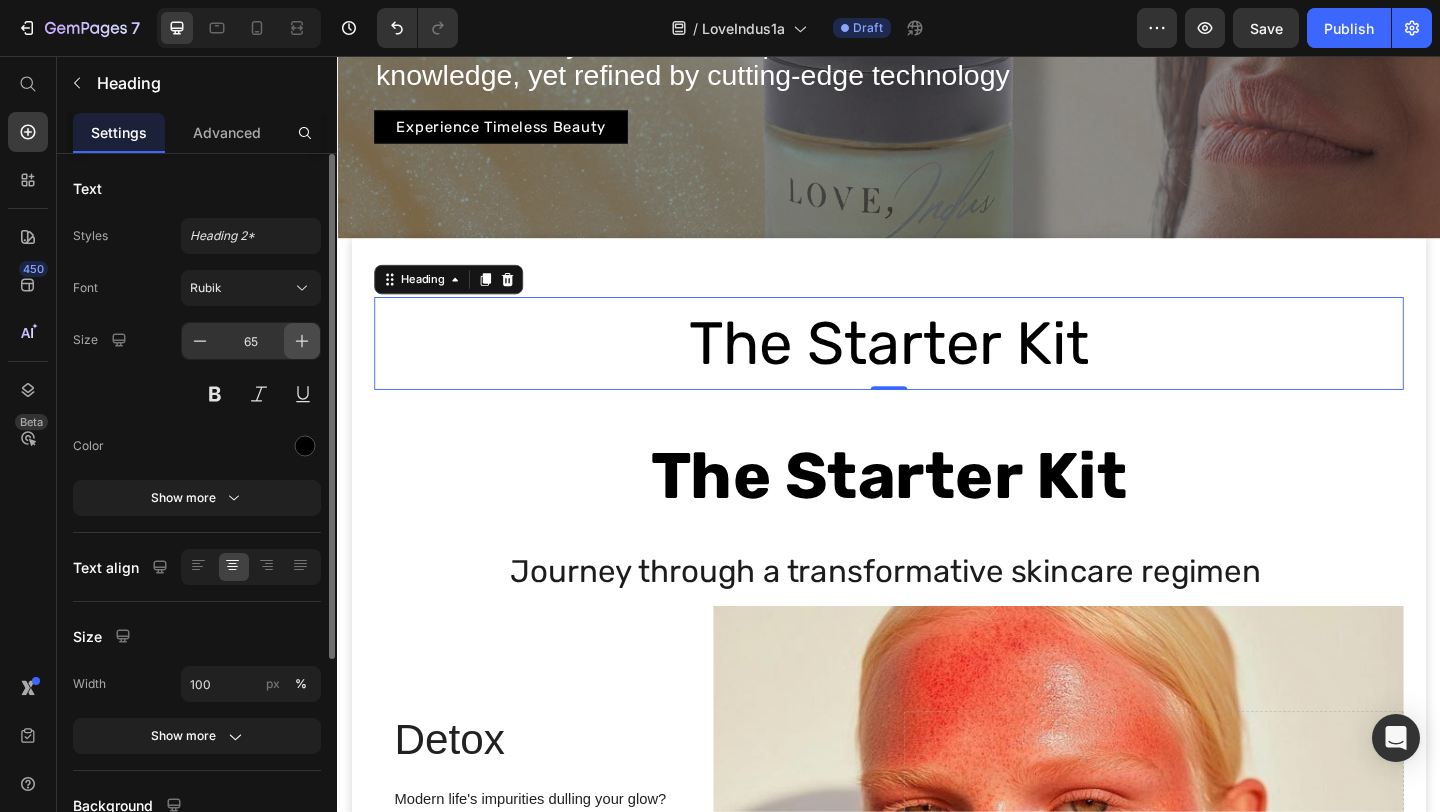 click 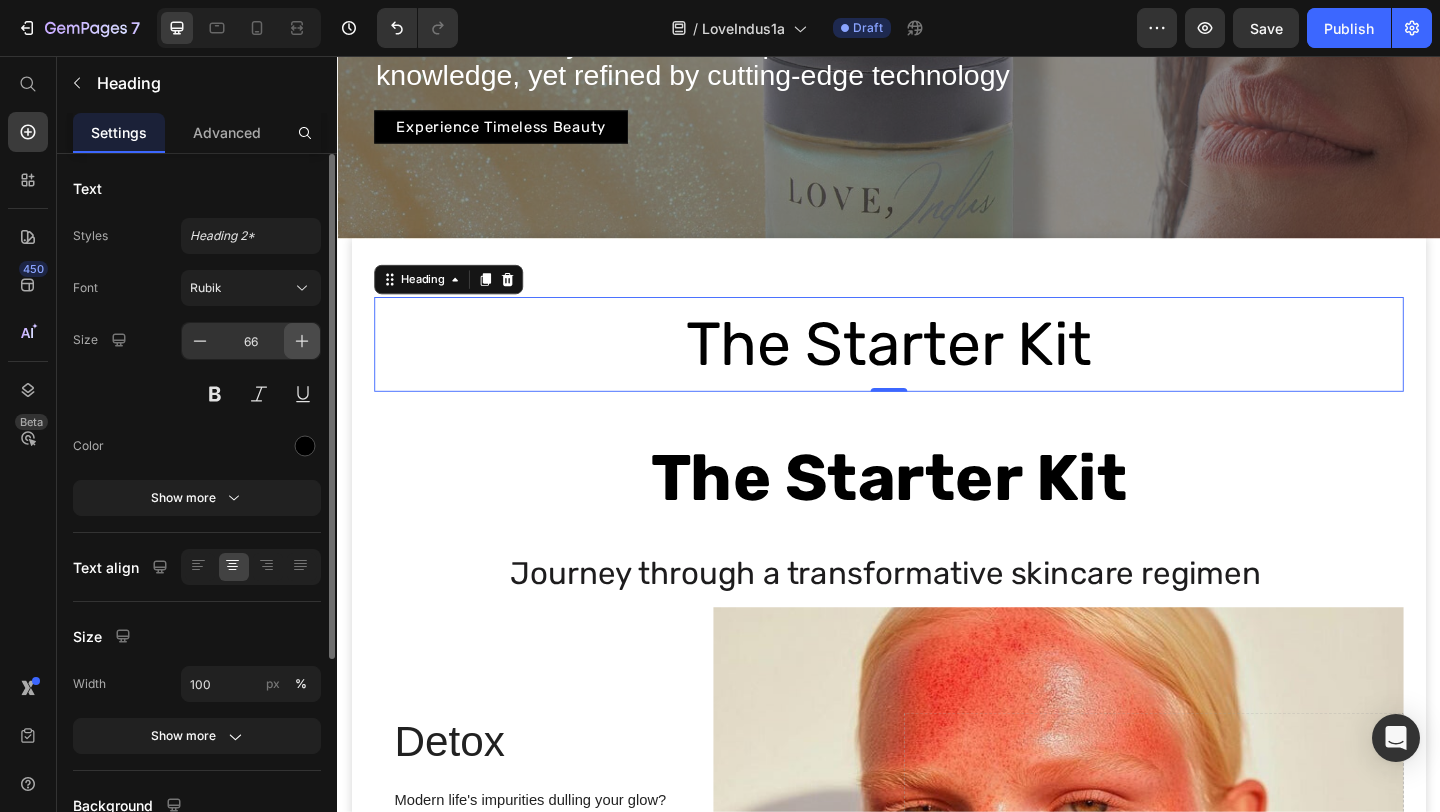 click 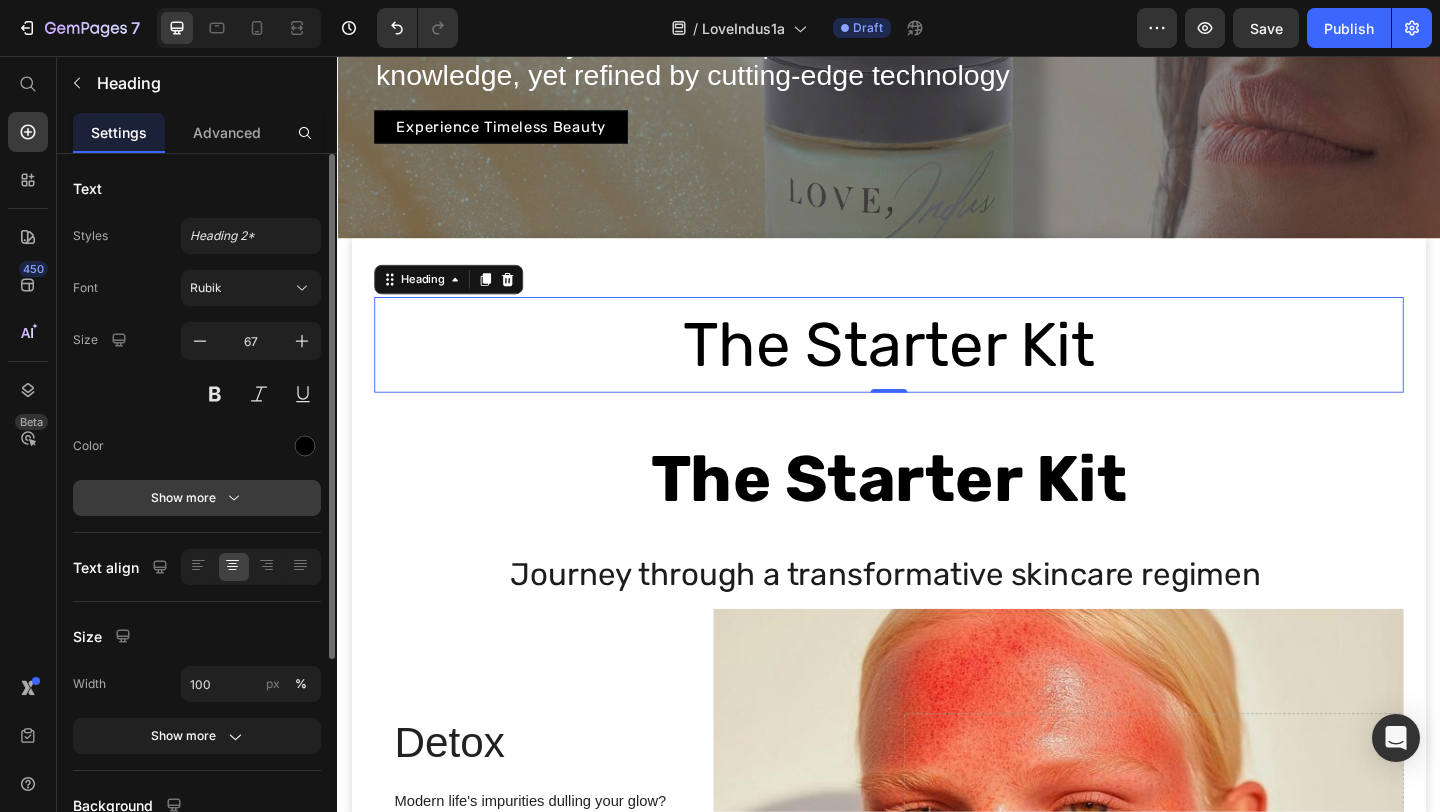 click on "Show more" at bounding box center (197, 498) 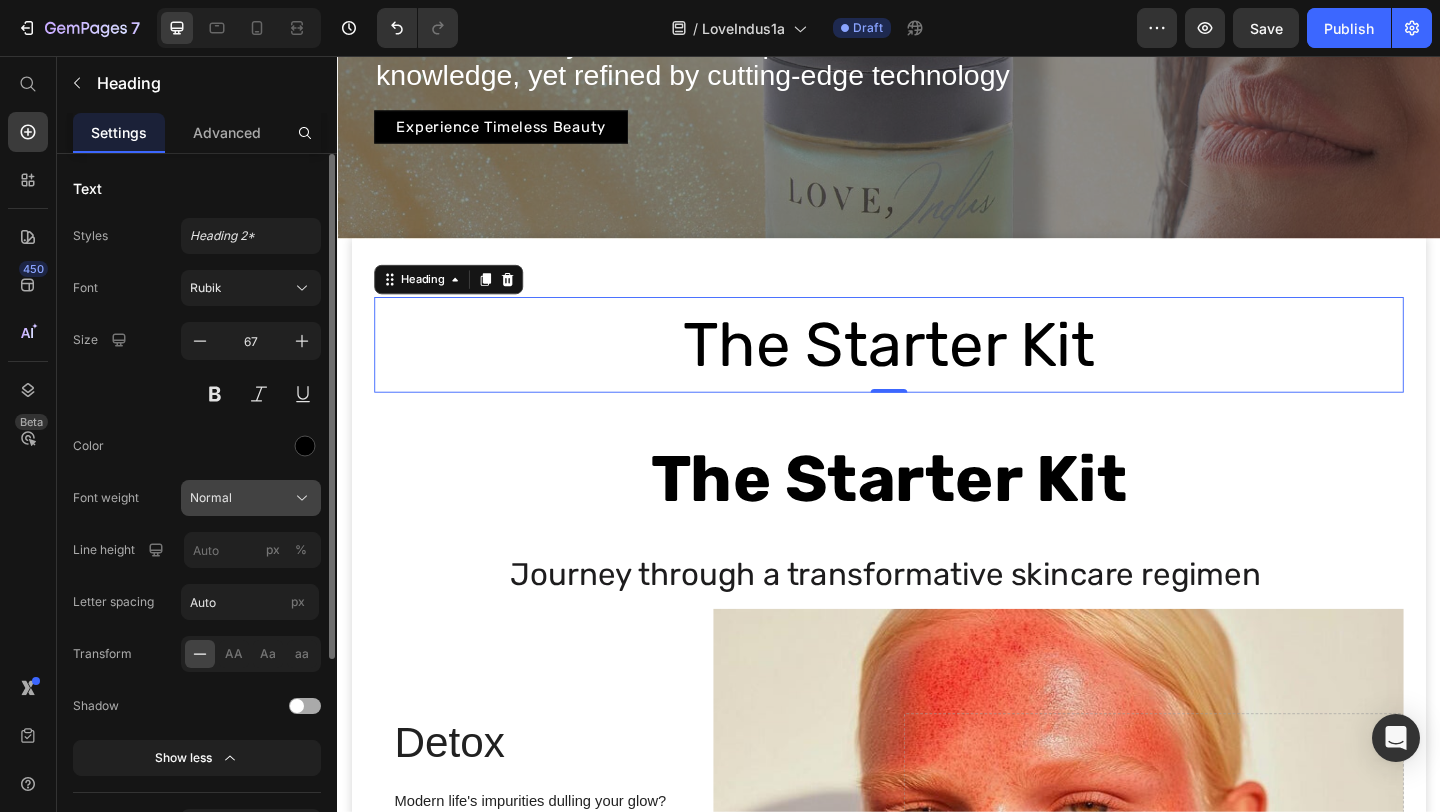 click on "Normal" at bounding box center [251, 498] 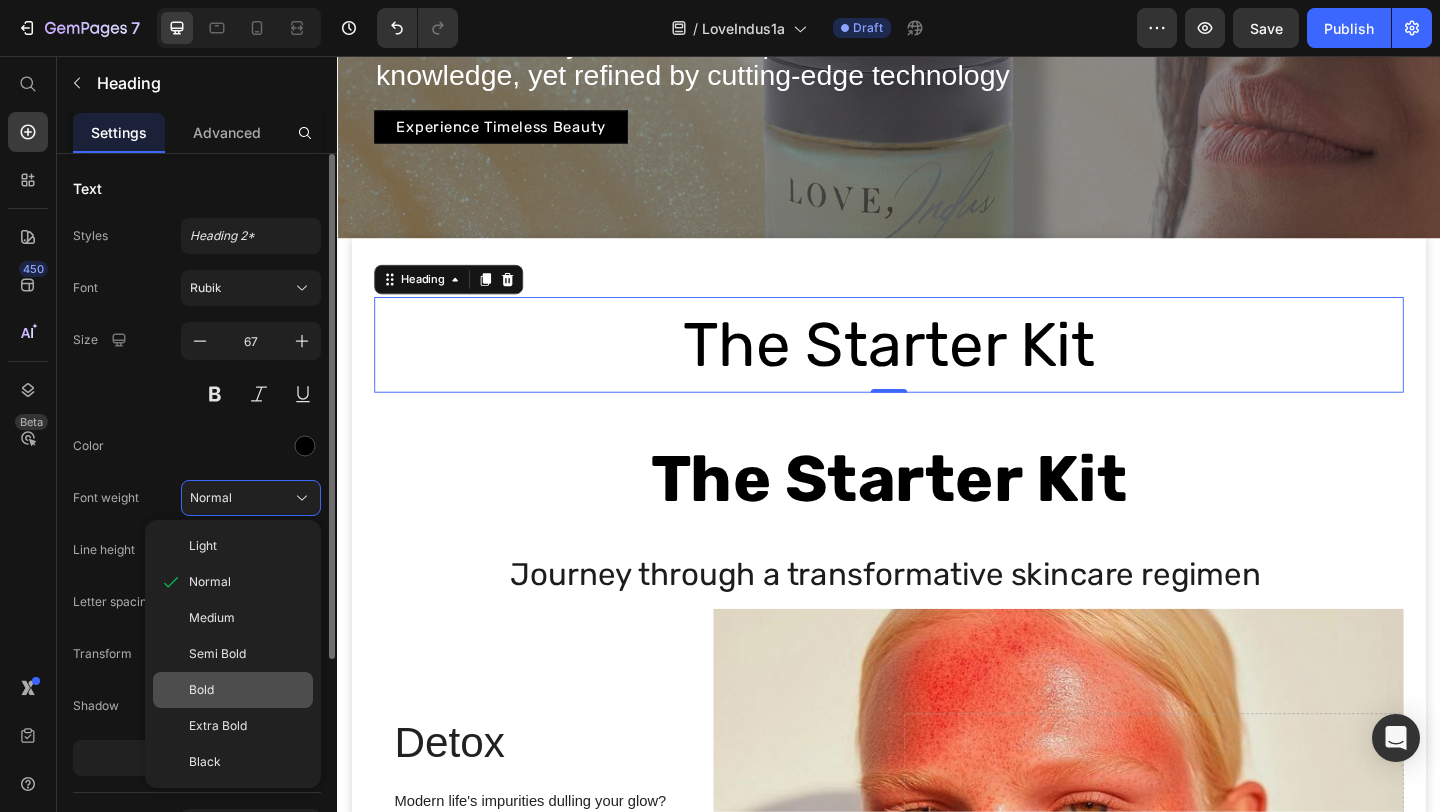click on "Bold" 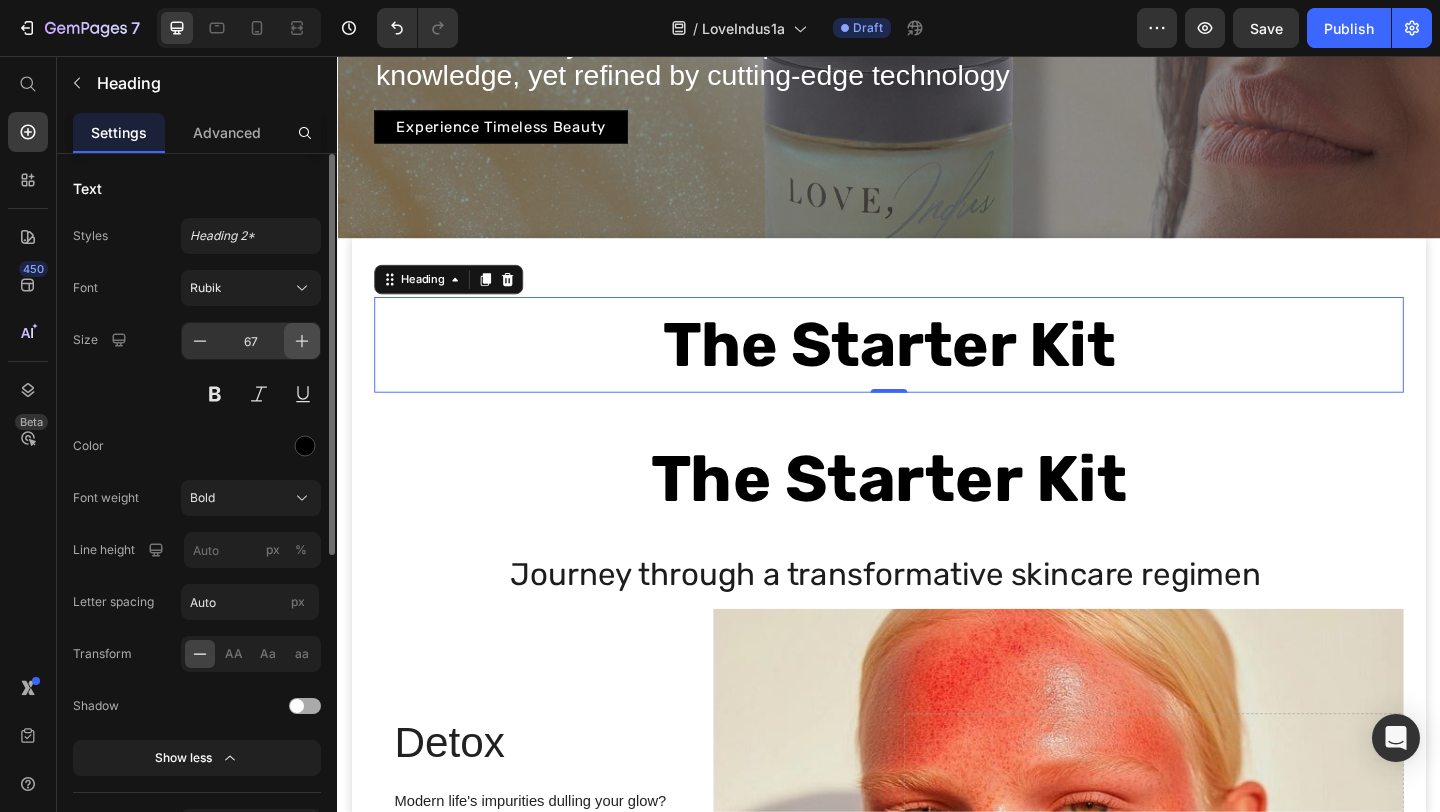 click 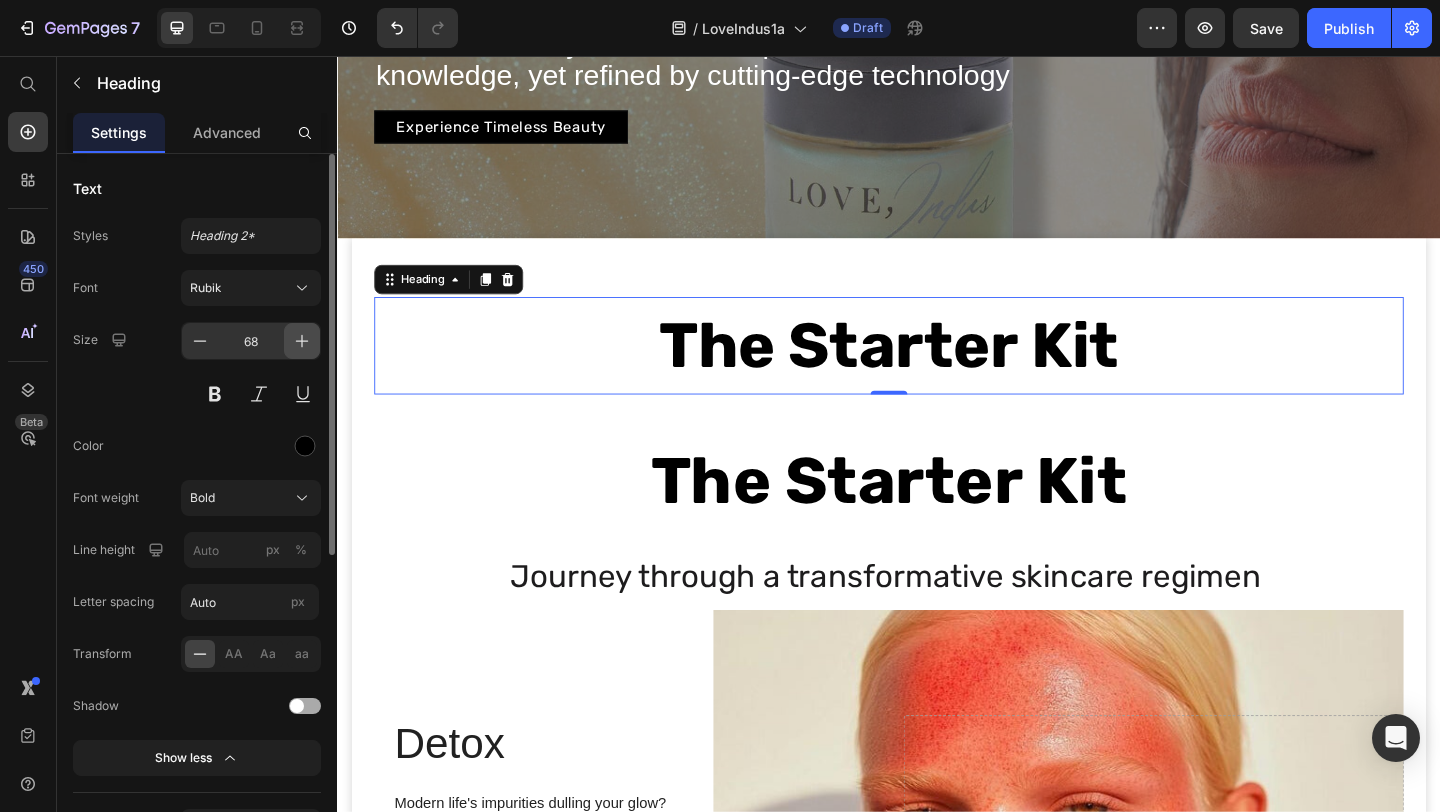 click 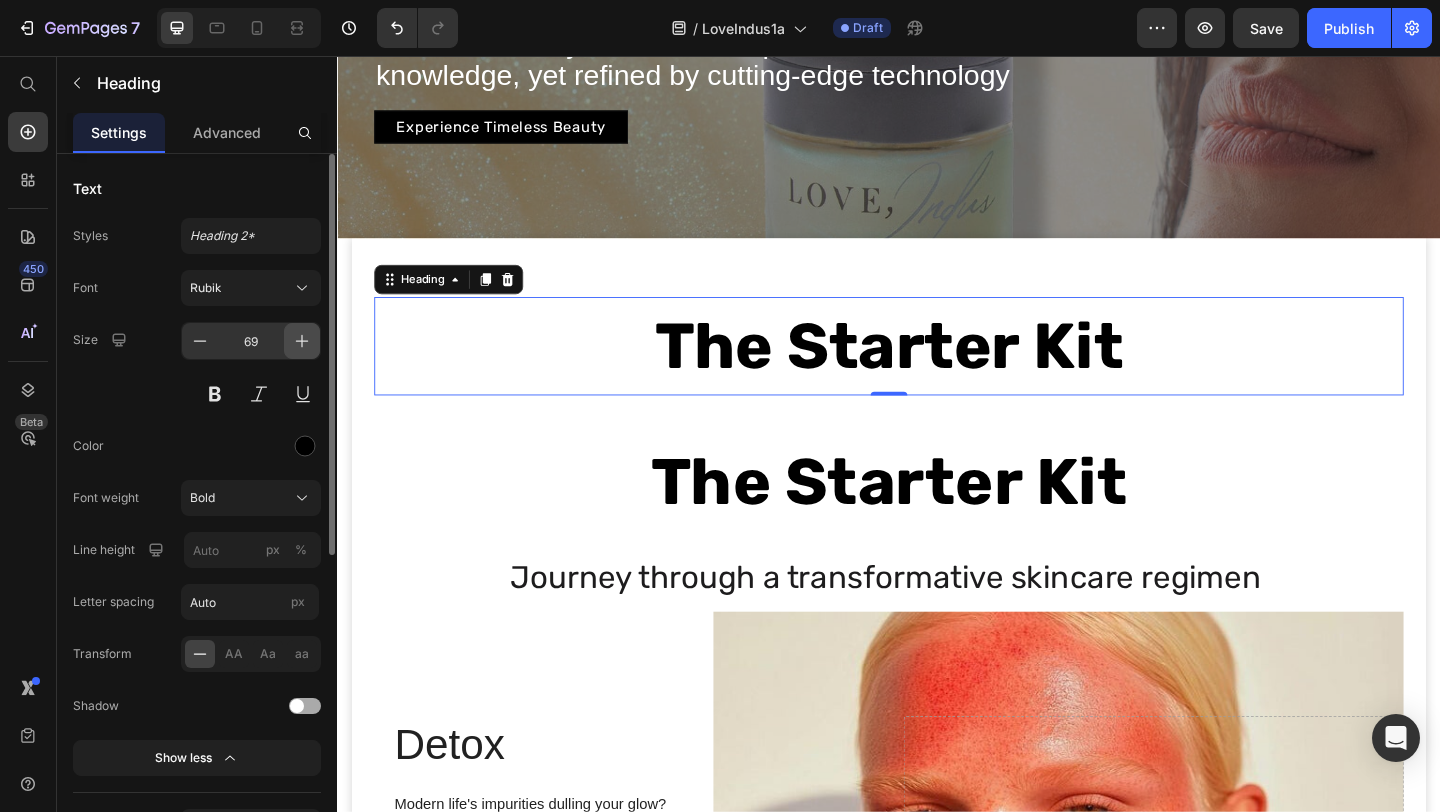 click 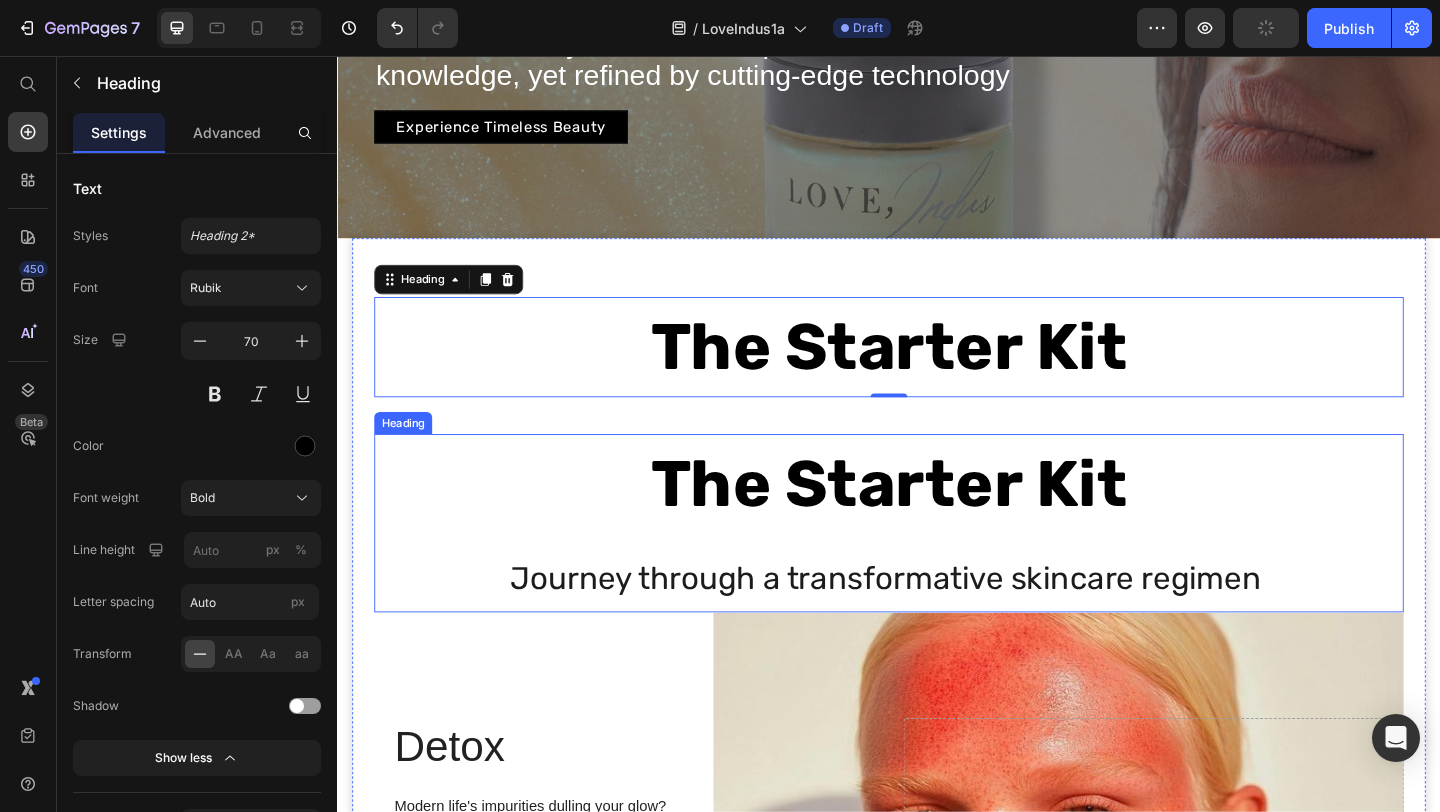 click on "⁠⁠⁠⁠⁠⁠⁠ The Starter Kit Journey through a transformative skincare regimen" at bounding box center [937, 564] 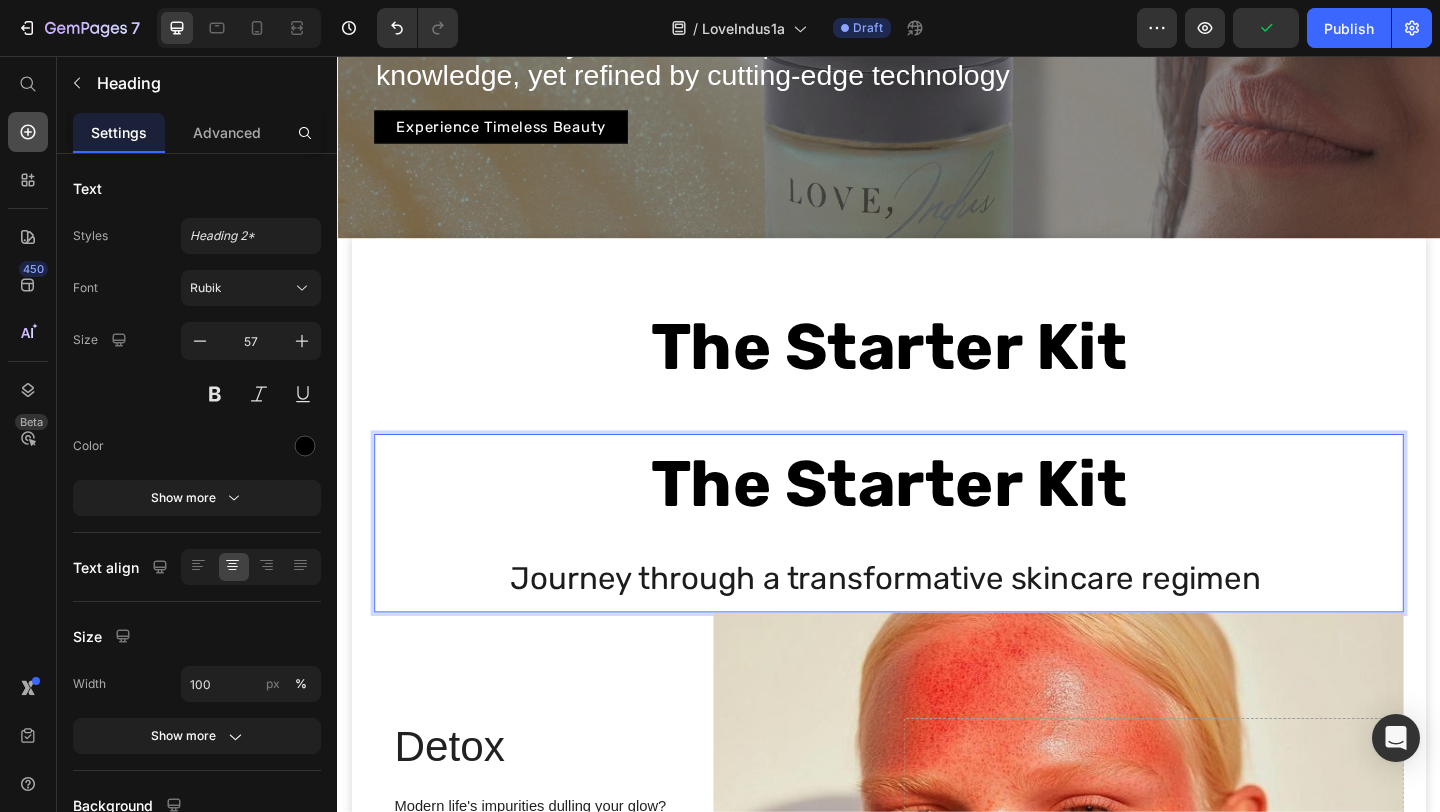 click 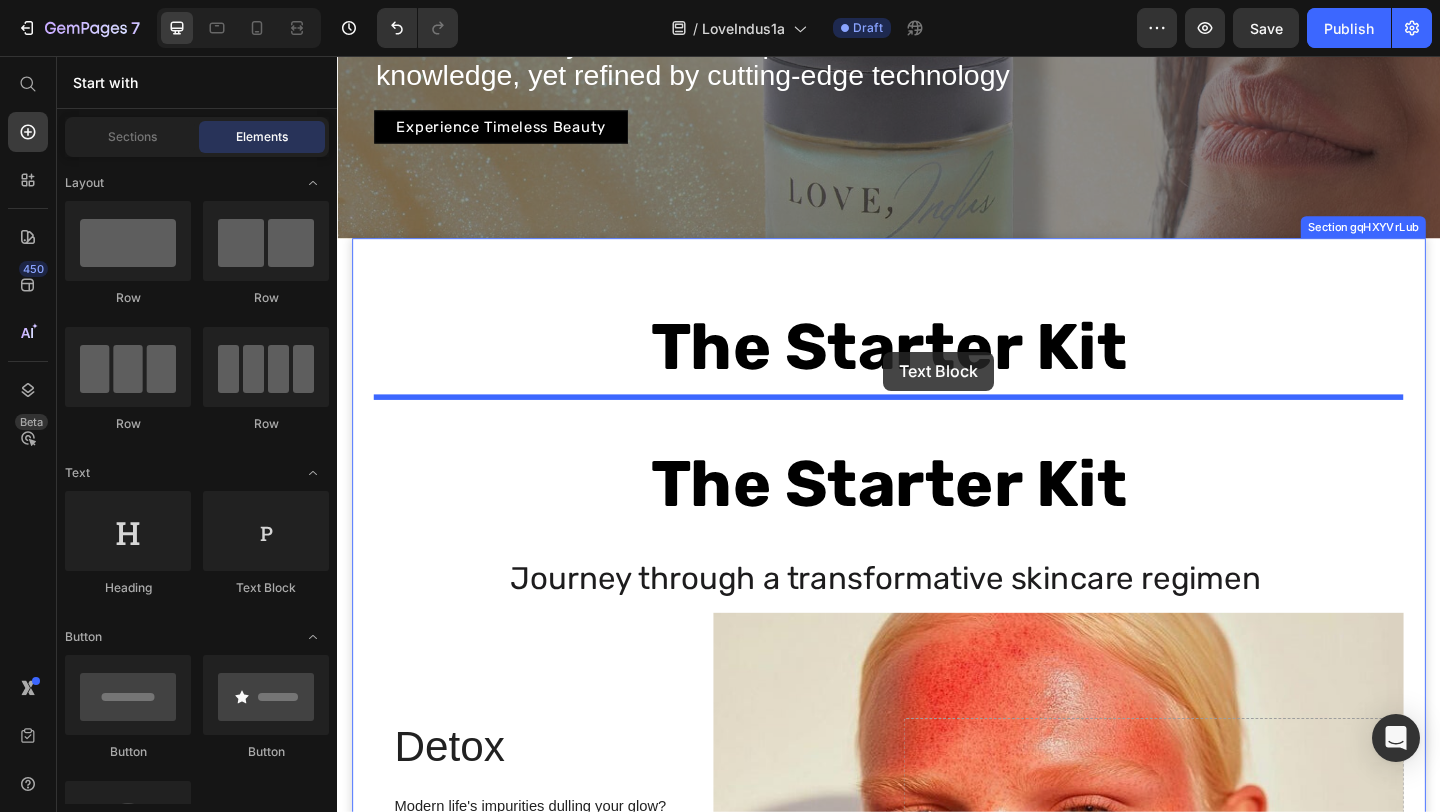drag, startPoint x: 620, startPoint y: 583, endPoint x: 931, endPoint y: 378, distance: 372.48624 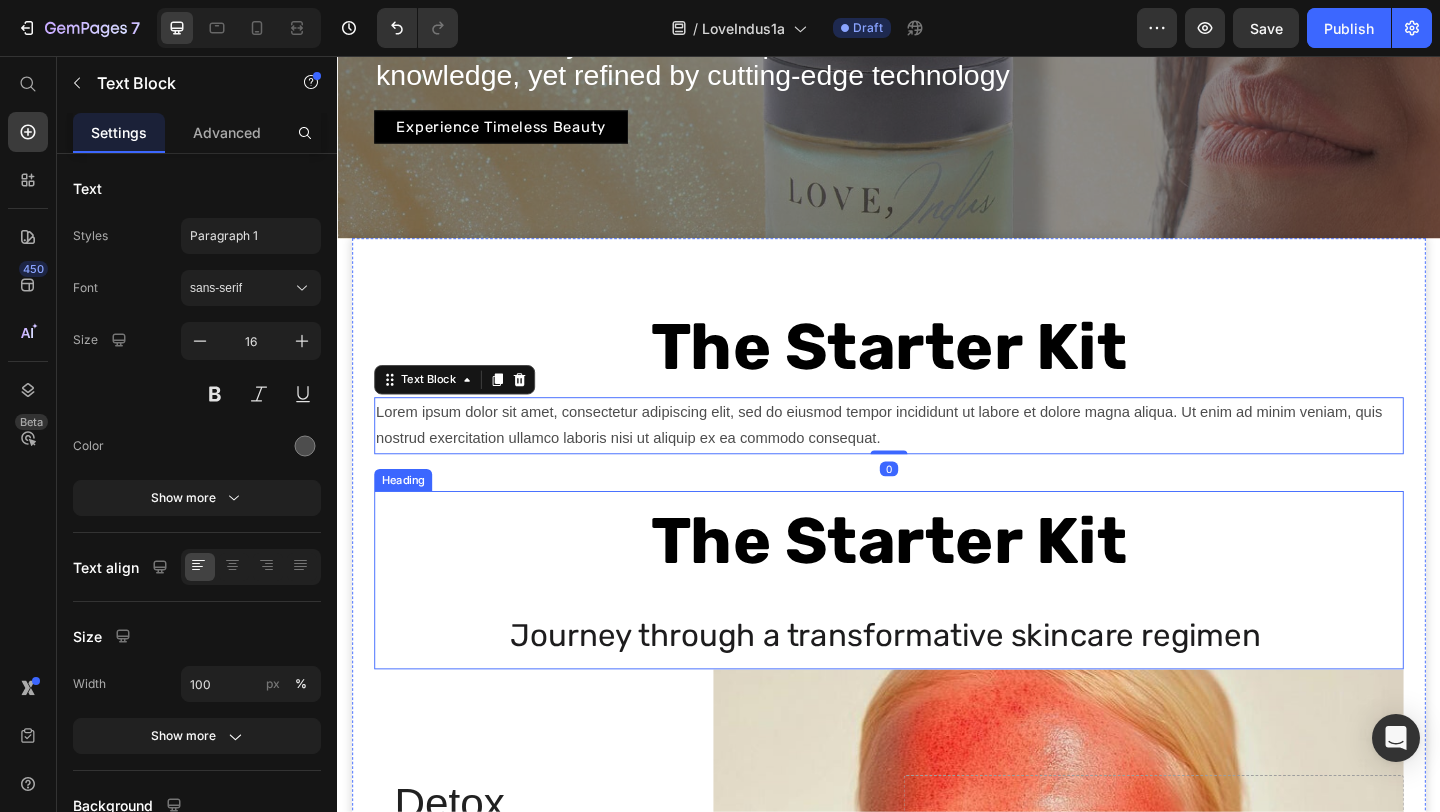 click on "Journey through a transformative skincare regimen" at bounding box center [933, 686] 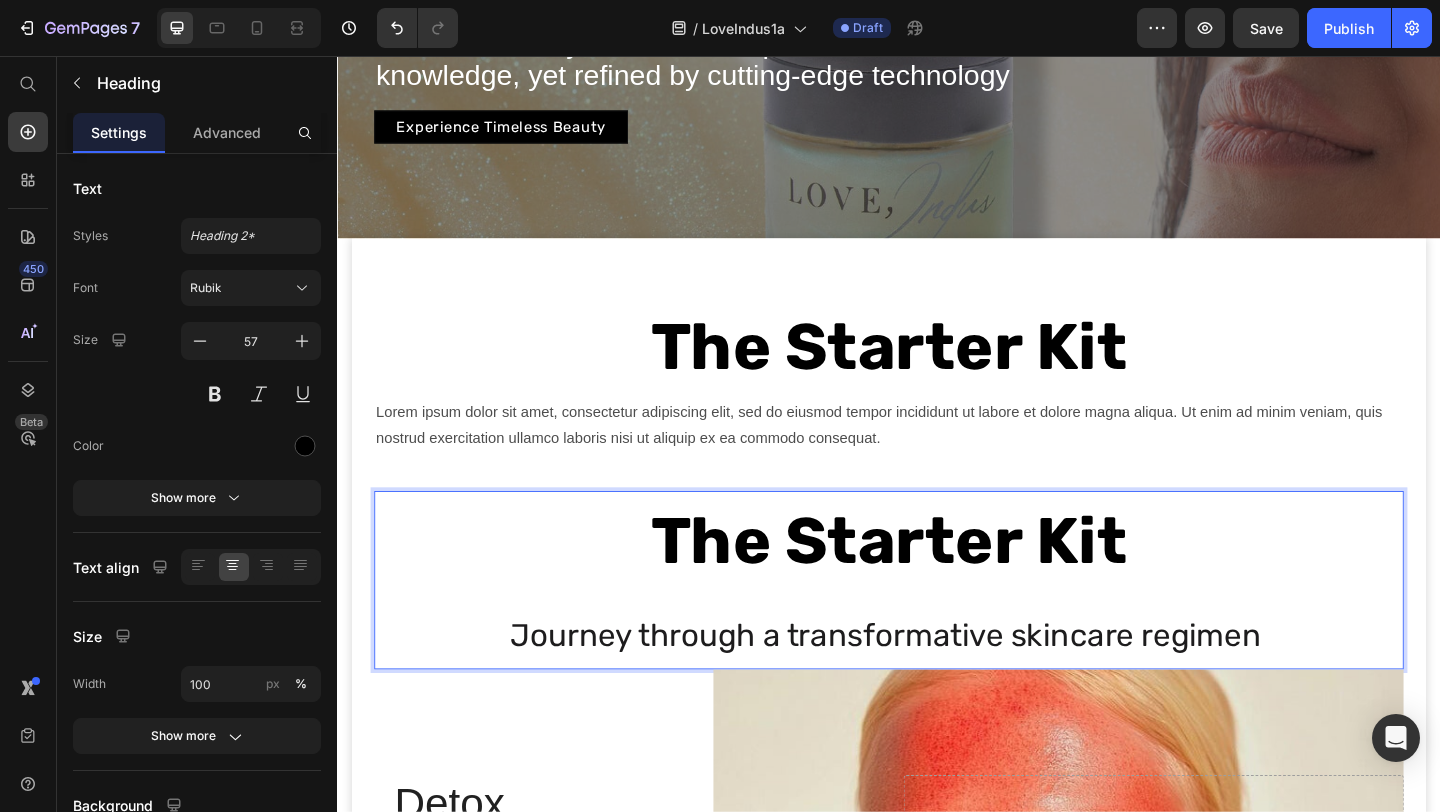 click on "Journey through a transformative skincare regimen" at bounding box center (933, 686) 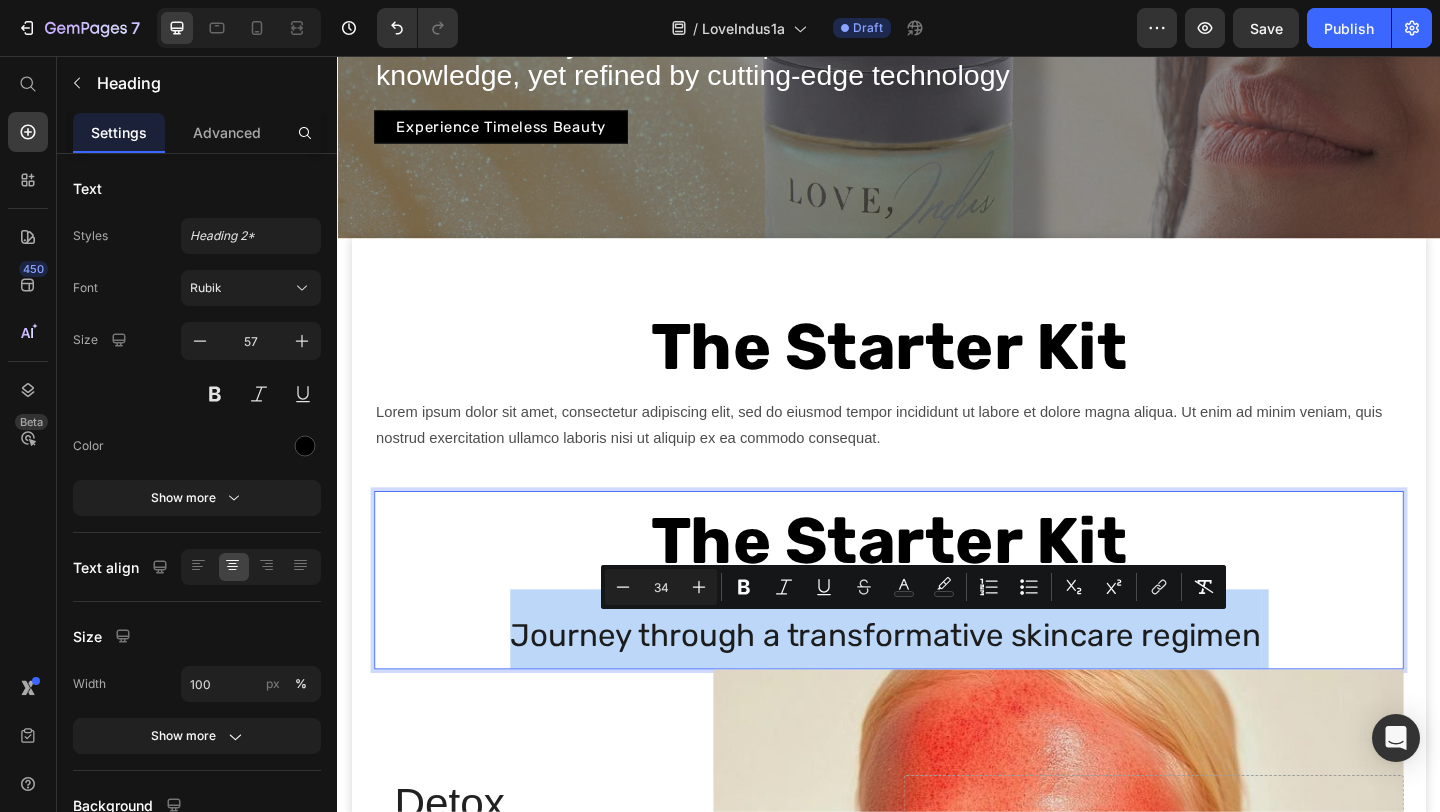 copy on "Journey through a transformative skincare regimen" 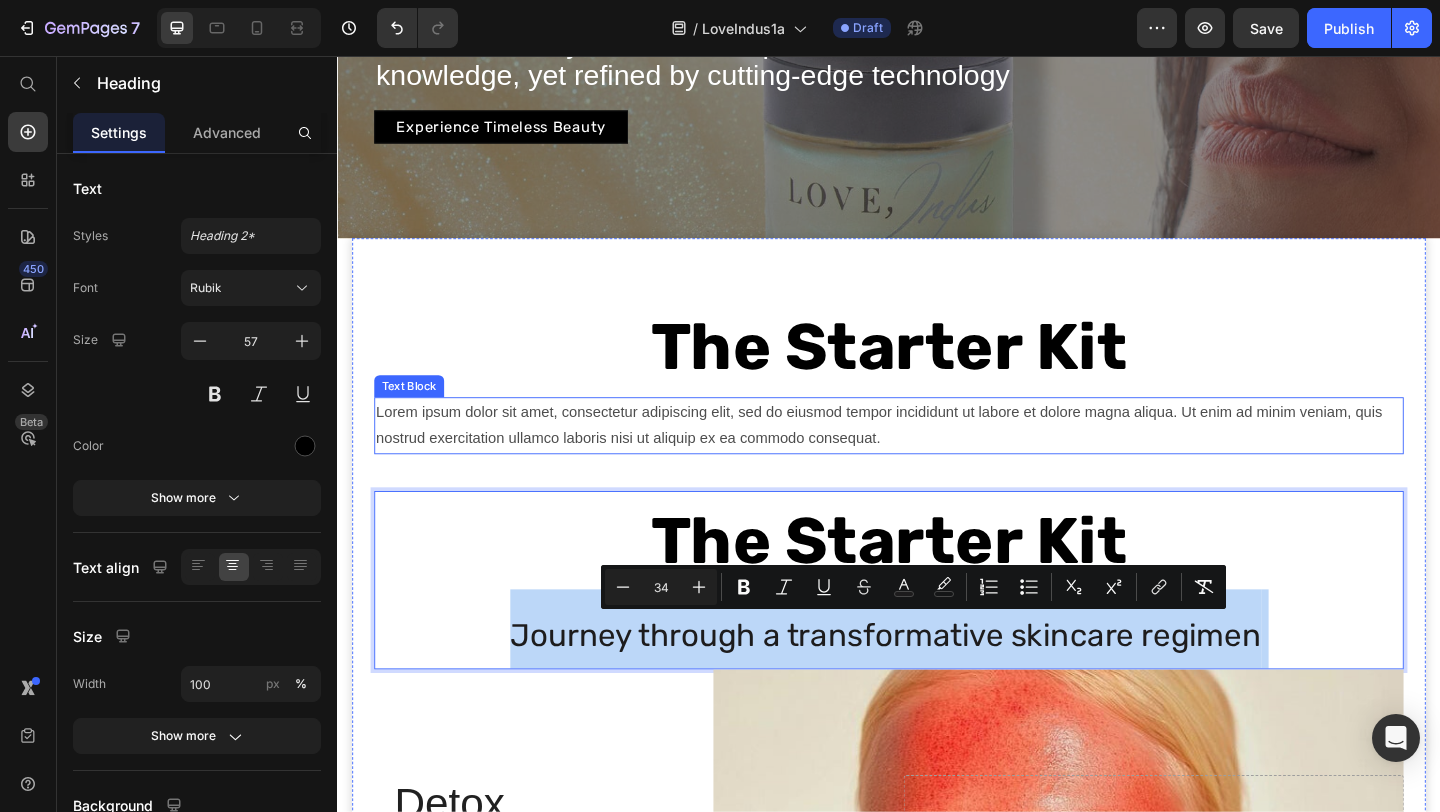 click on "Lorem ipsum dolor sit amet, consectetur adipiscing elit, sed do eiusmod tempor incididunt ut labore et dolore magna aliqua. Ut enim ad minim veniam, quis nostrud exercitation ullamco laboris nisi ut aliquip ex ea commodo consequat." at bounding box center (937, 458) 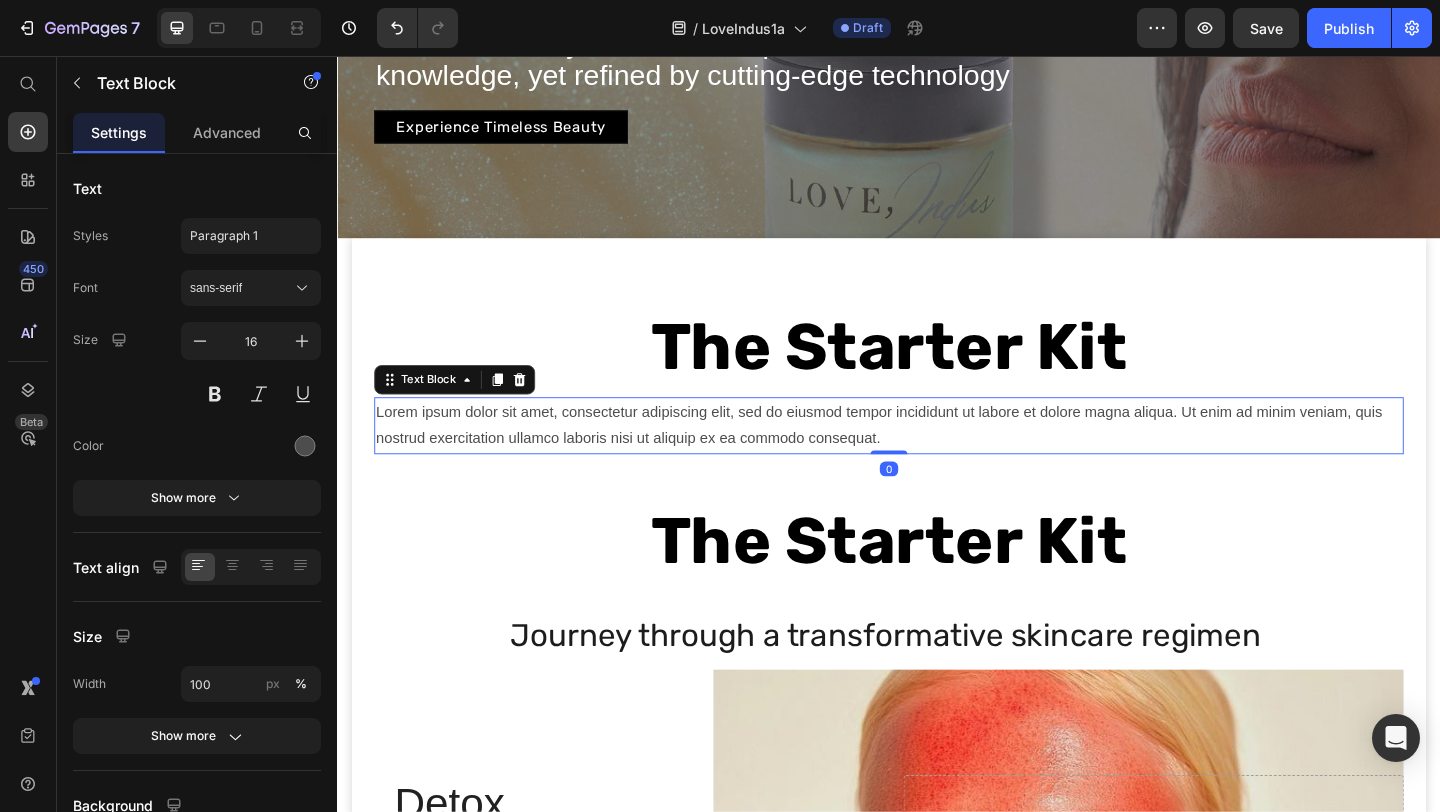 click on "Lorem ipsum dolor sit amet, consectetur adipiscing elit, sed do eiusmod tempor incididunt ut labore et dolore magna aliqua. Ut enim ad minim veniam, quis nostrud exercitation ullamco laboris nisi ut aliquip ex ea commodo consequat." at bounding box center [937, 458] 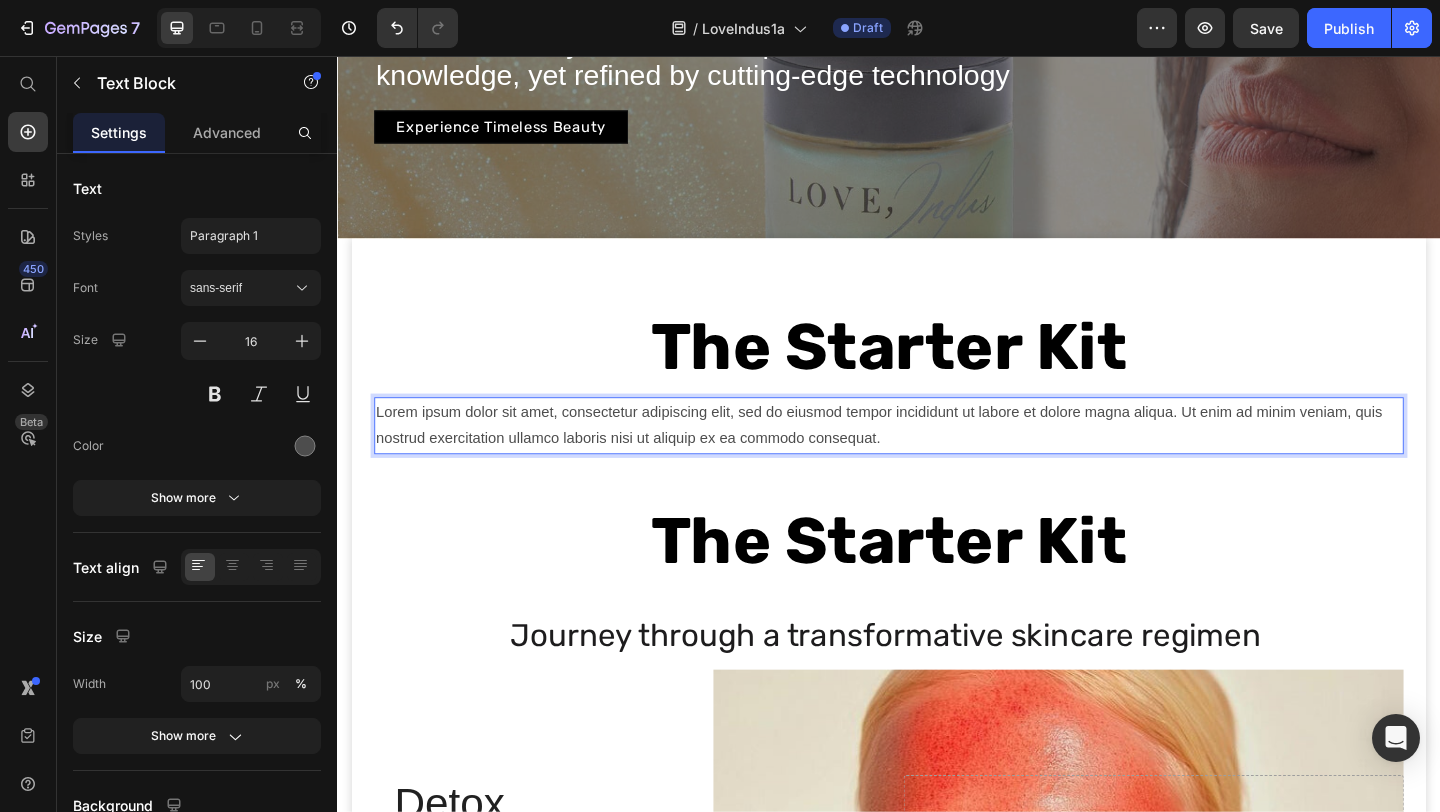 click at bounding box center (860, 453) 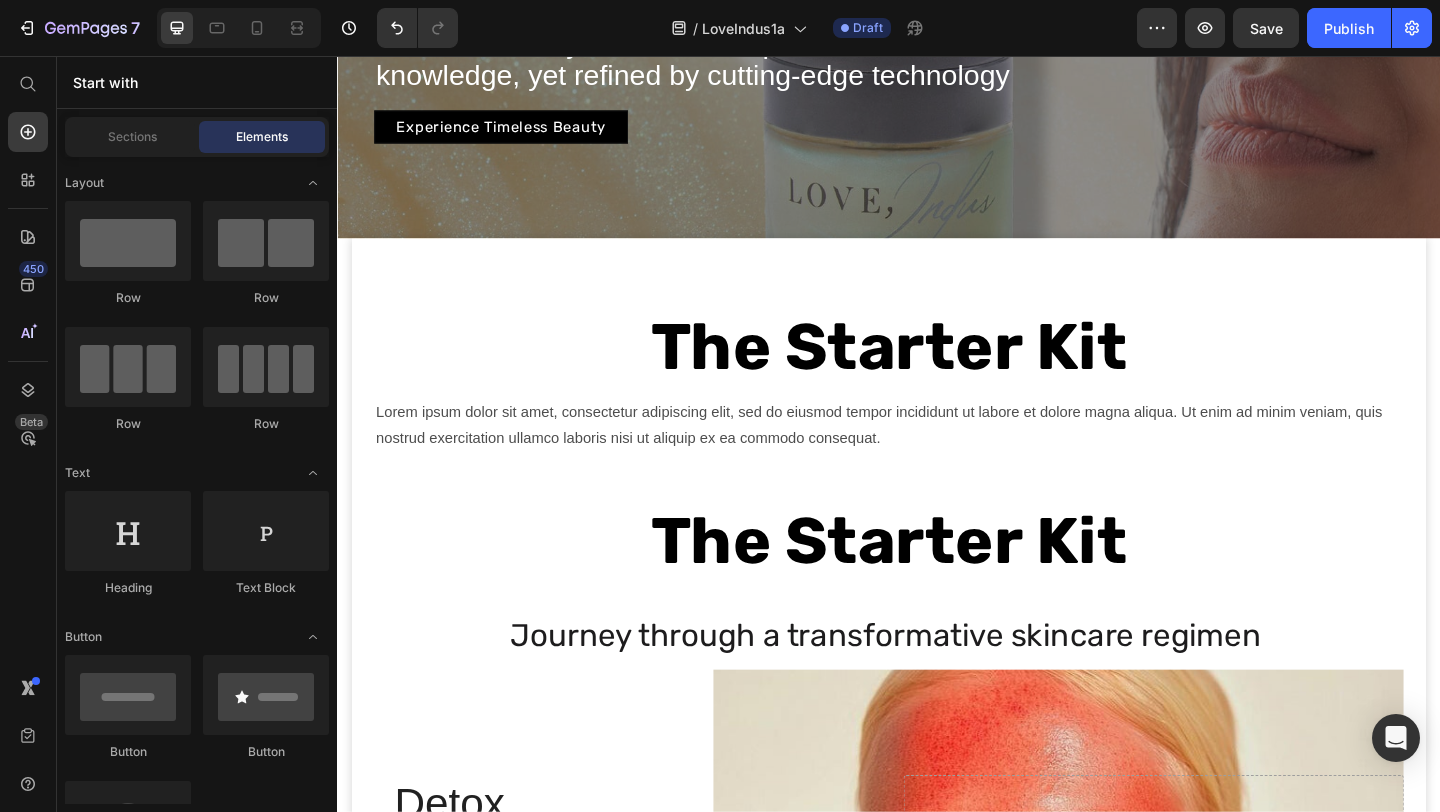 click on "Lorem ipsum dolor sit amet, consectetur adipiscing elit, sed do eiusmod tempor incididunt ut labore et dolore magna aliqua. Ut enim ad minim veniam, quis nostrud exercitation ullamco laboris nisi ut aliquip ex ea commodo consequat." at bounding box center [937, 458] 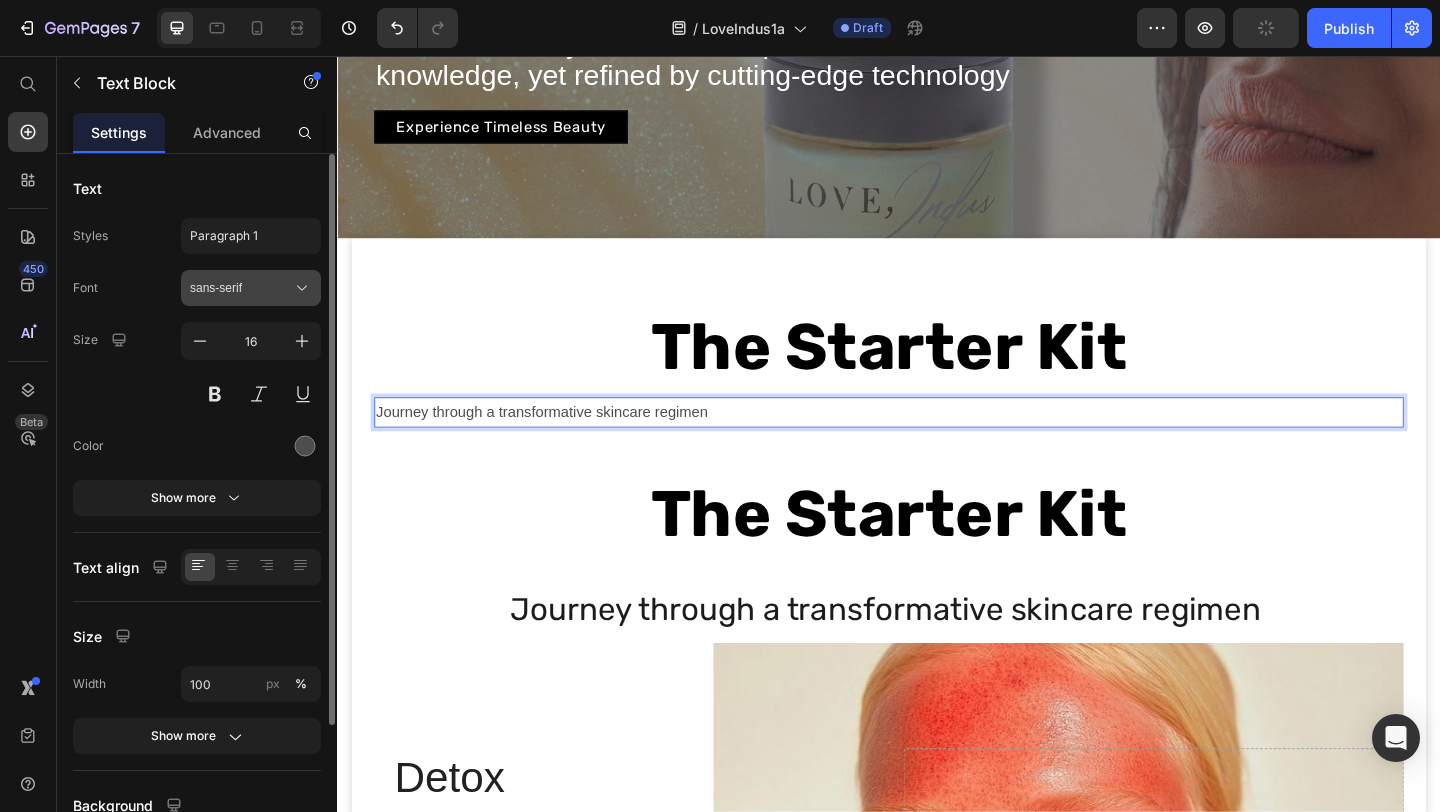 click on "sans-serif" at bounding box center (251, 288) 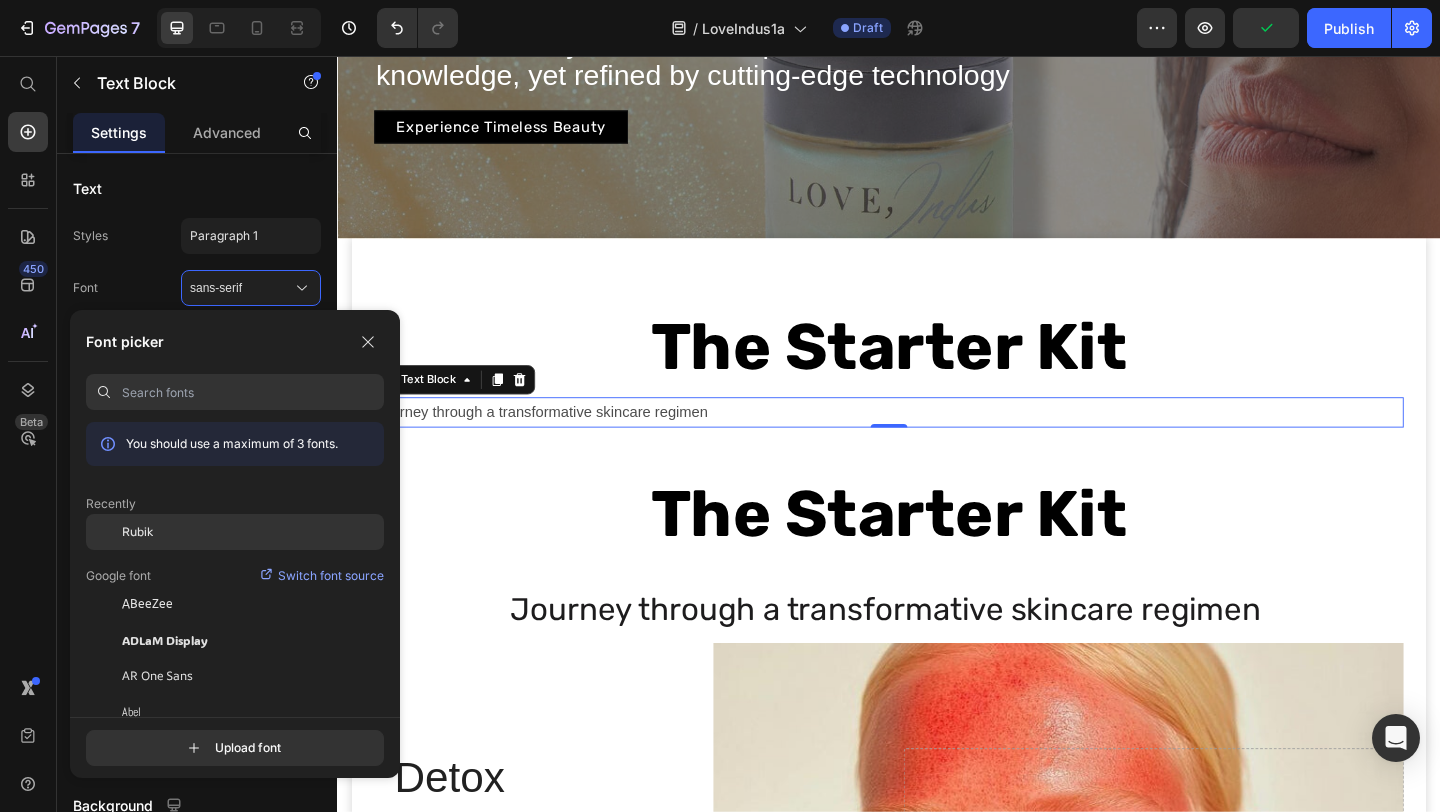 click on "Rubik" 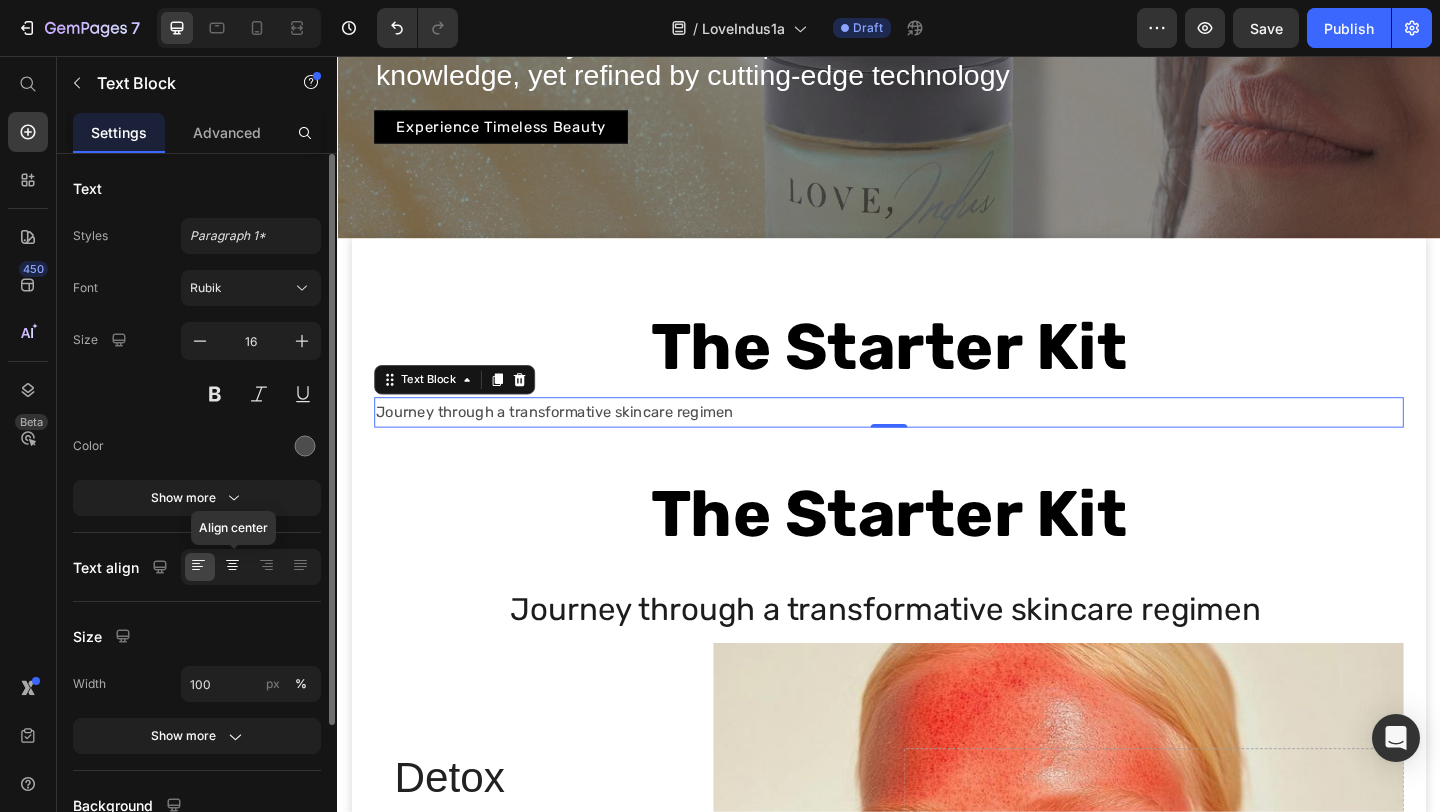 click 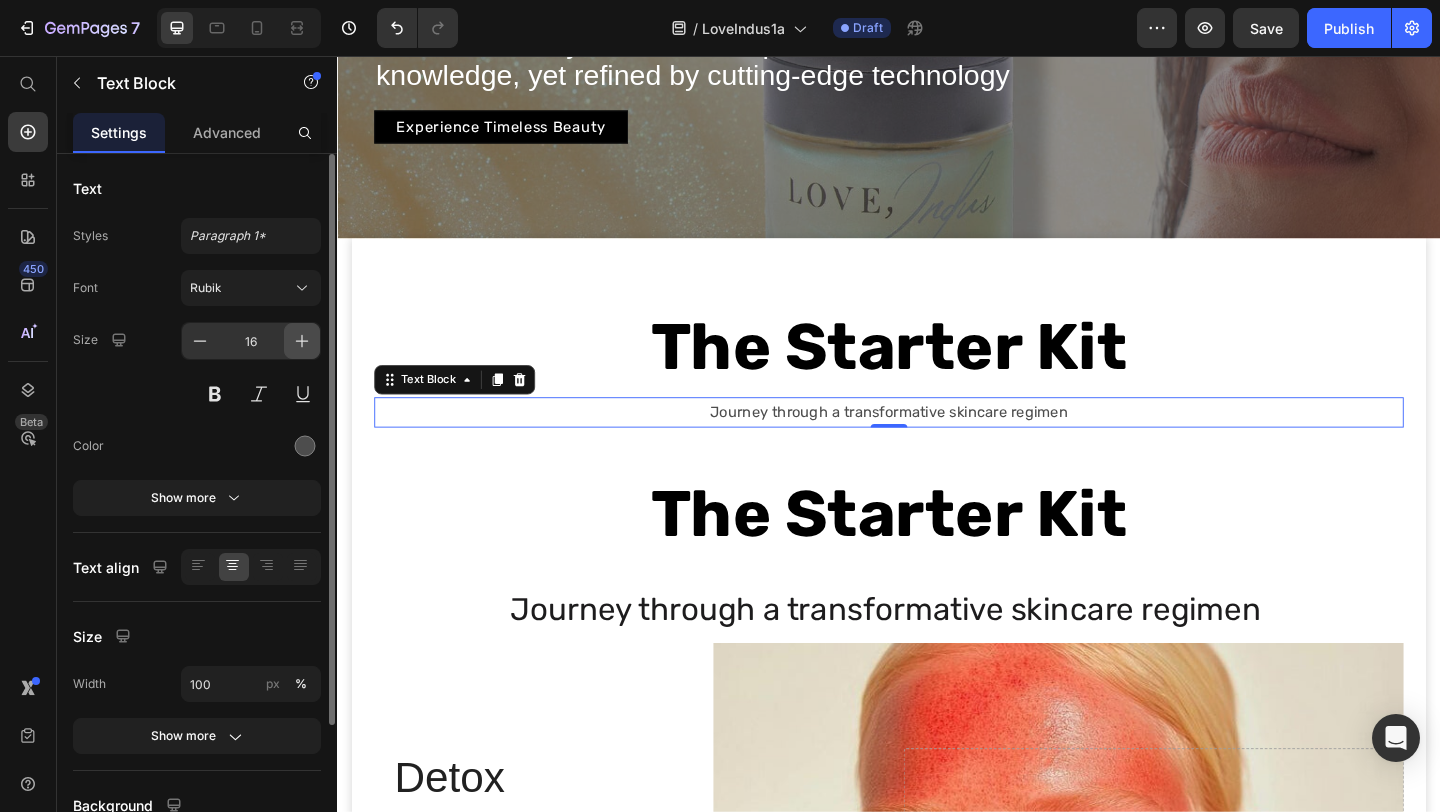 click 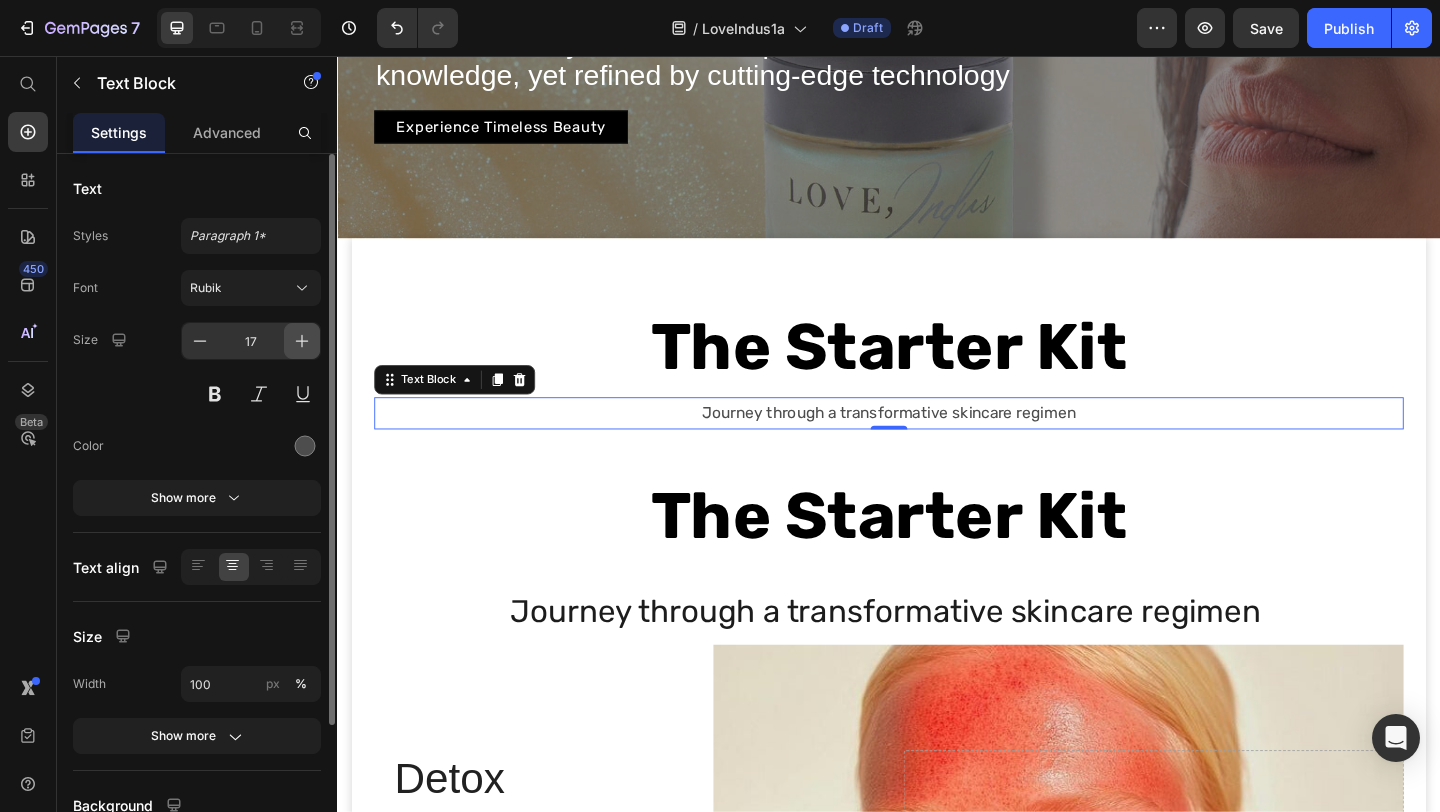 click 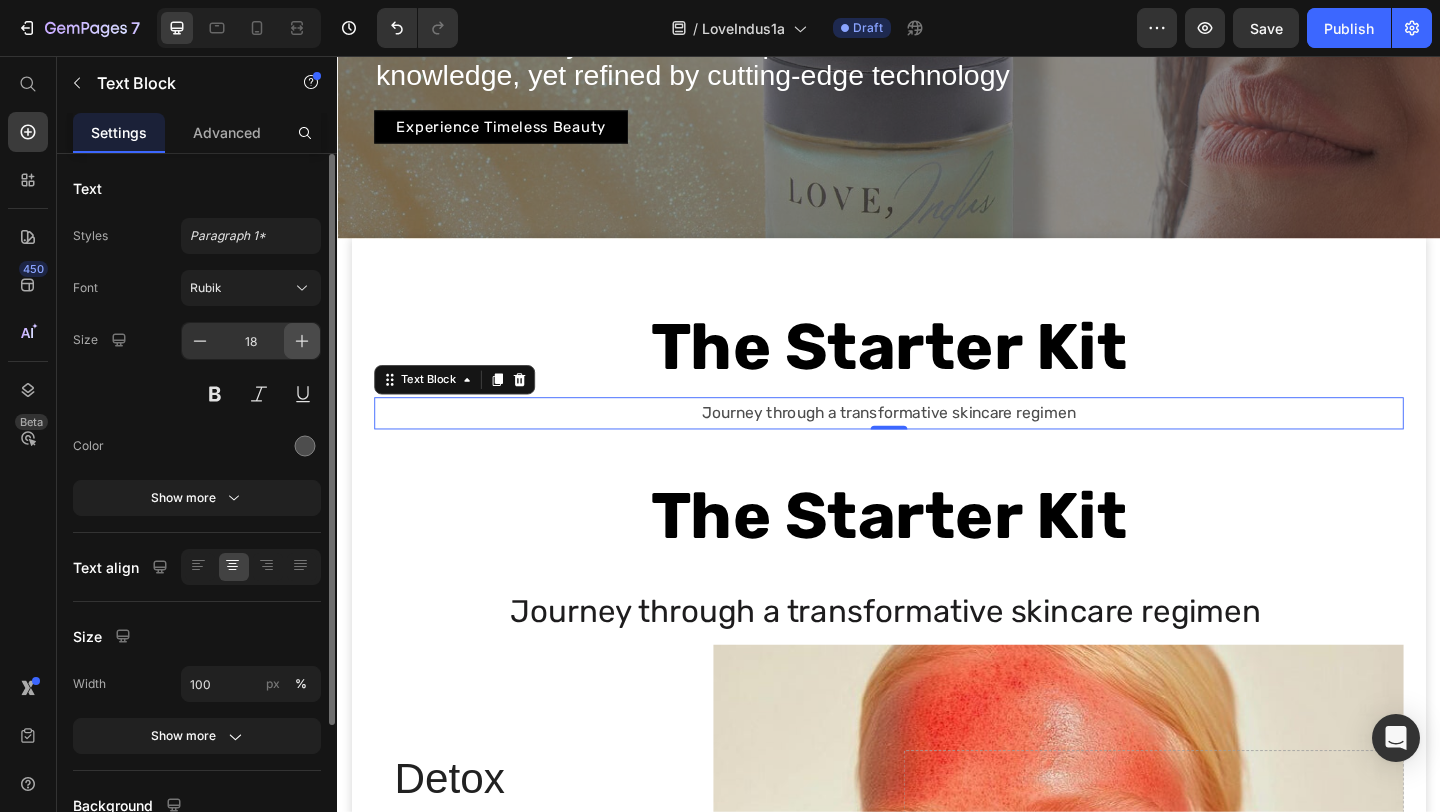 click 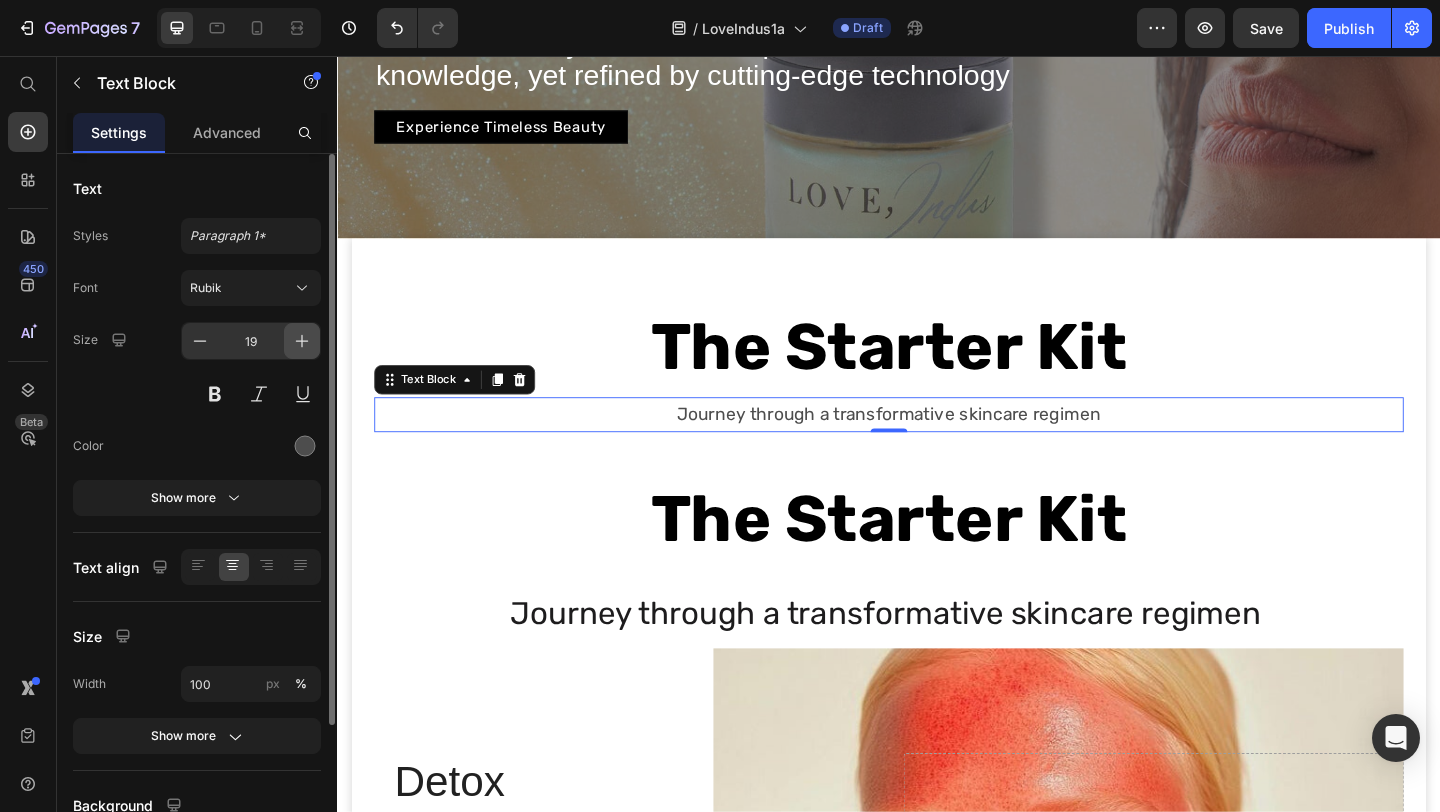 click 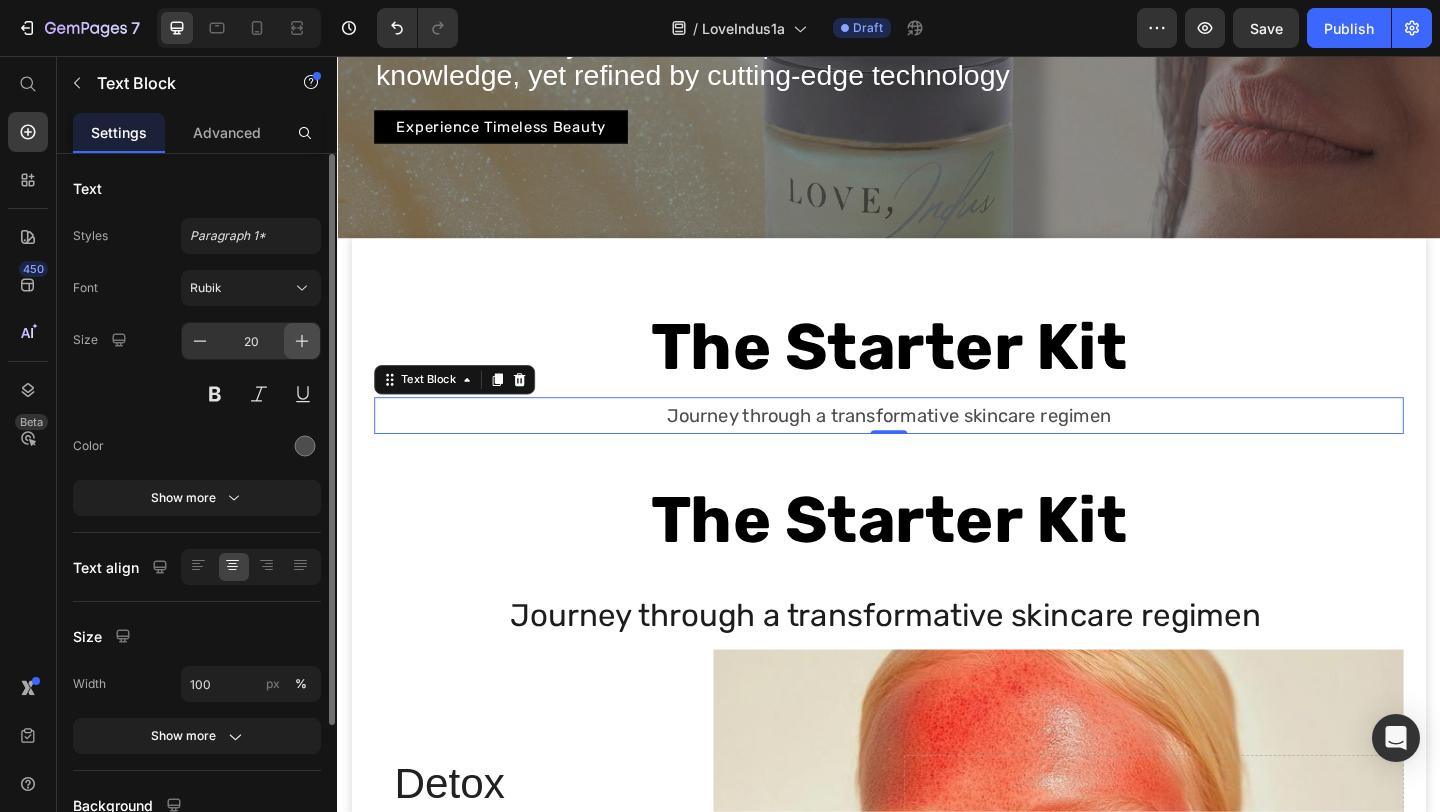 click 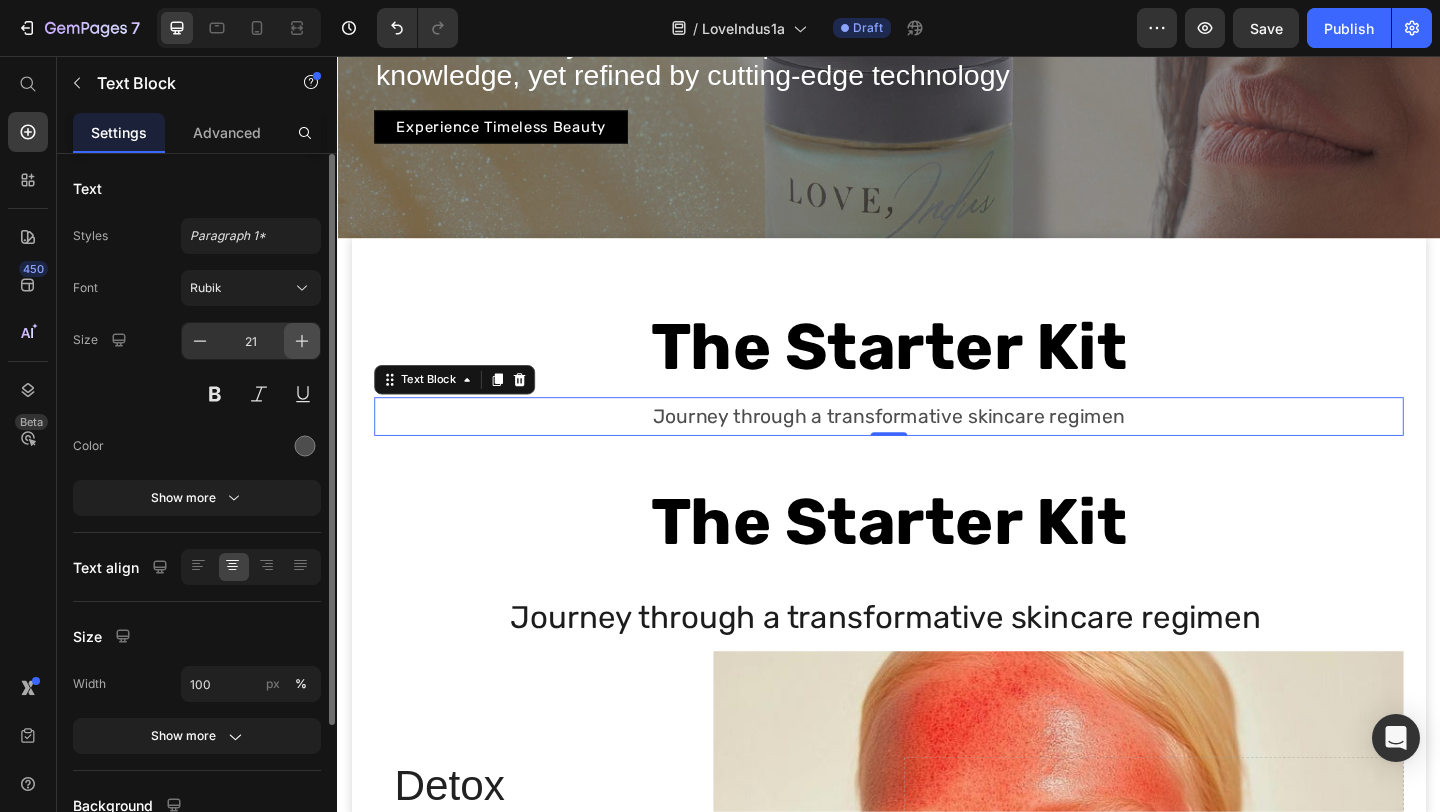 click 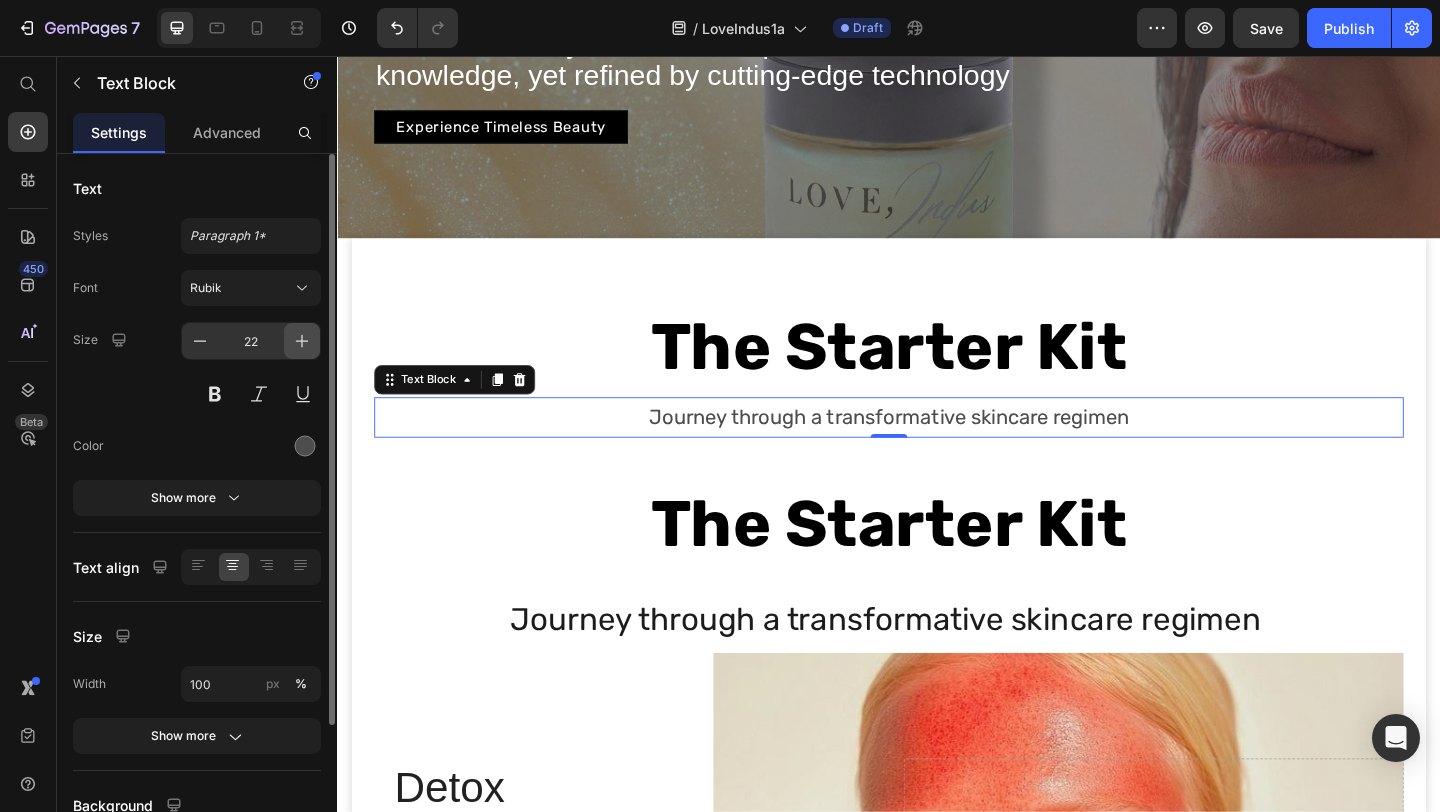 click 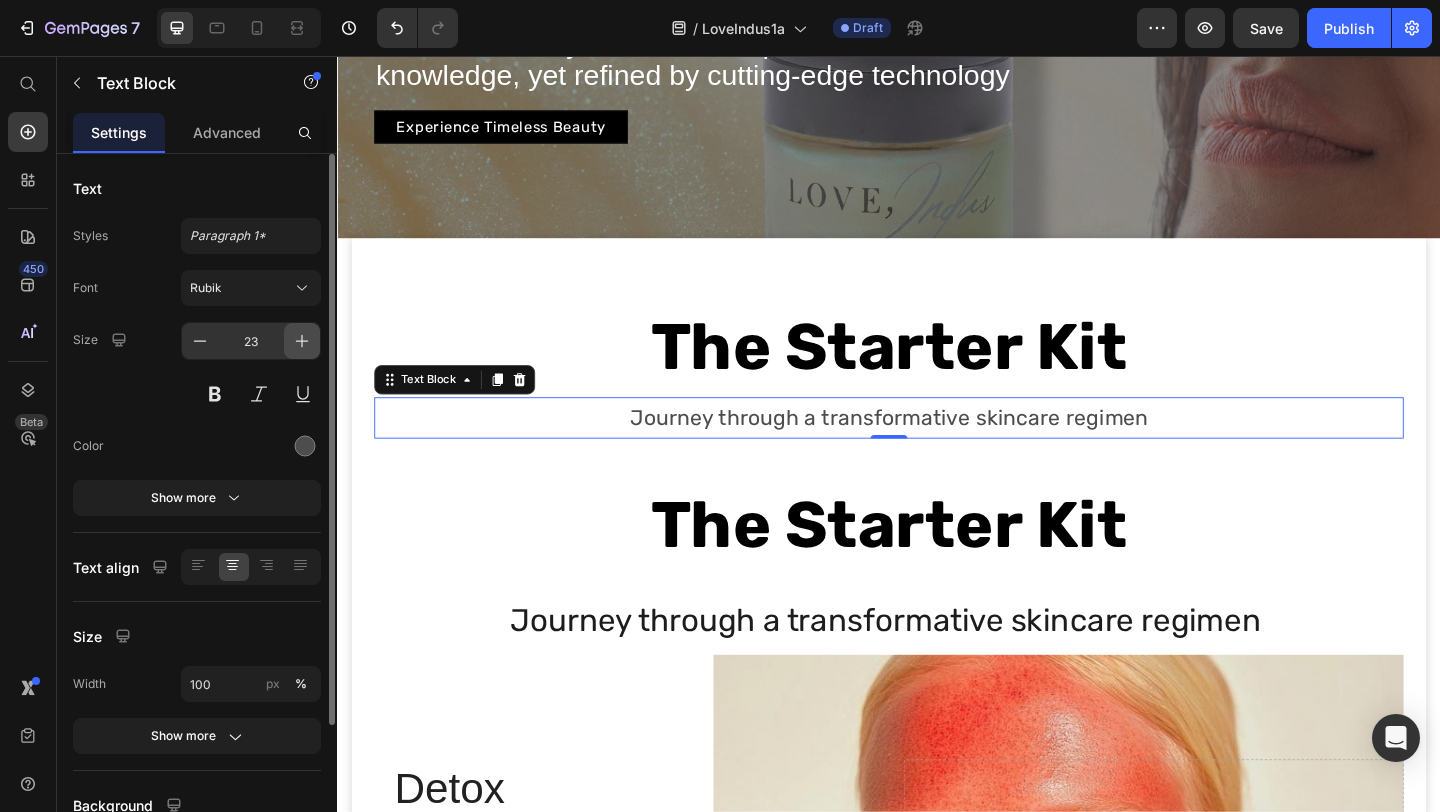 click 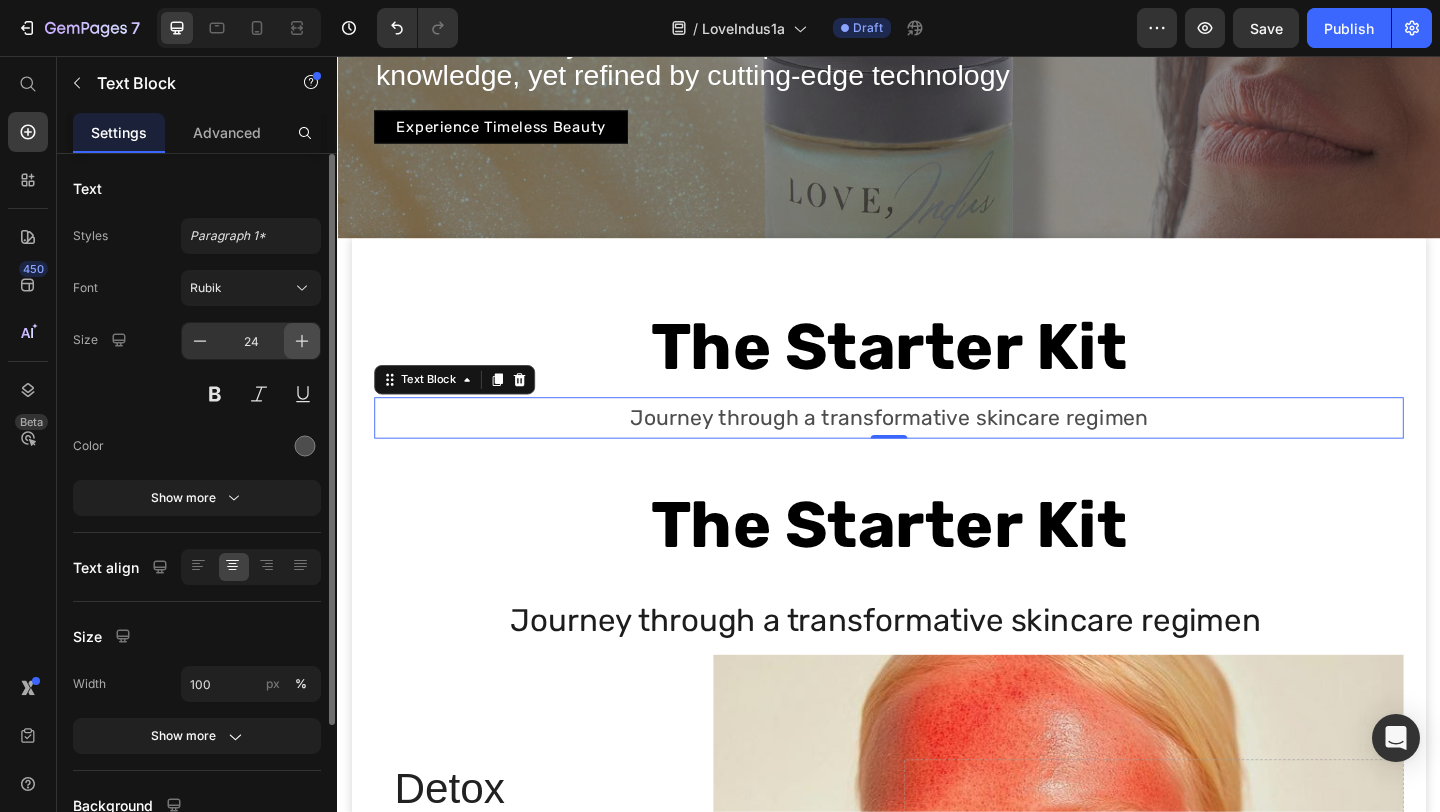 click 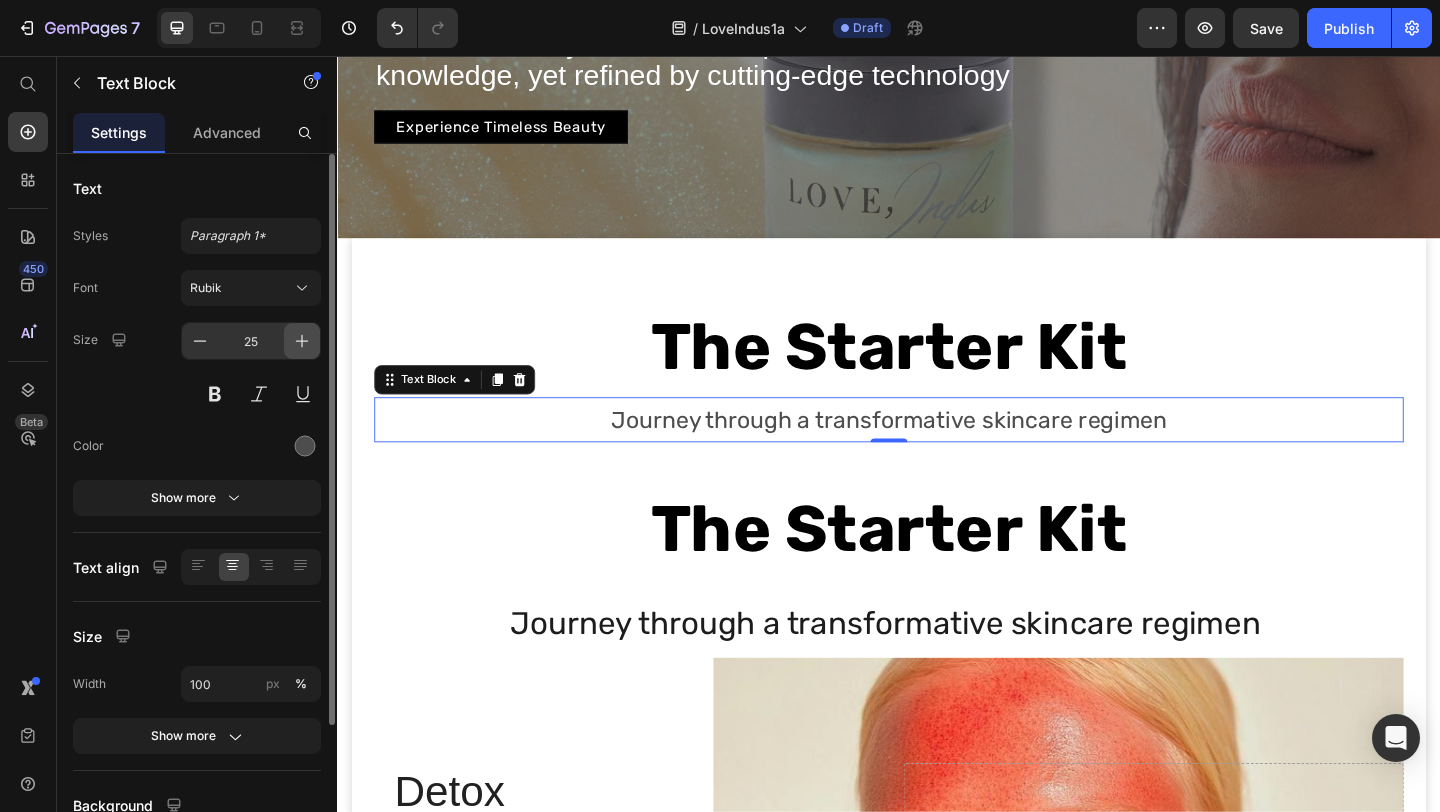 click 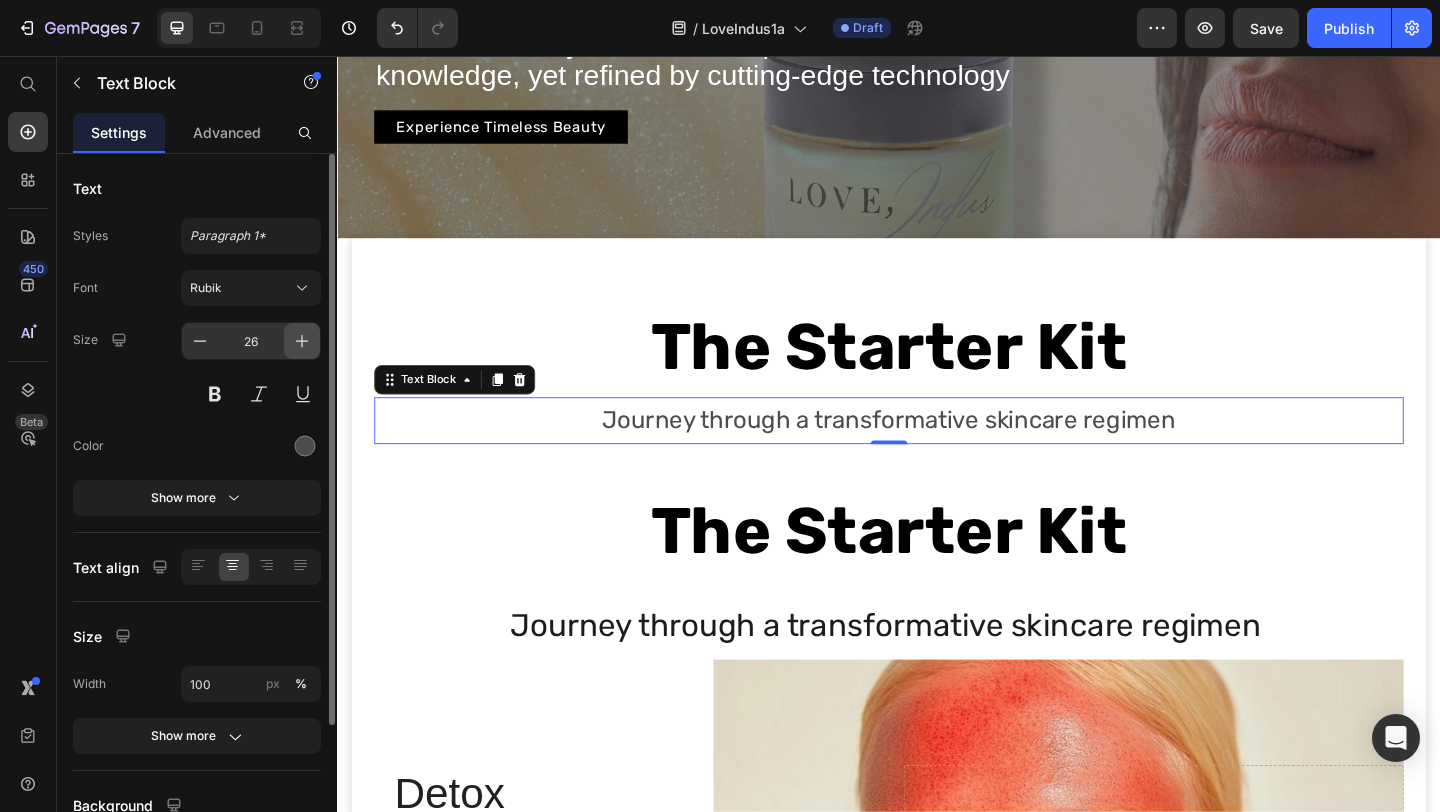 click 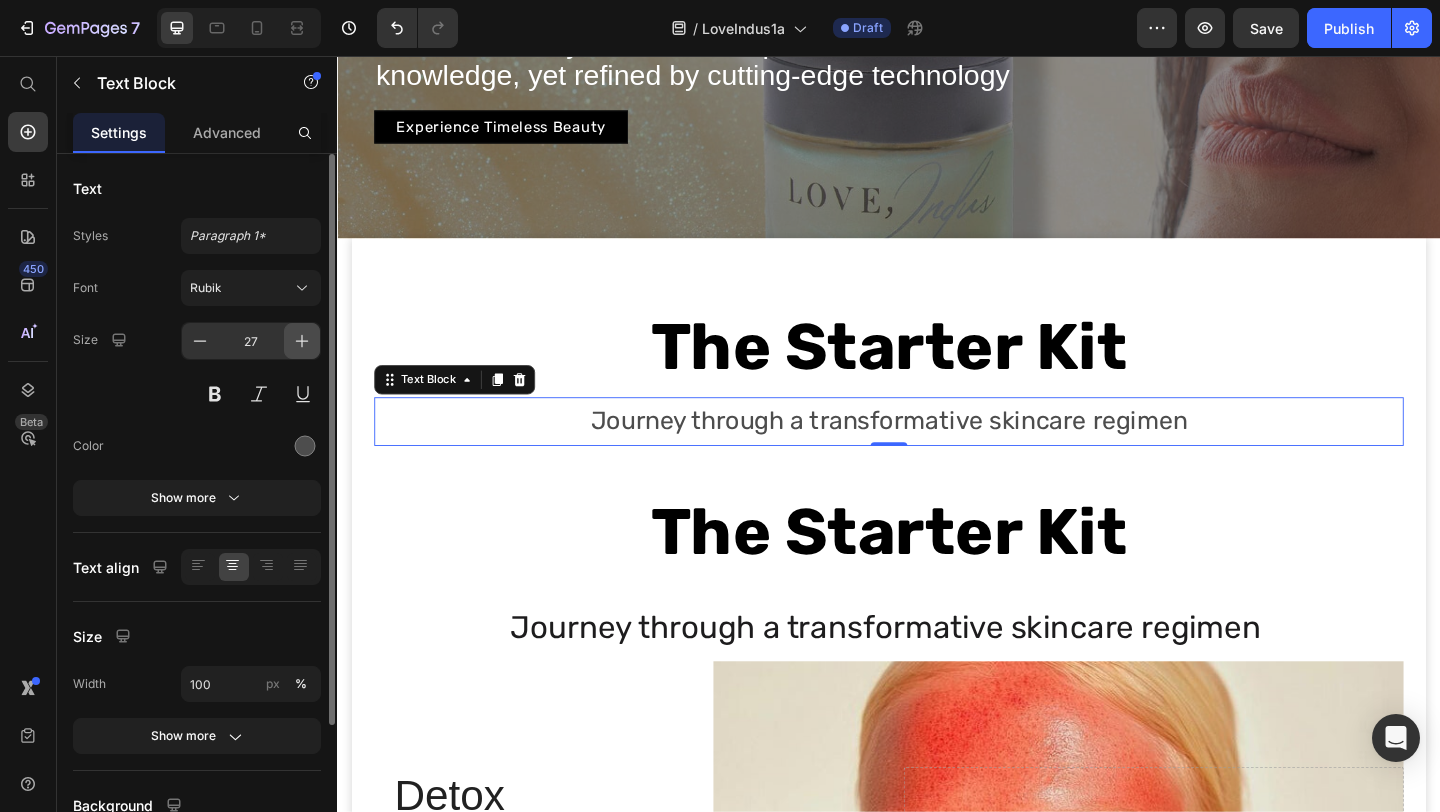 click 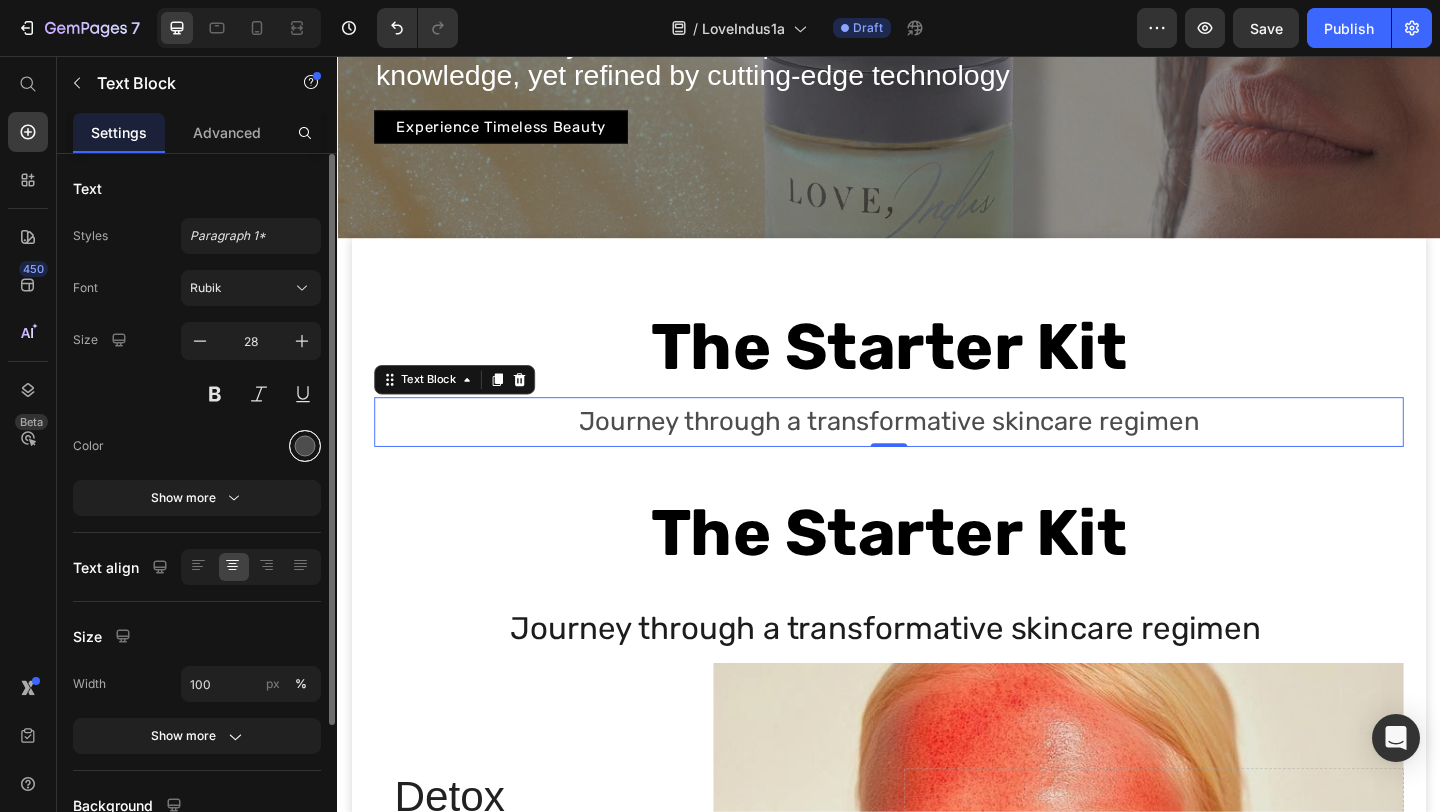 click at bounding box center [305, 446] 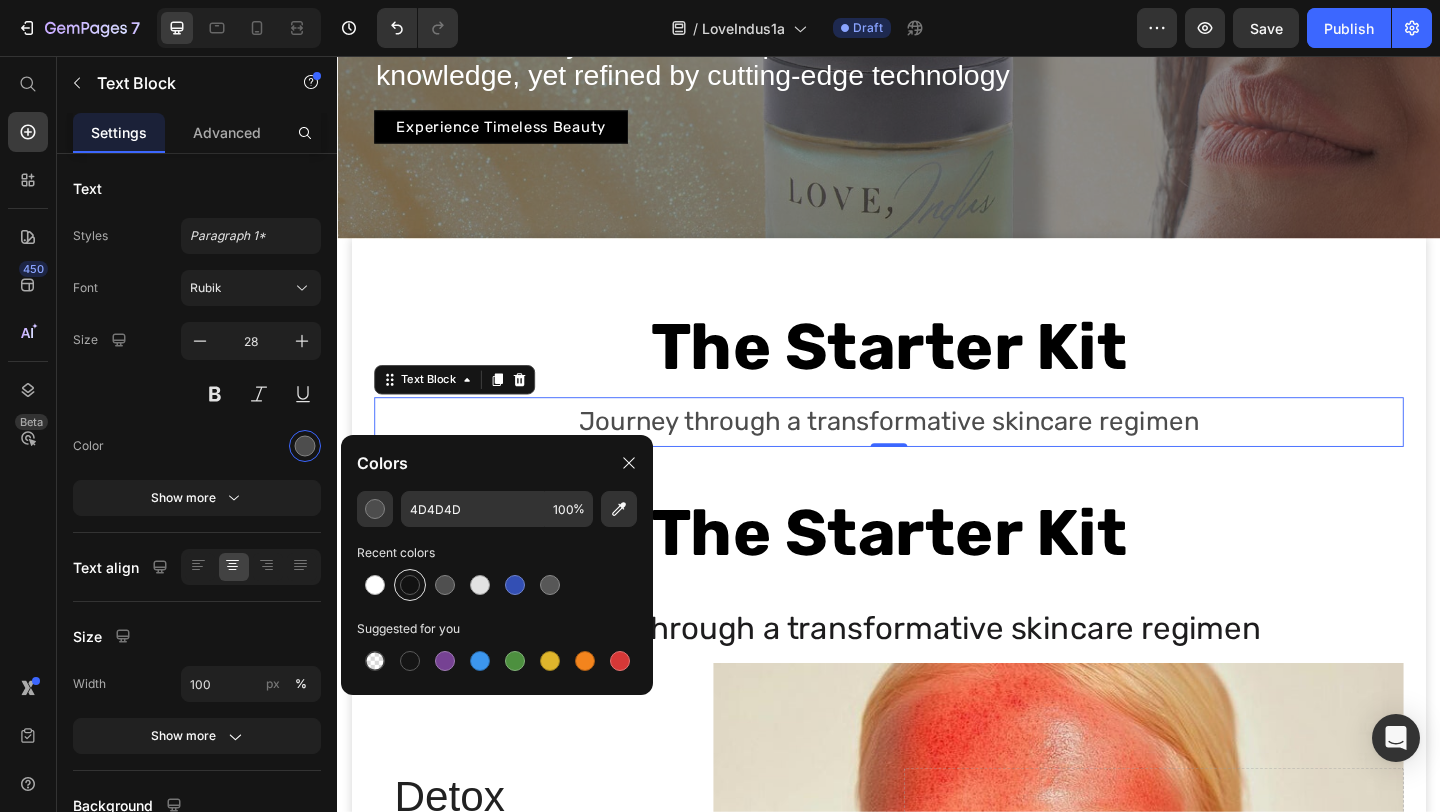 click at bounding box center (410, 585) 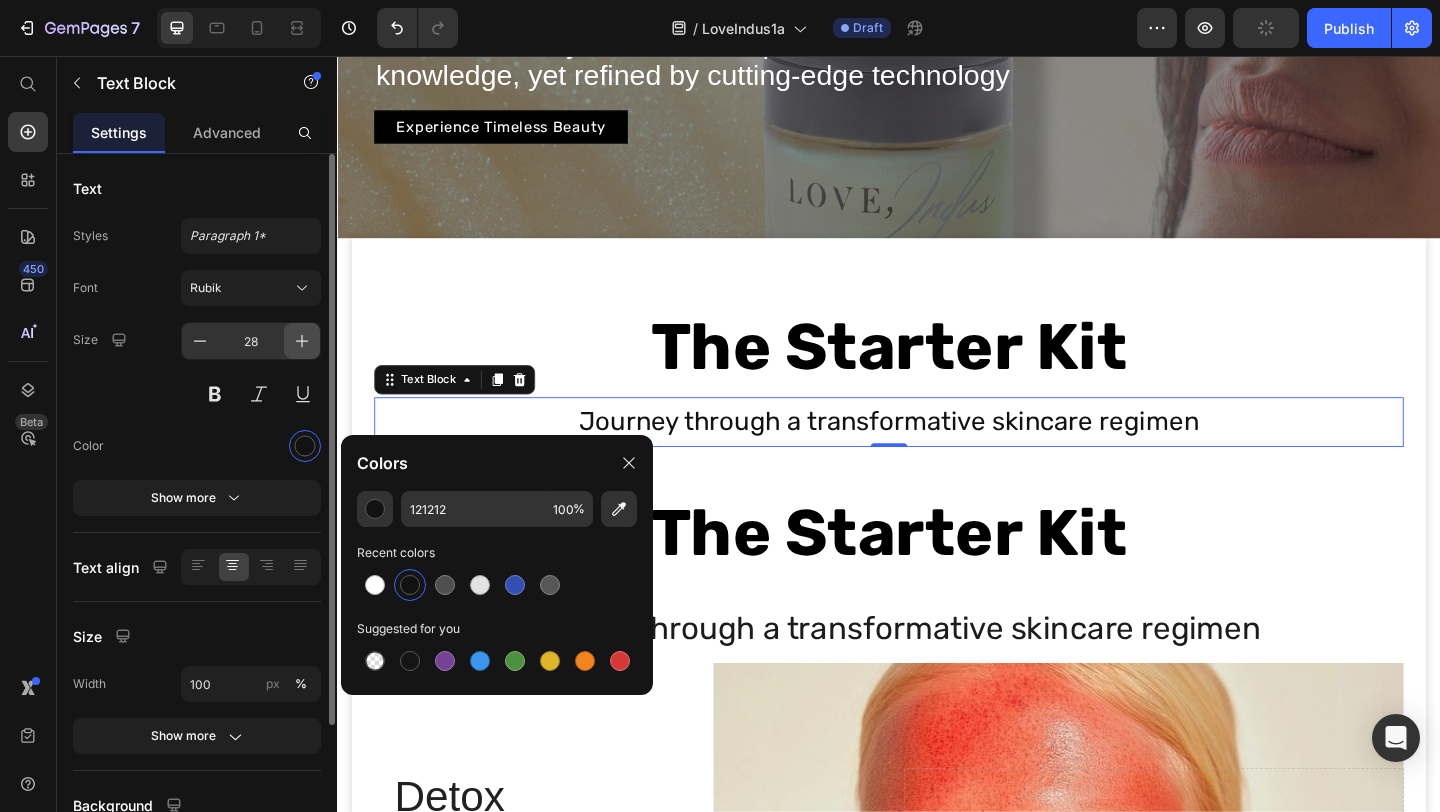 click 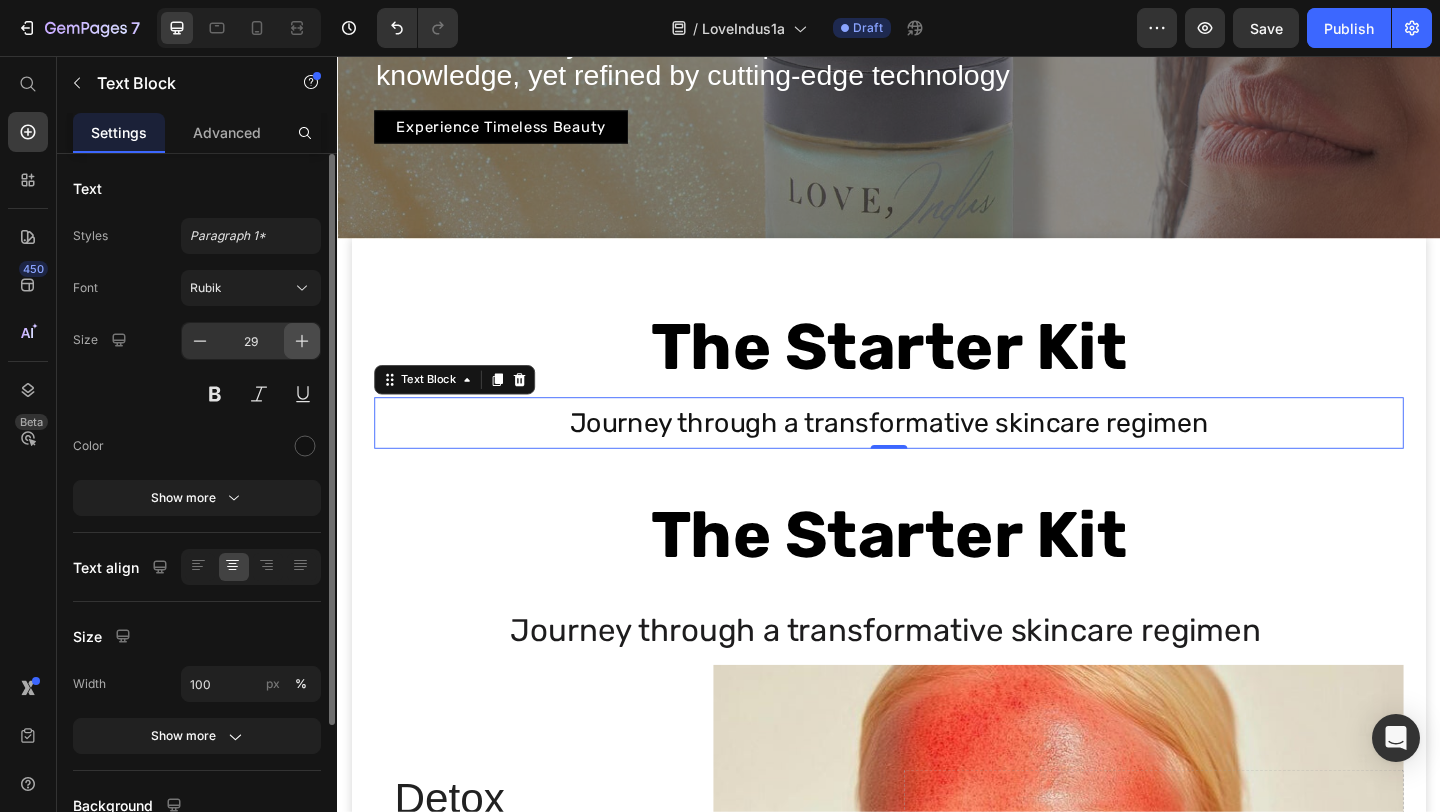 click 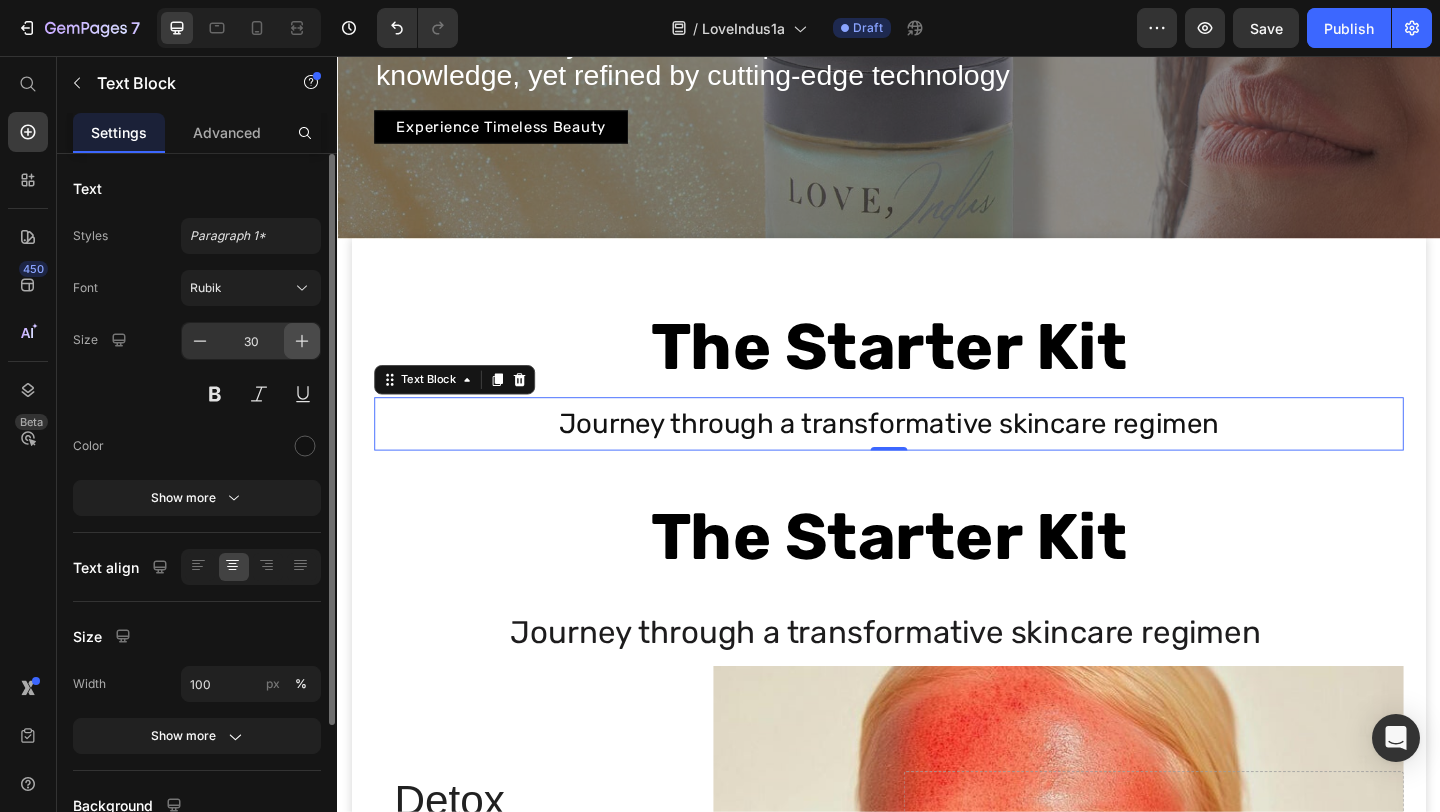 click 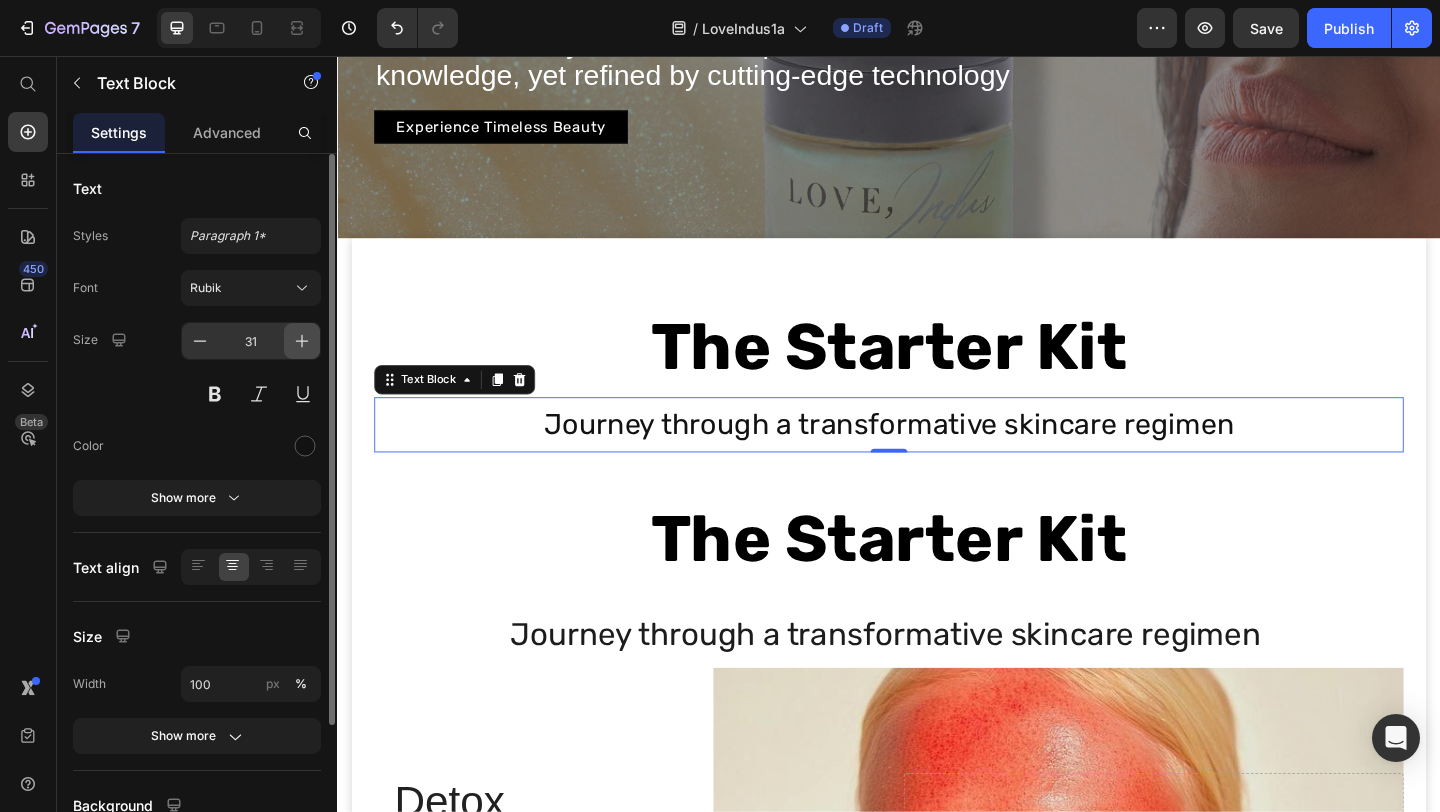click 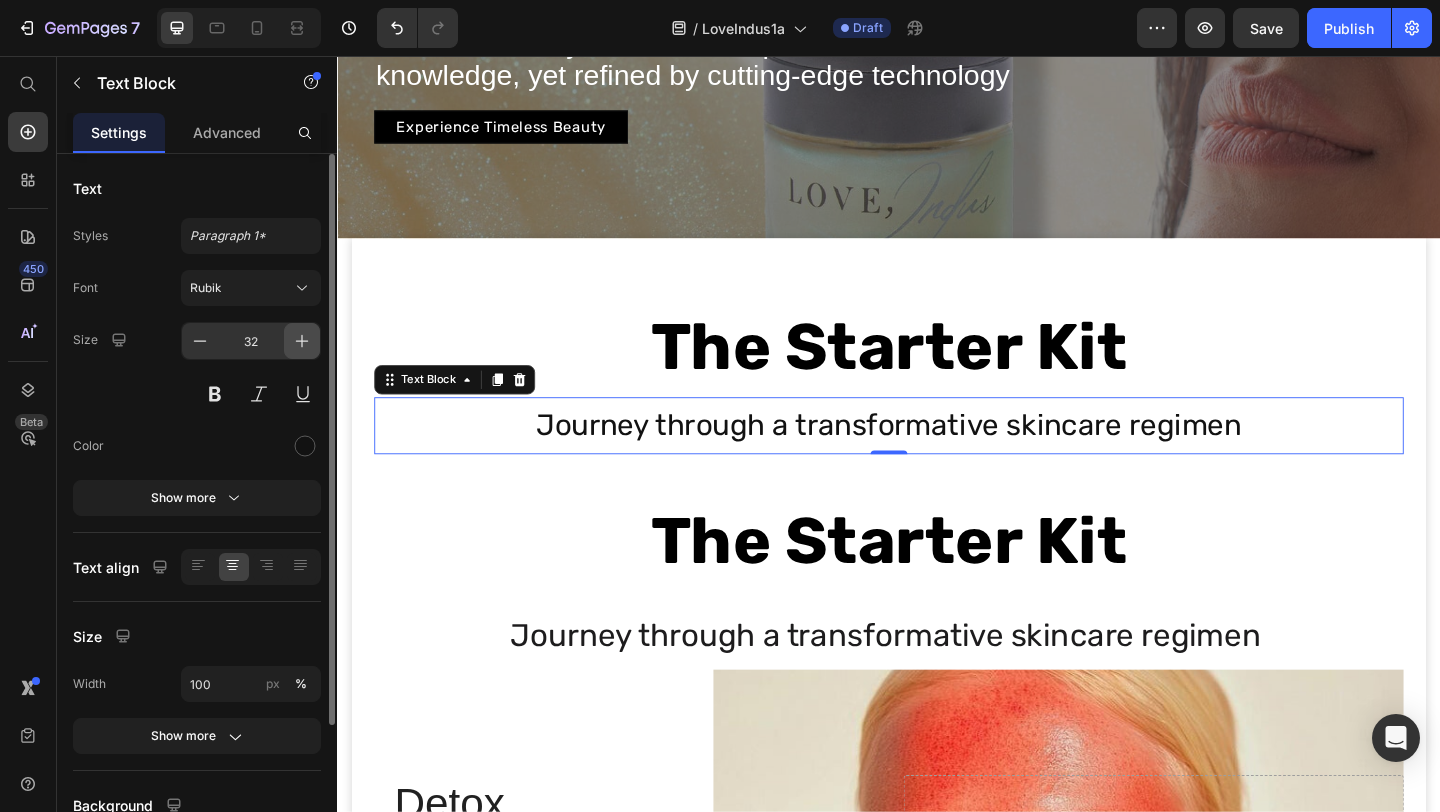 click 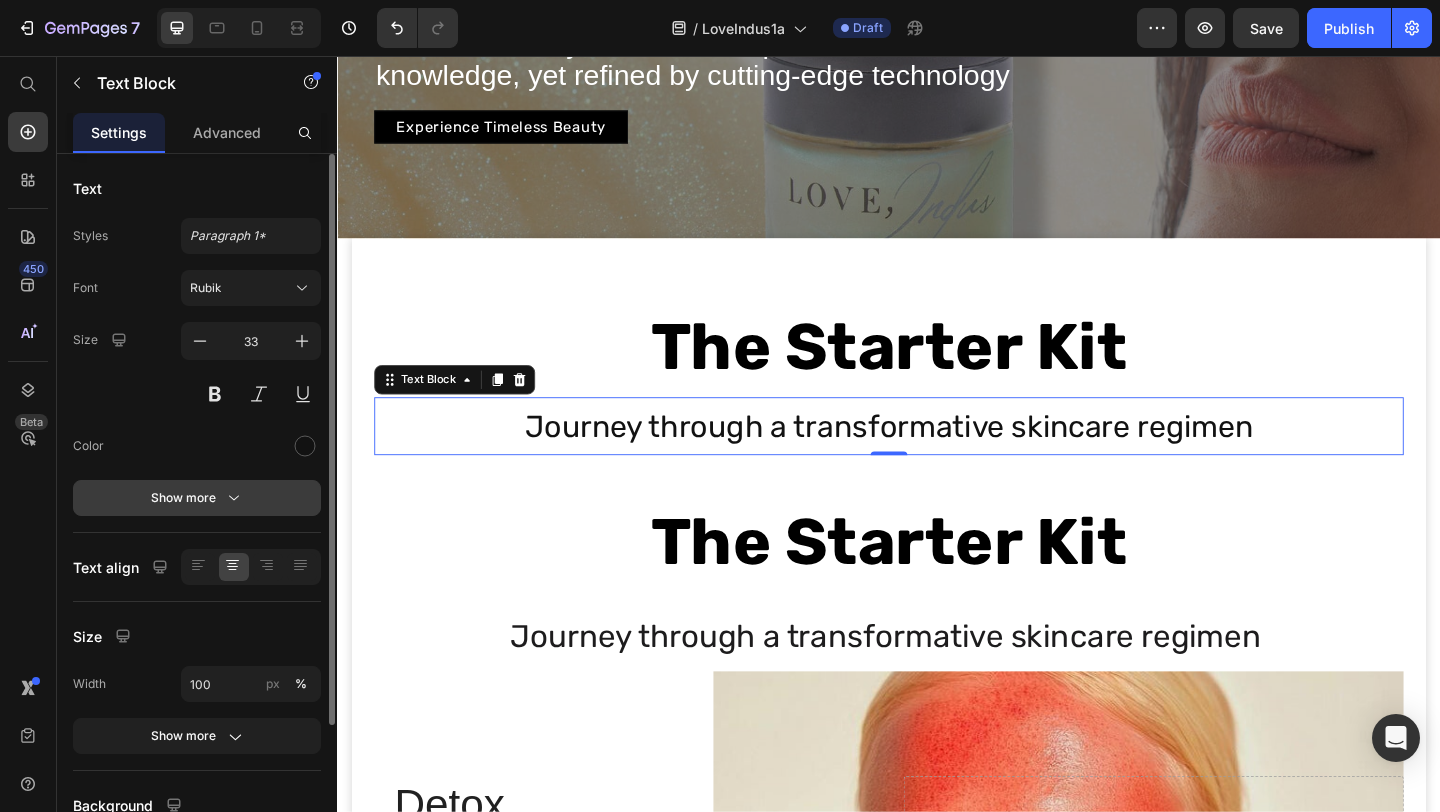 click on "Show more" at bounding box center [197, 498] 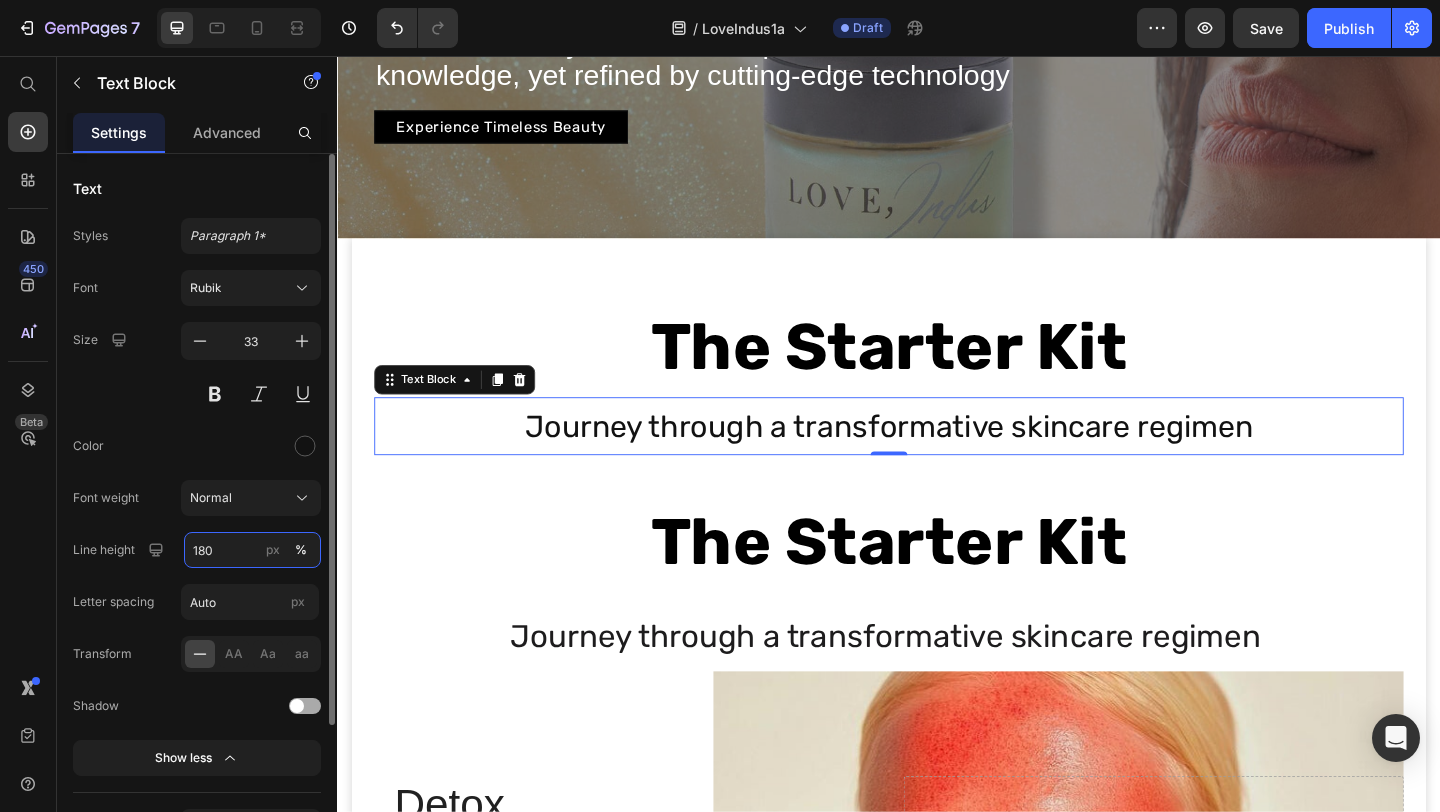 click on "180" at bounding box center [252, 550] 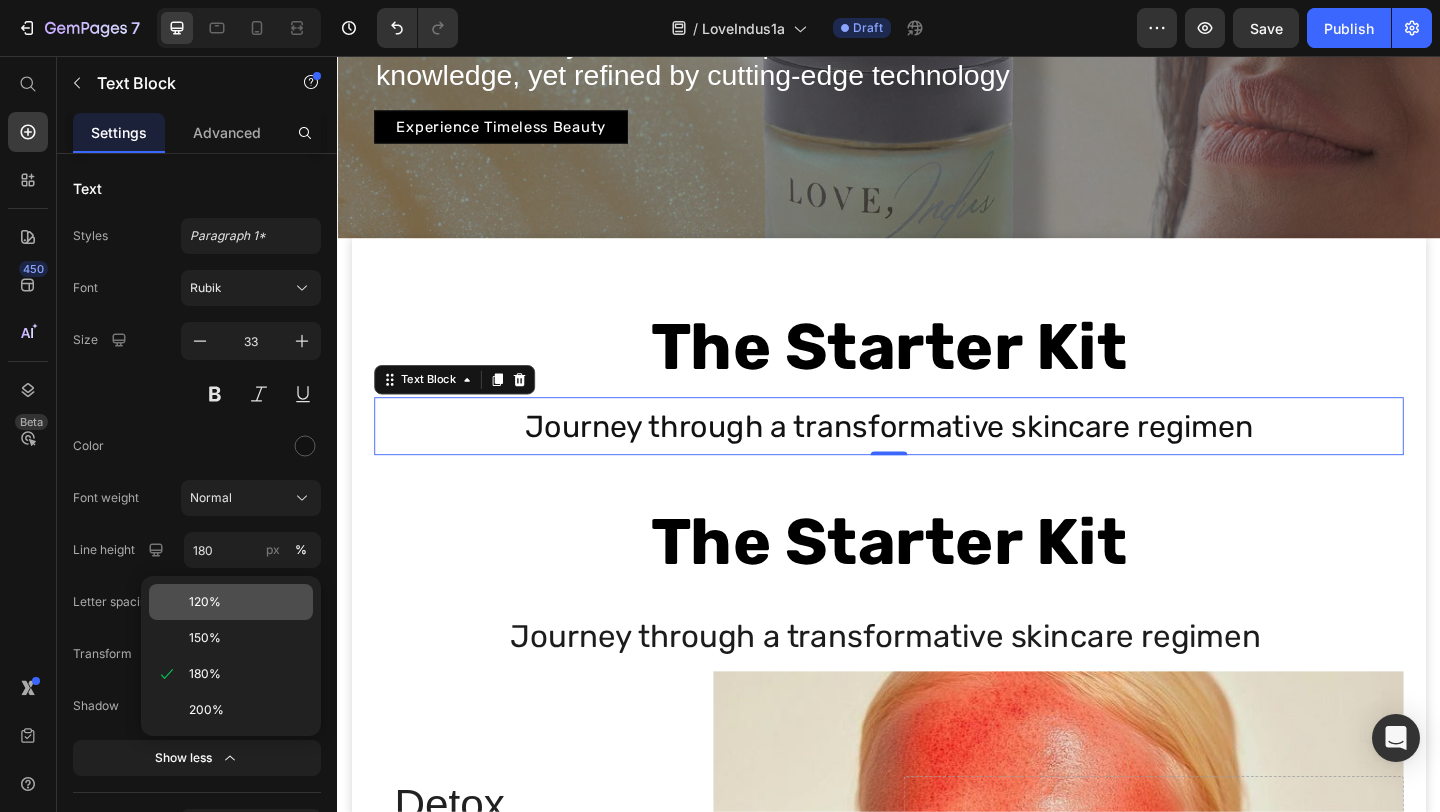 click on "120%" at bounding box center (247, 602) 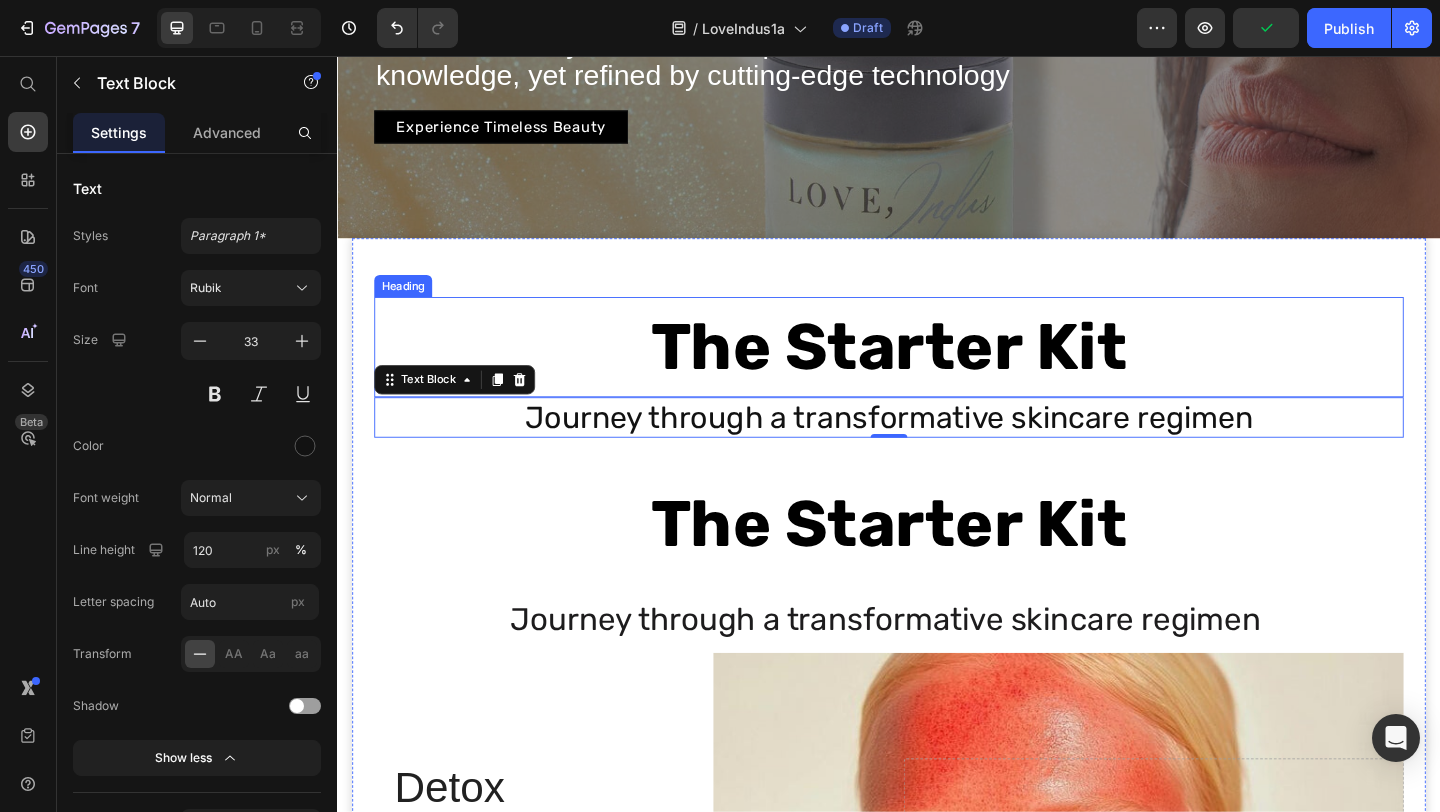 click on "The Starter Kit" at bounding box center (937, 372) 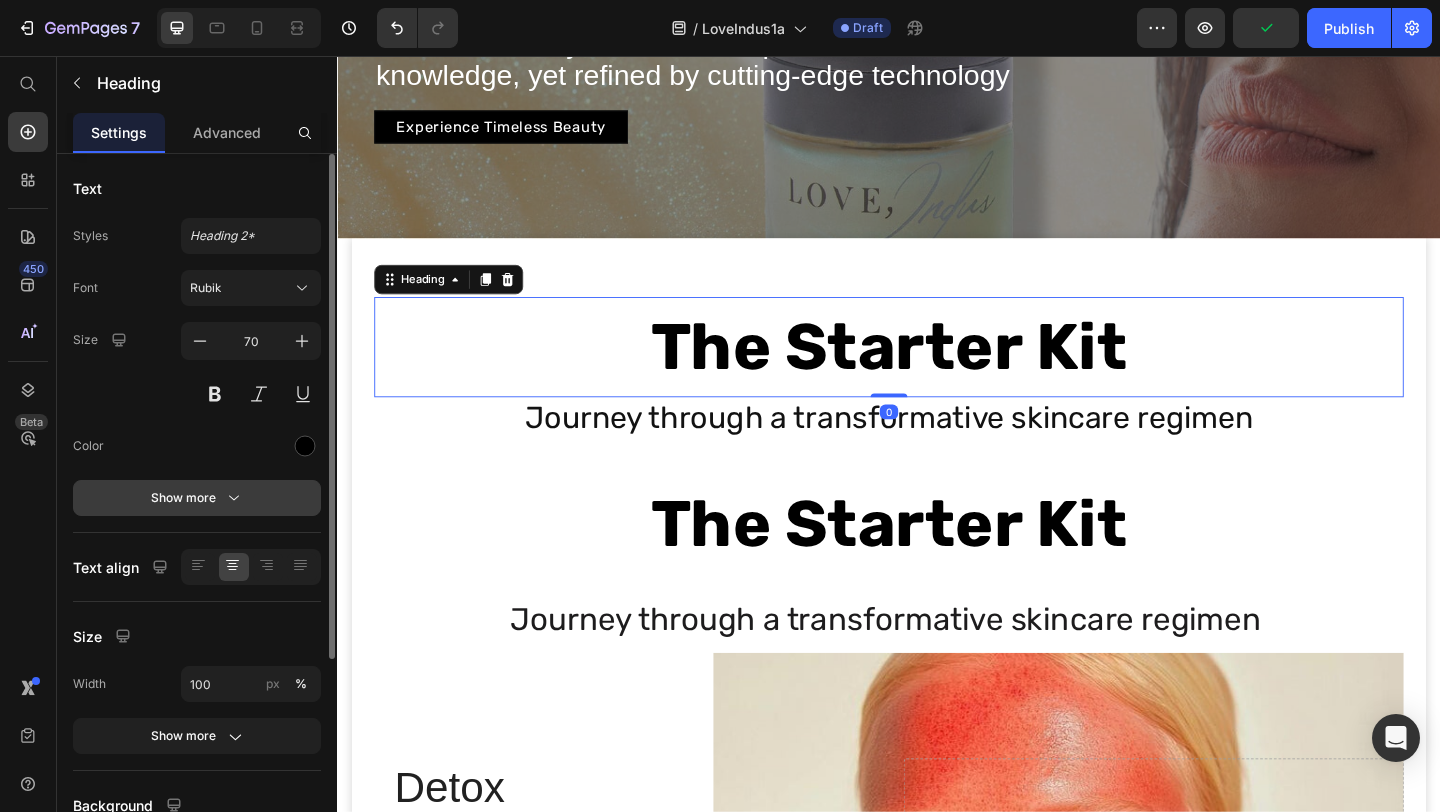 click on "Show more" at bounding box center [197, 498] 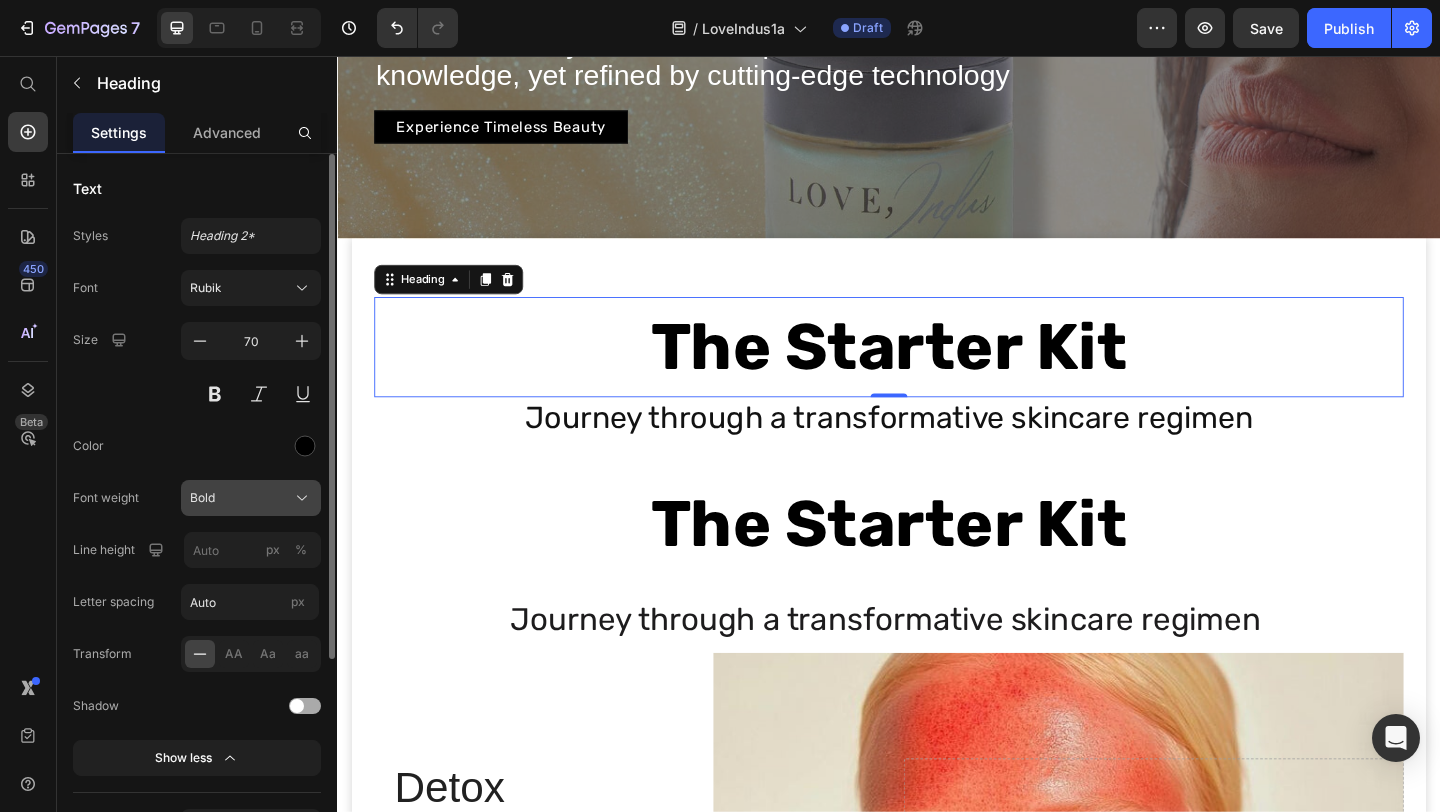 click on "Bold" 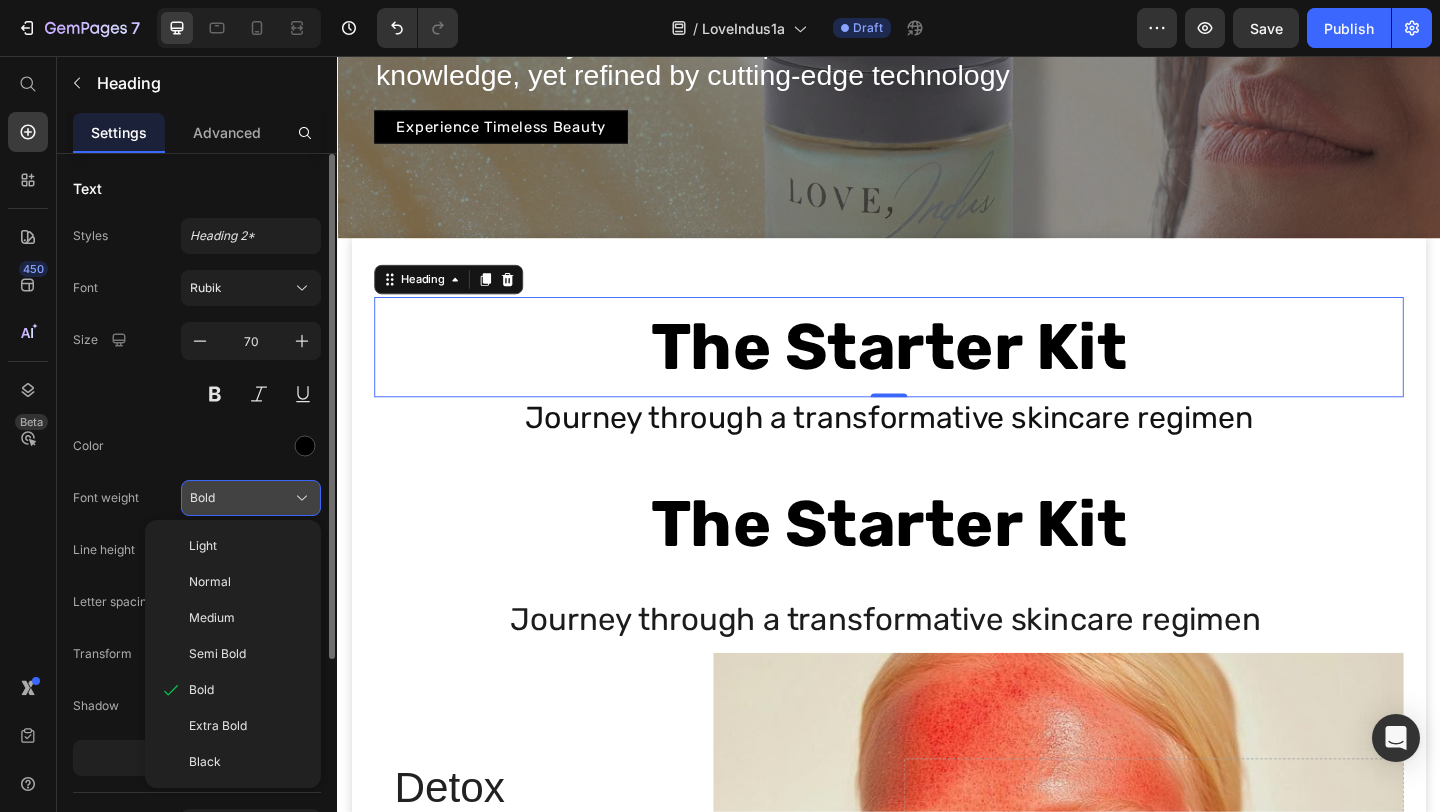 click on "Bold" 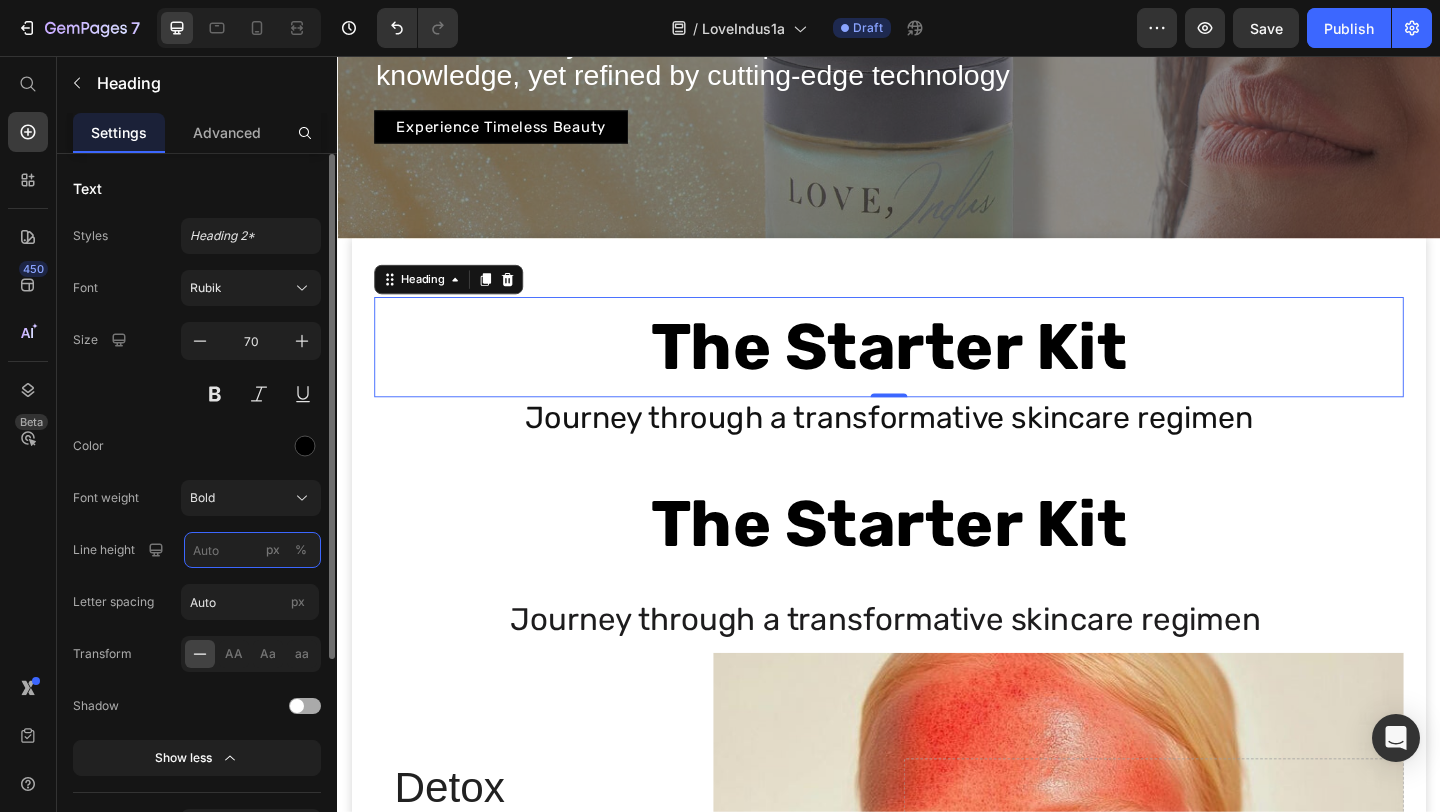click on "px %" at bounding box center [252, 550] 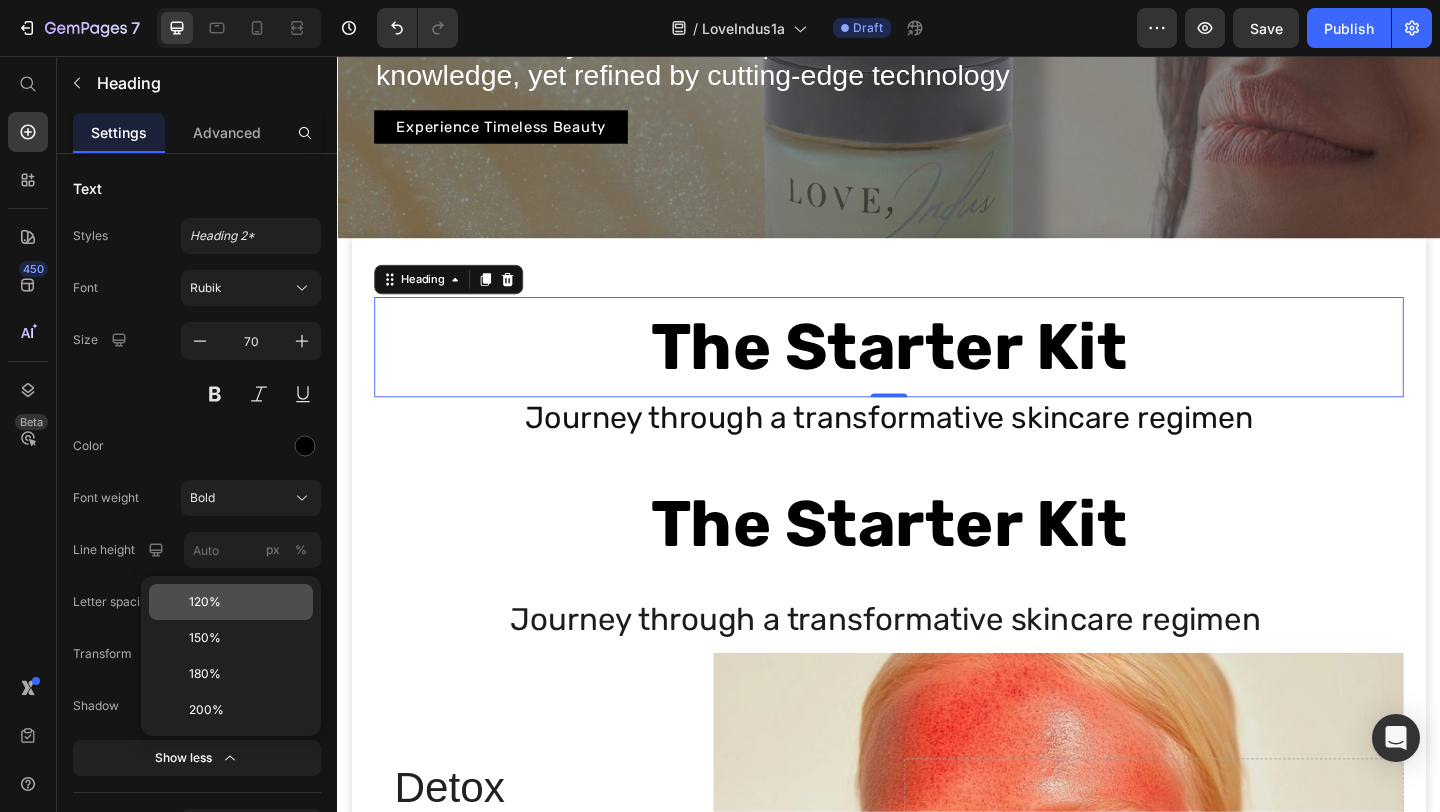 click on "120%" 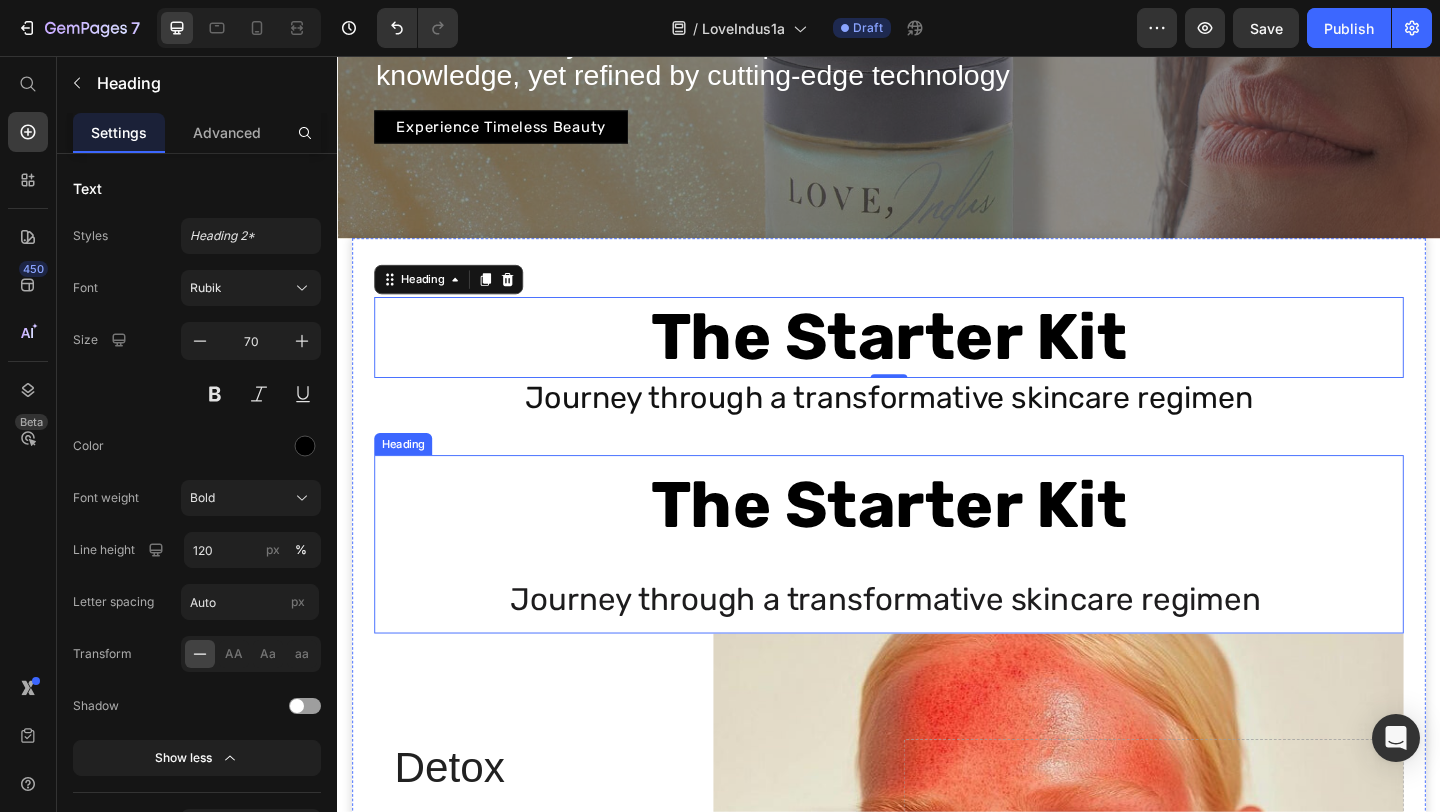 click on "The Starter Kit" at bounding box center (937, 544) 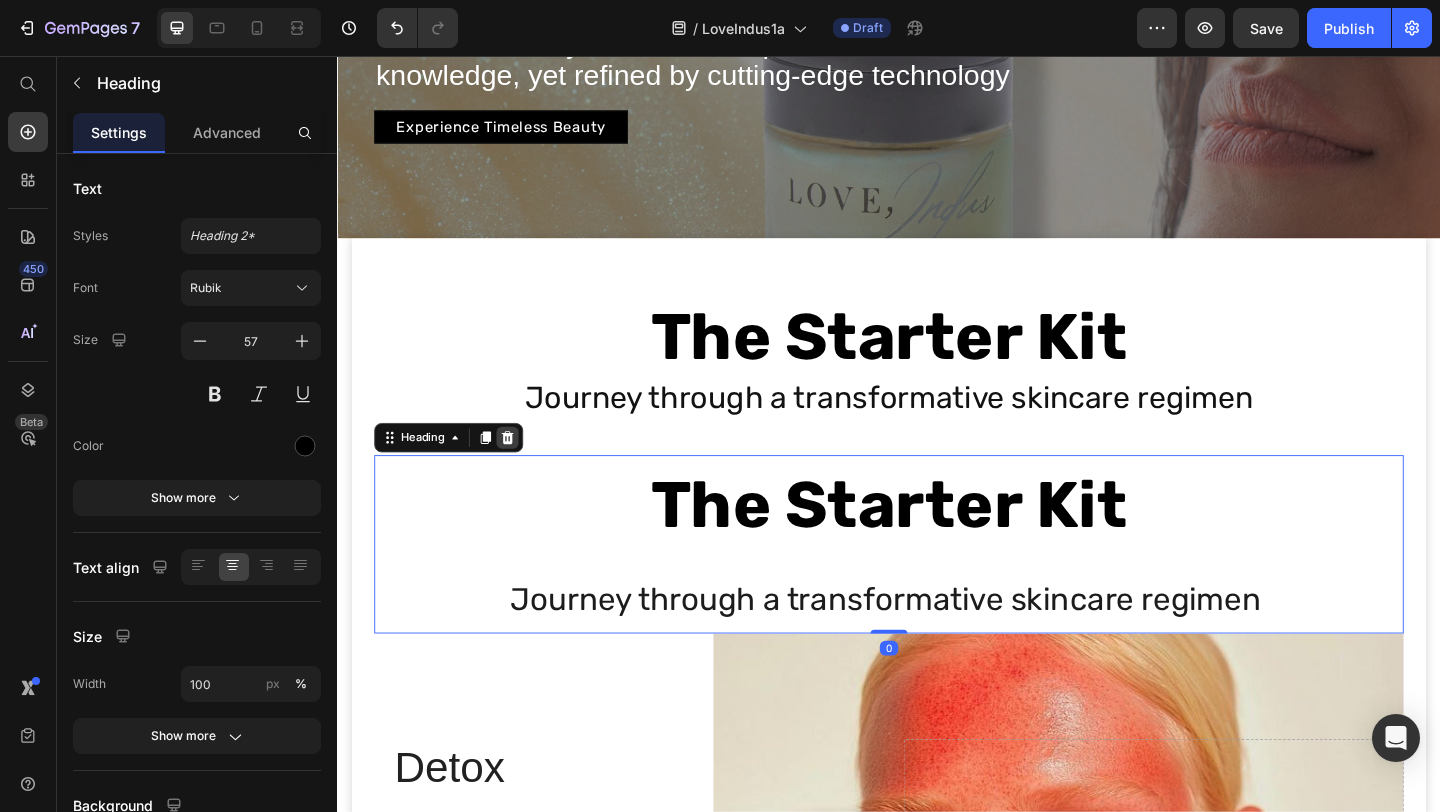 click 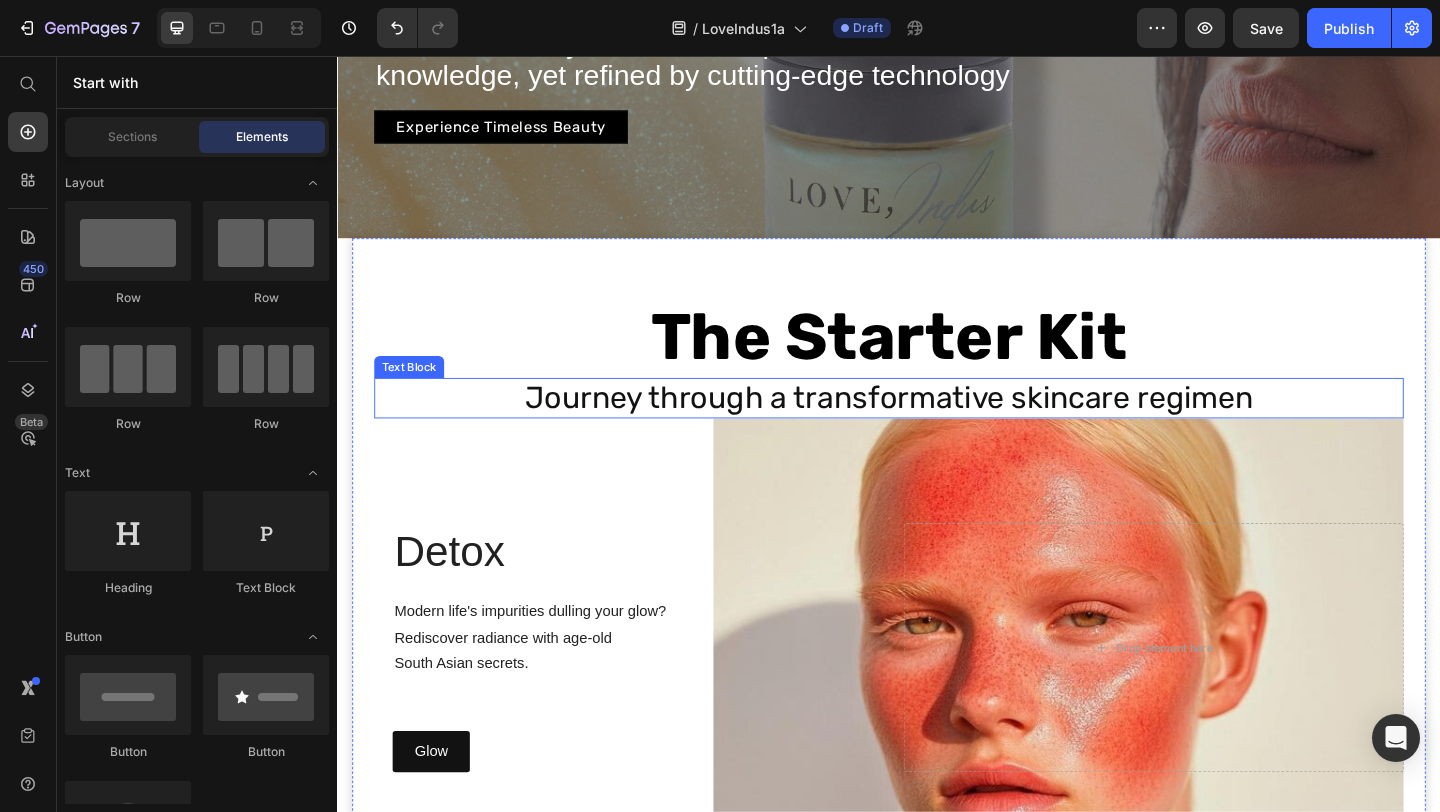 click on "Journey through a transformative skincare regimen" at bounding box center (937, 428) 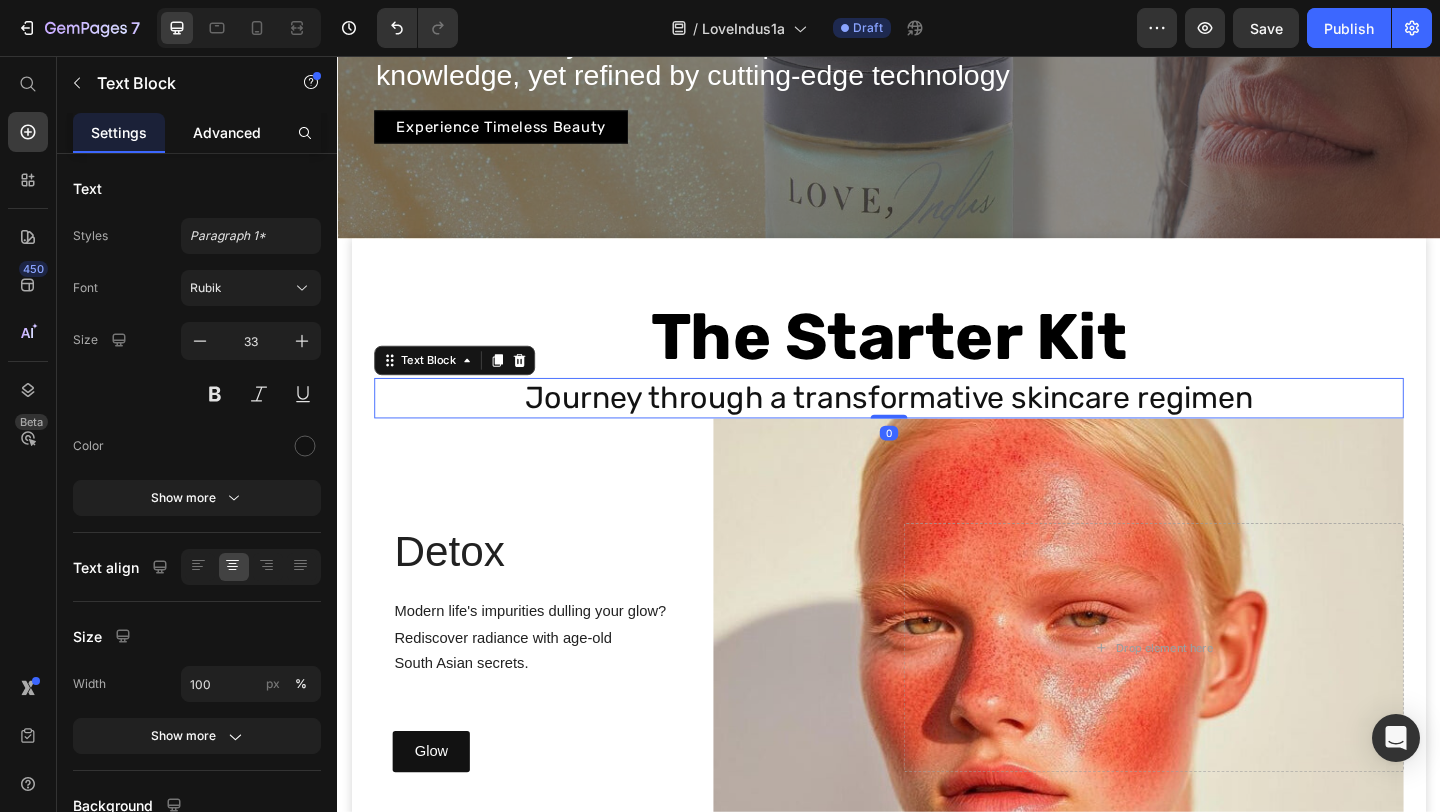 click on "Advanced" 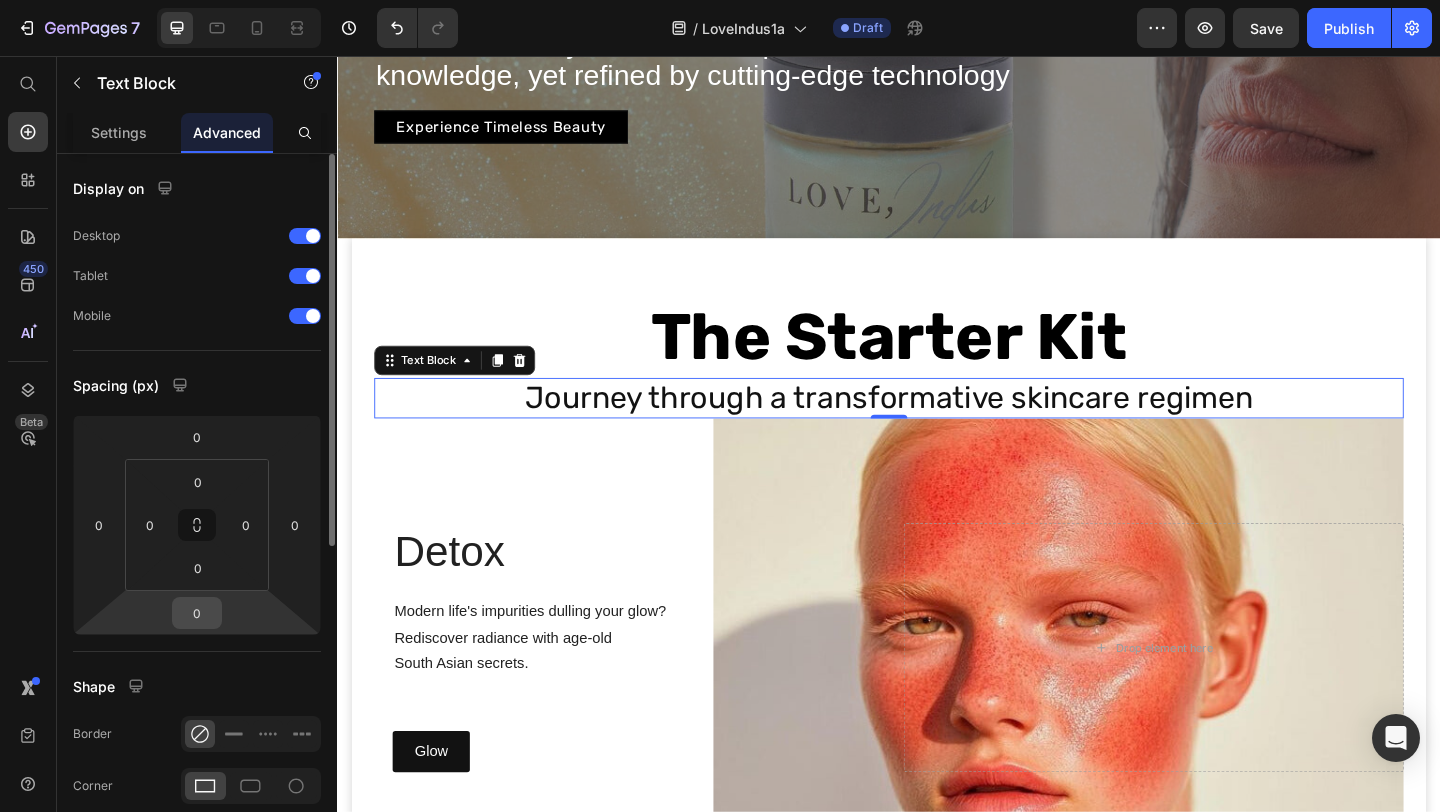 click on "0" at bounding box center [197, 613] 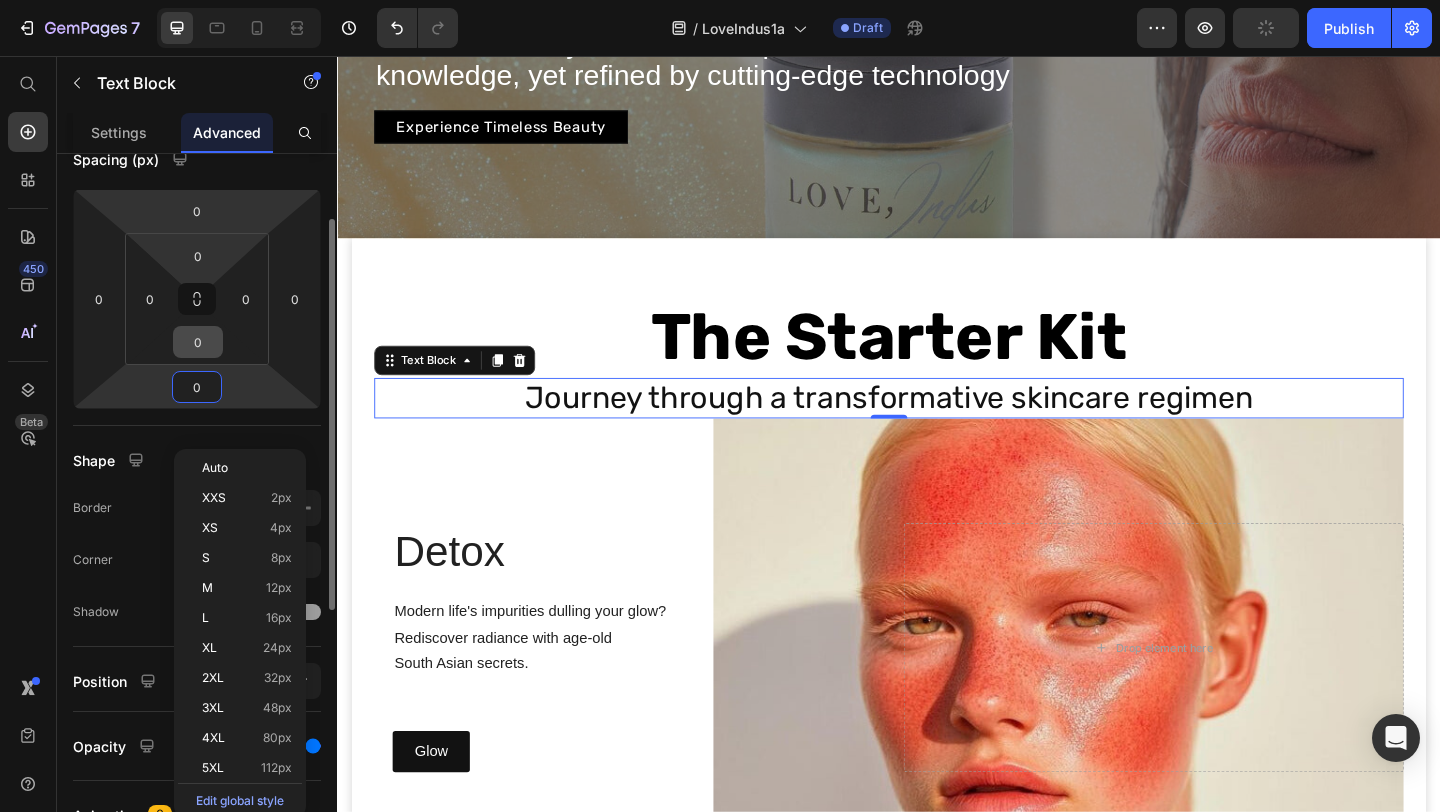 scroll, scrollTop: 230, scrollLeft: 0, axis: vertical 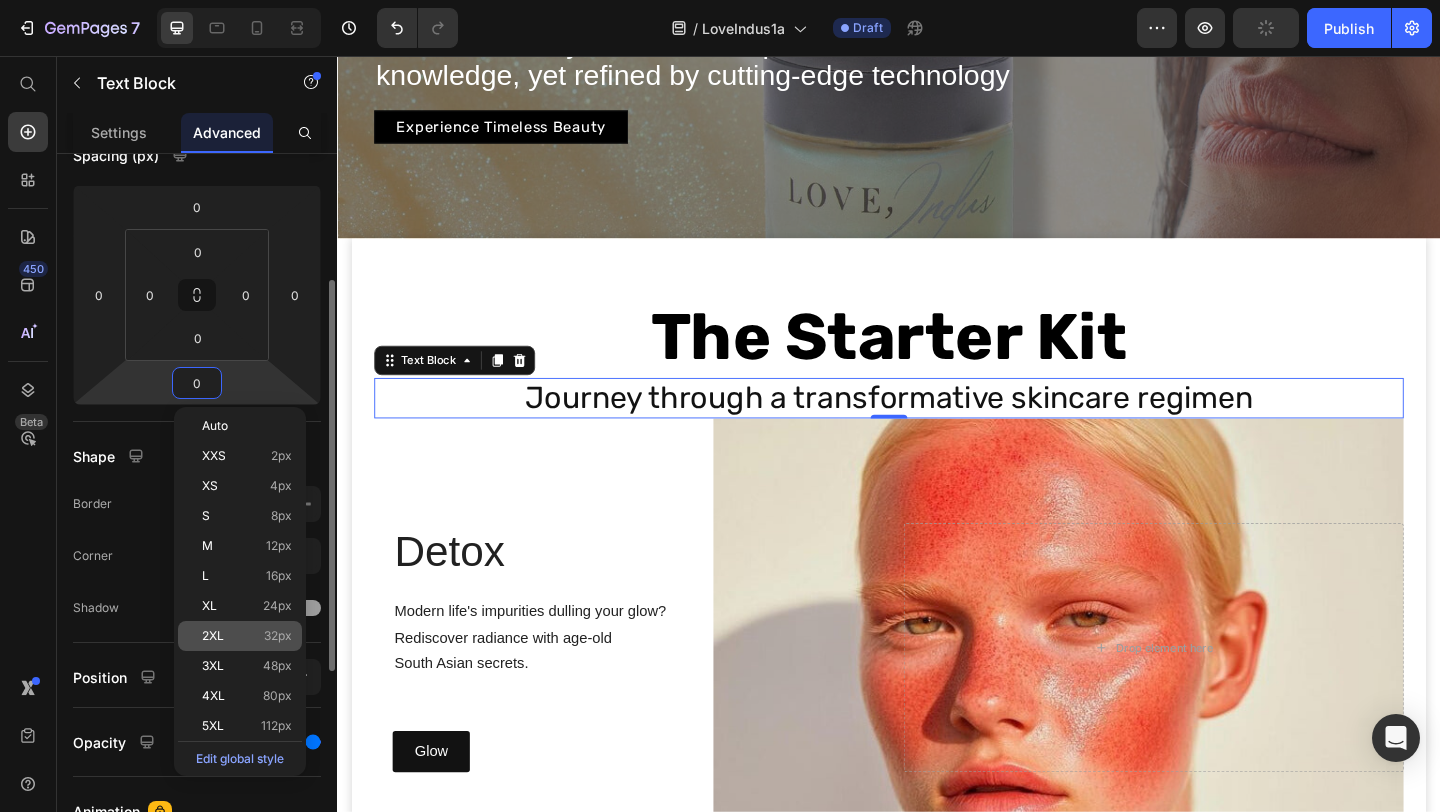 click on "2XL 32px" at bounding box center (247, 636) 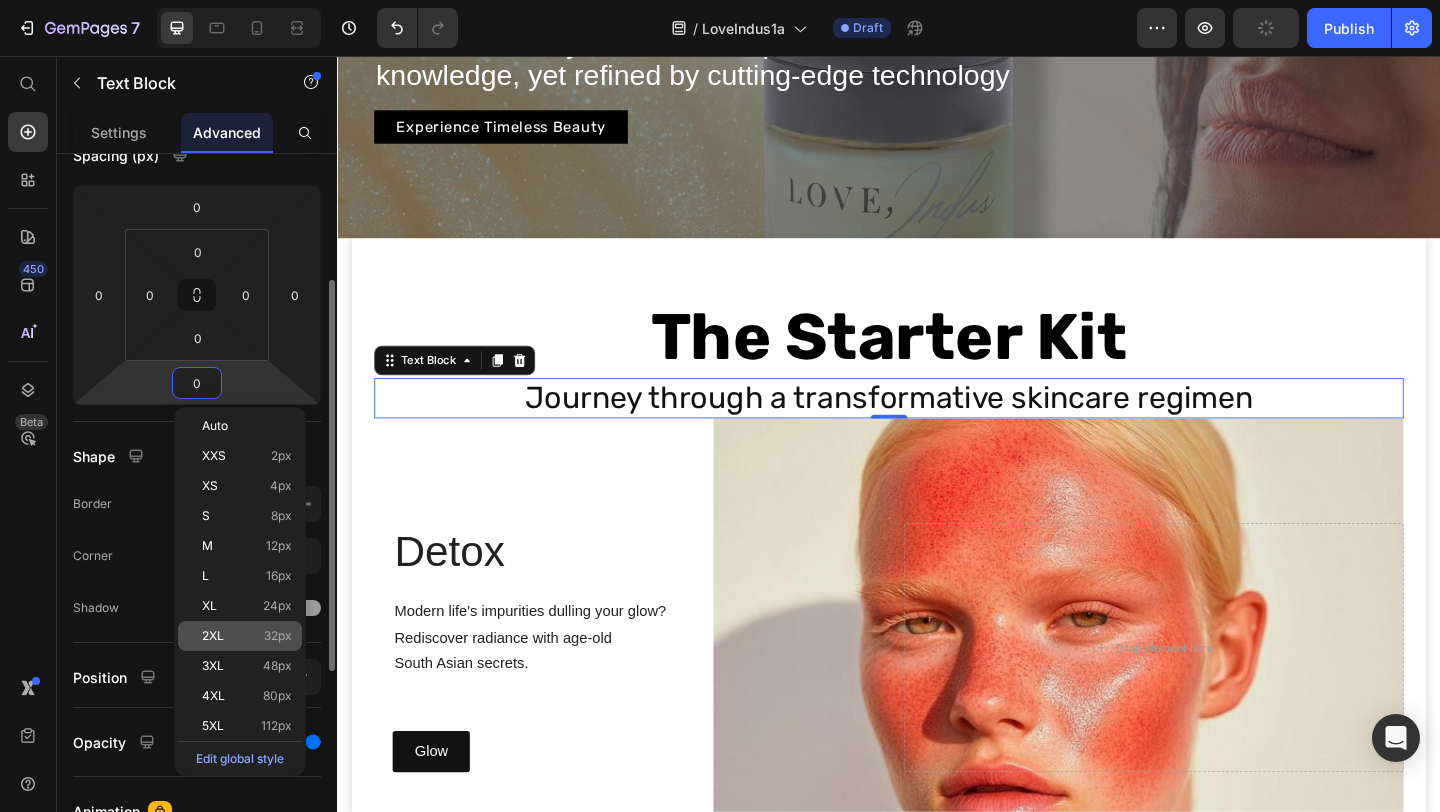 type on "32" 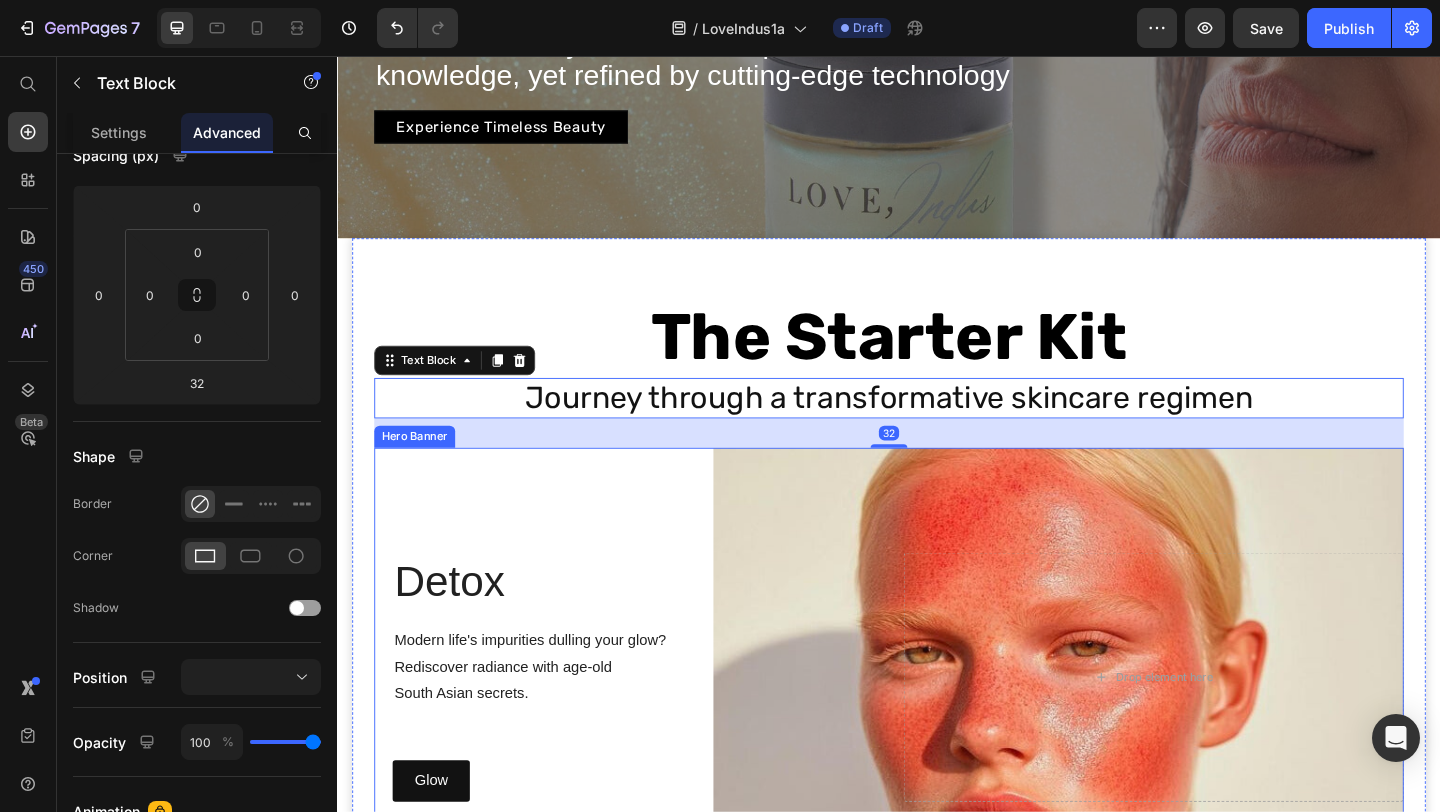 click at bounding box center (937, 732) 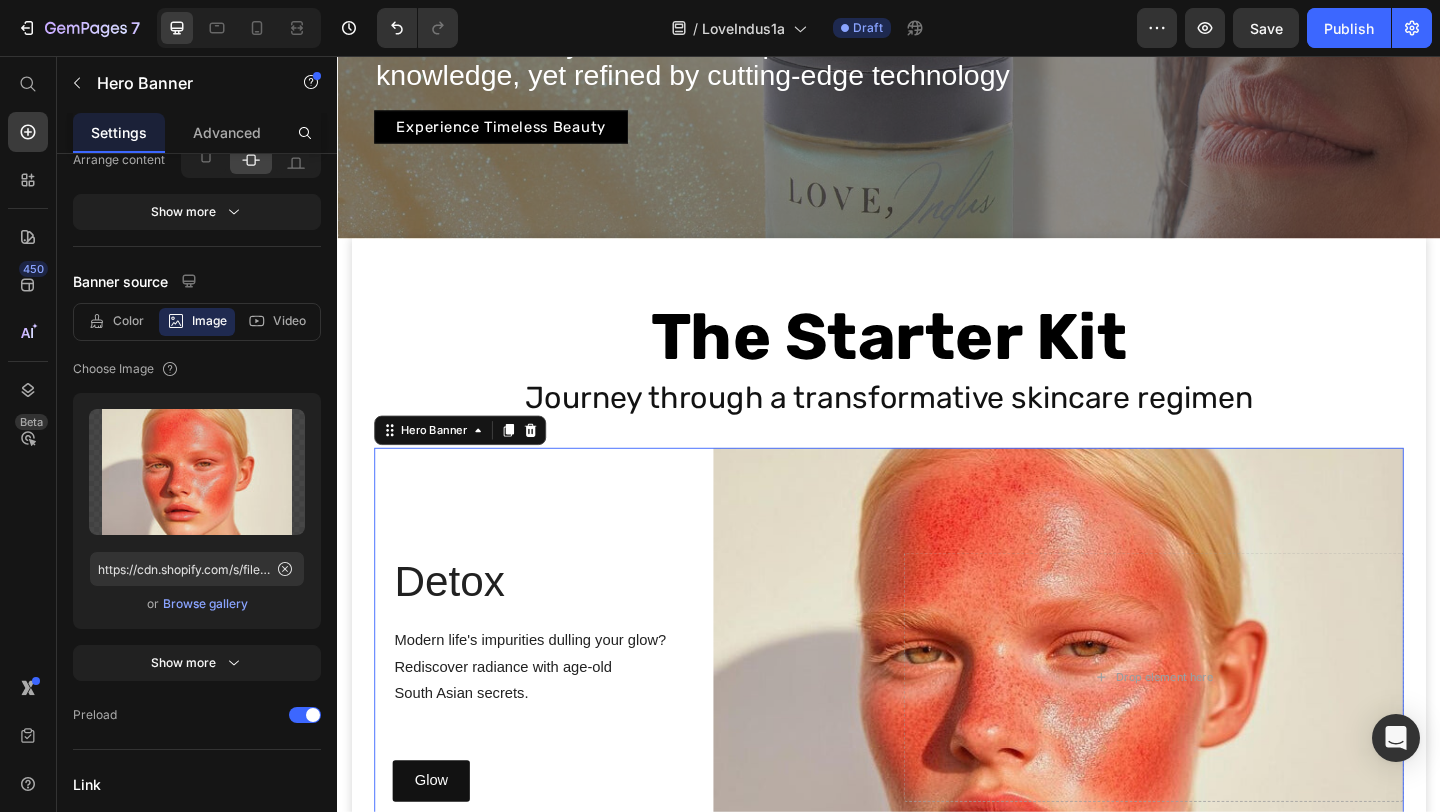 scroll, scrollTop: 0, scrollLeft: 0, axis: both 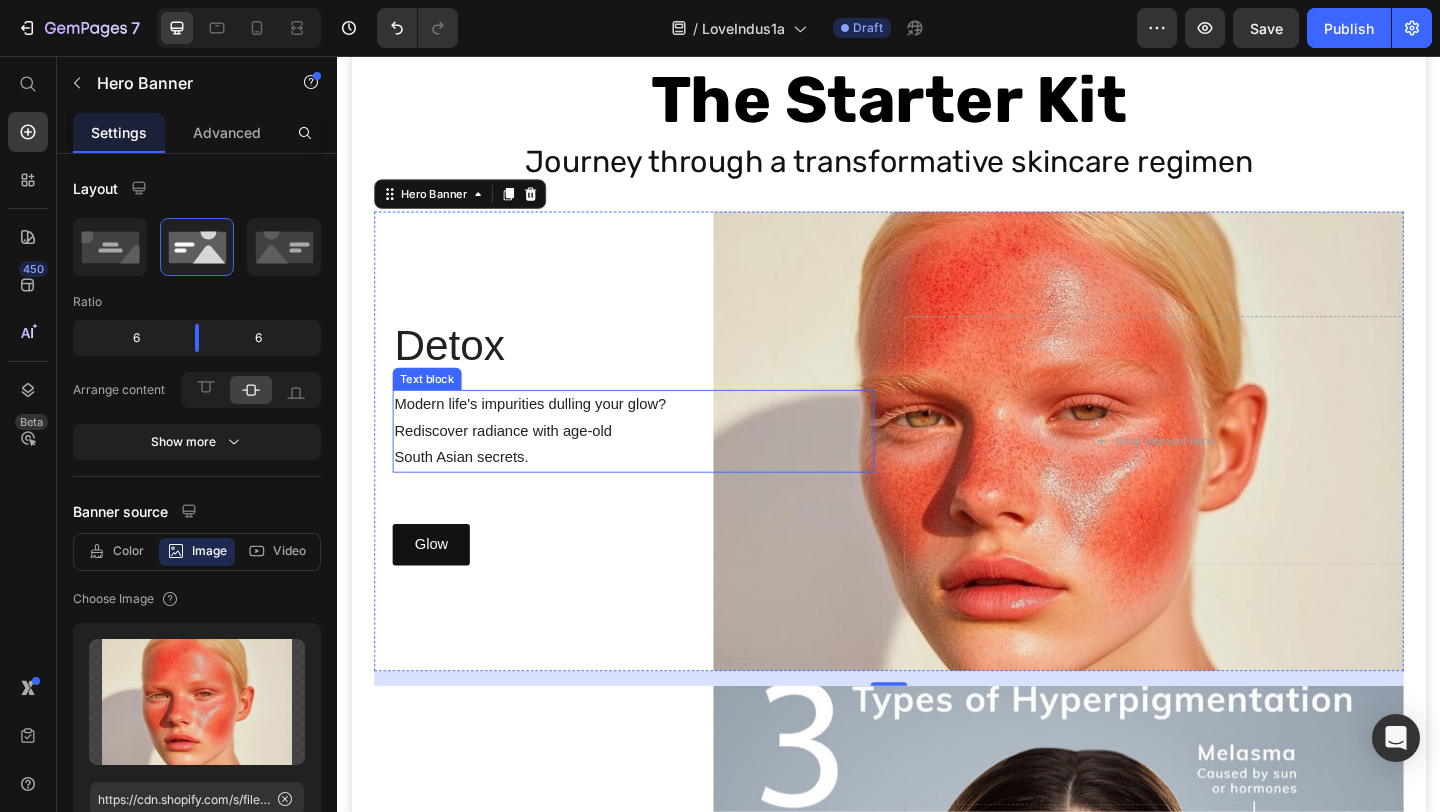 click on "Modern life's impurities dulling your glow?" at bounding box center (659, 435) 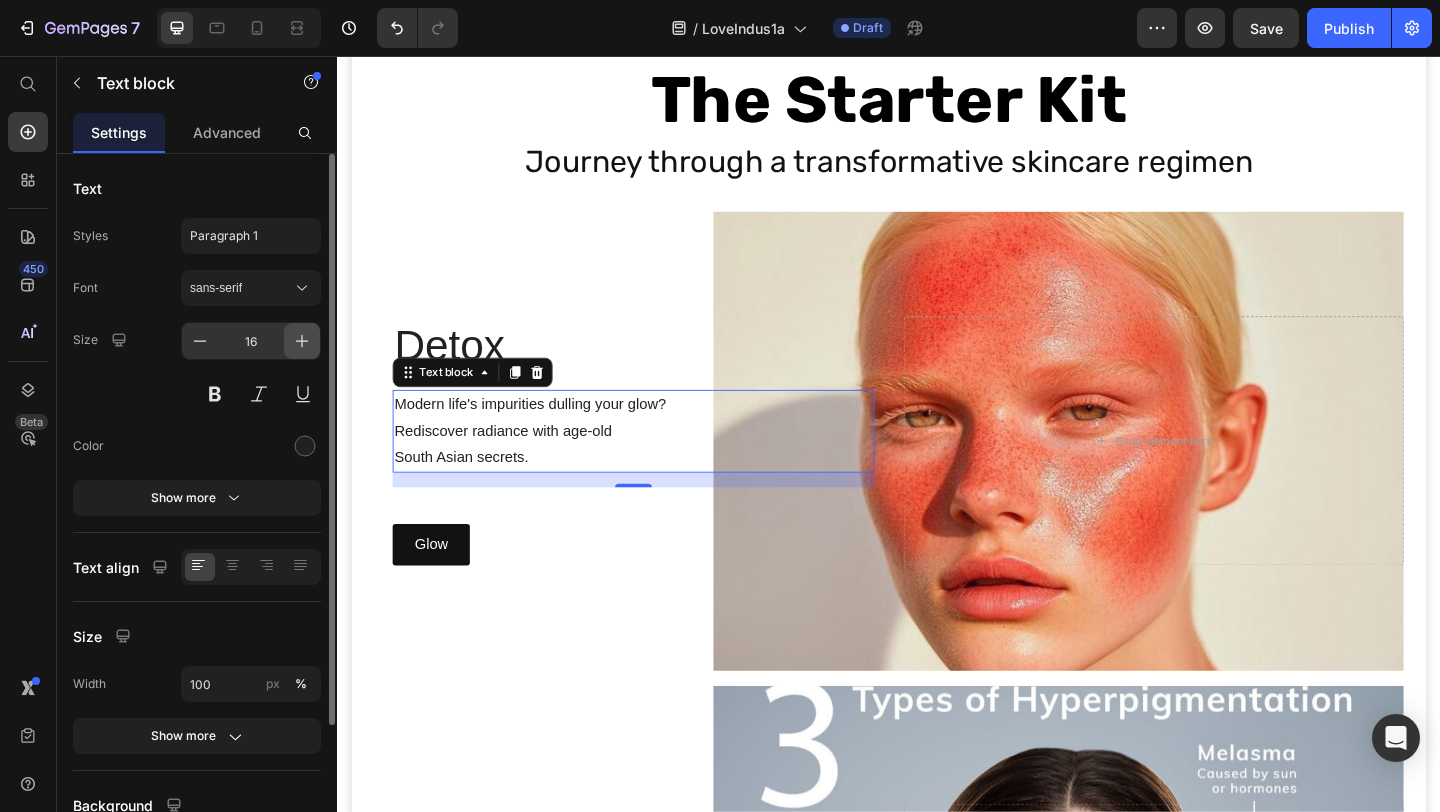 click at bounding box center (302, 341) 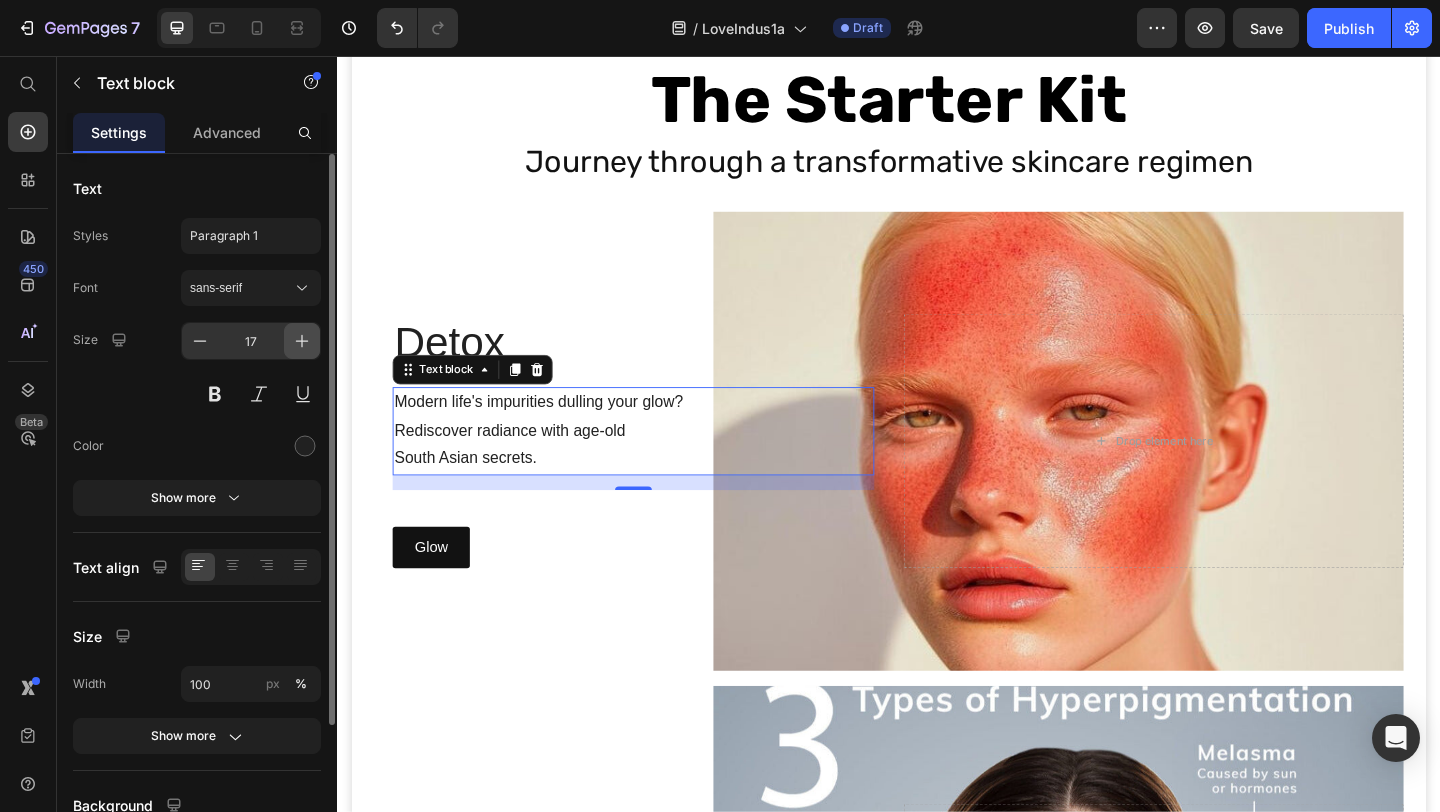 click at bounding box center (302, 341) 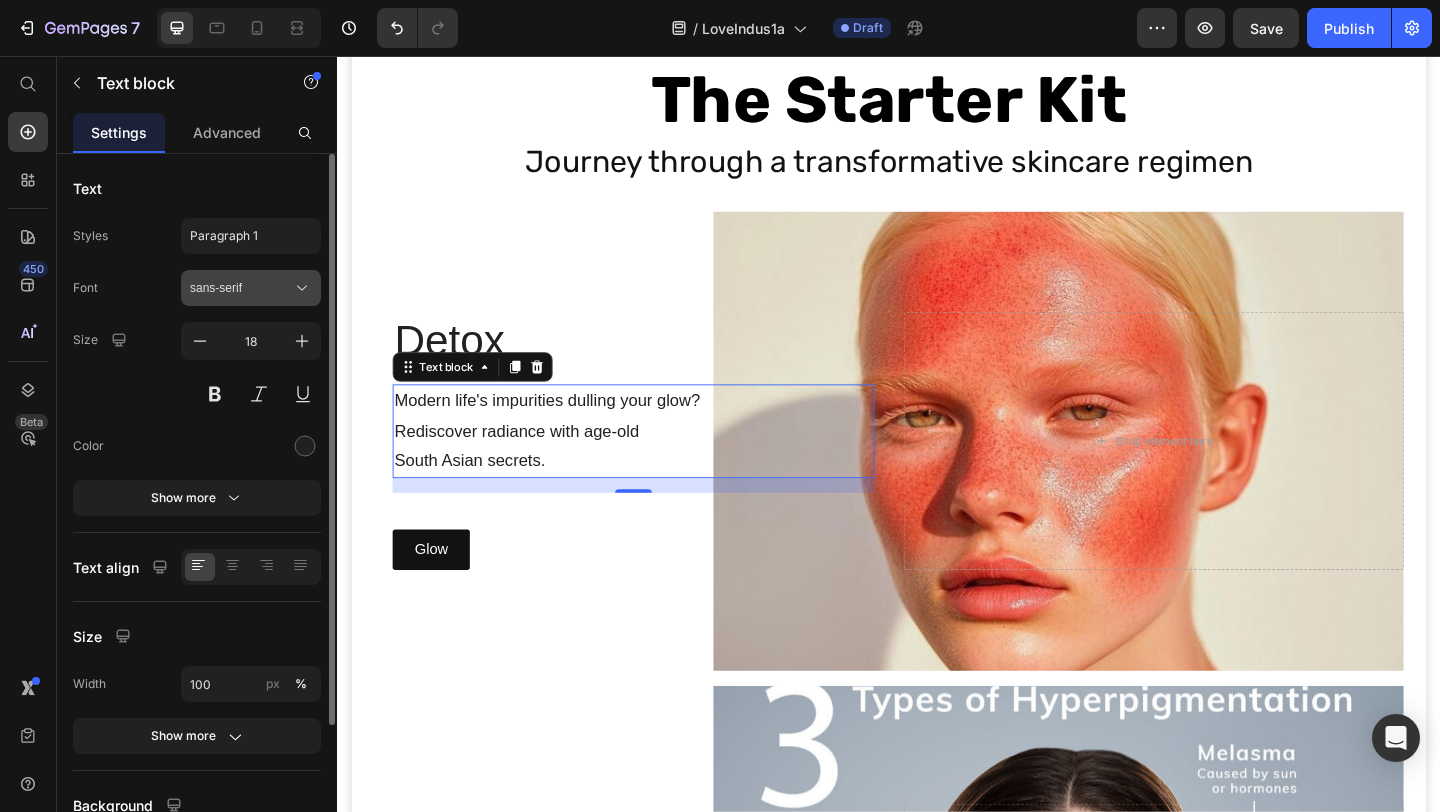 click on "sans-serif" at bounding box center [241, 288] 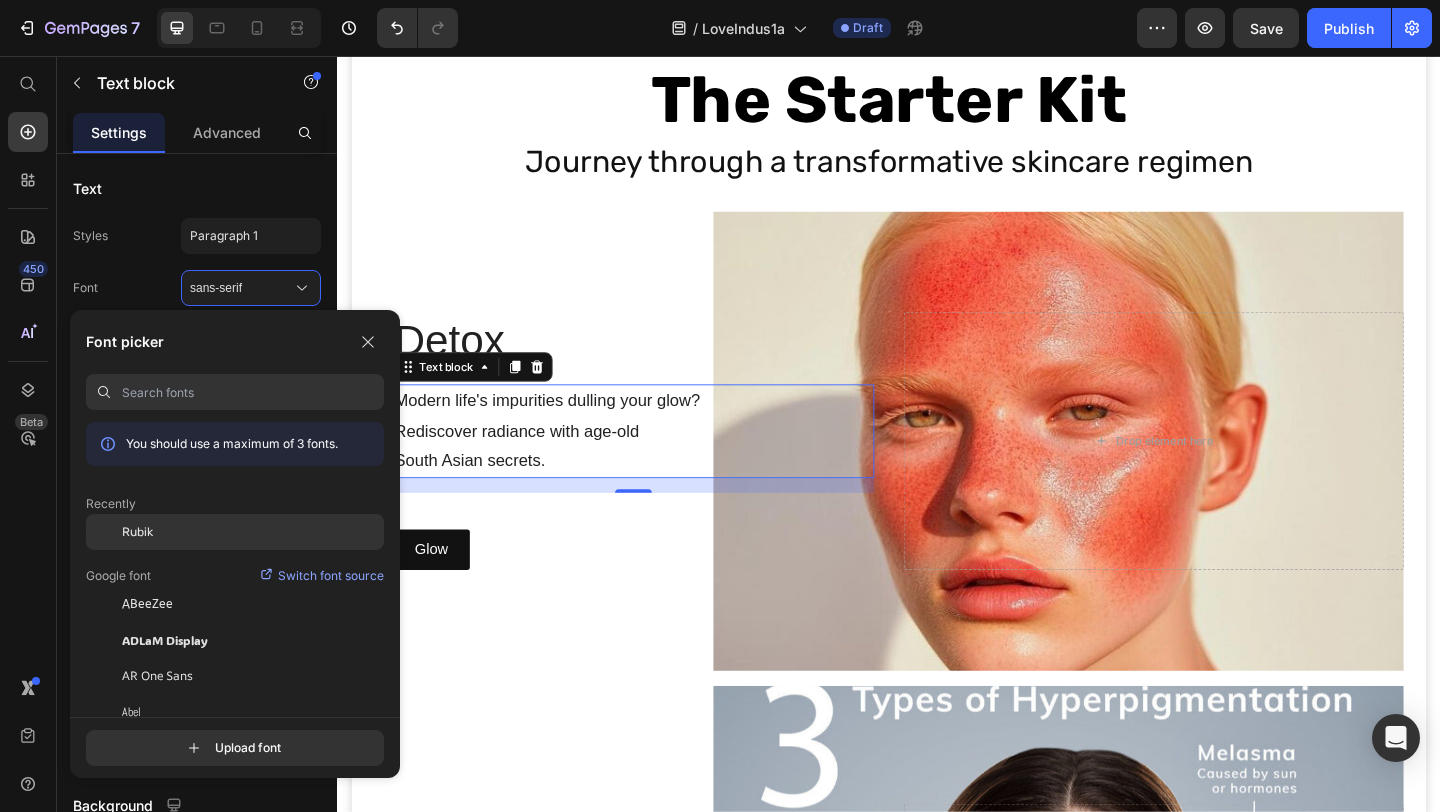 click on "Rubik" 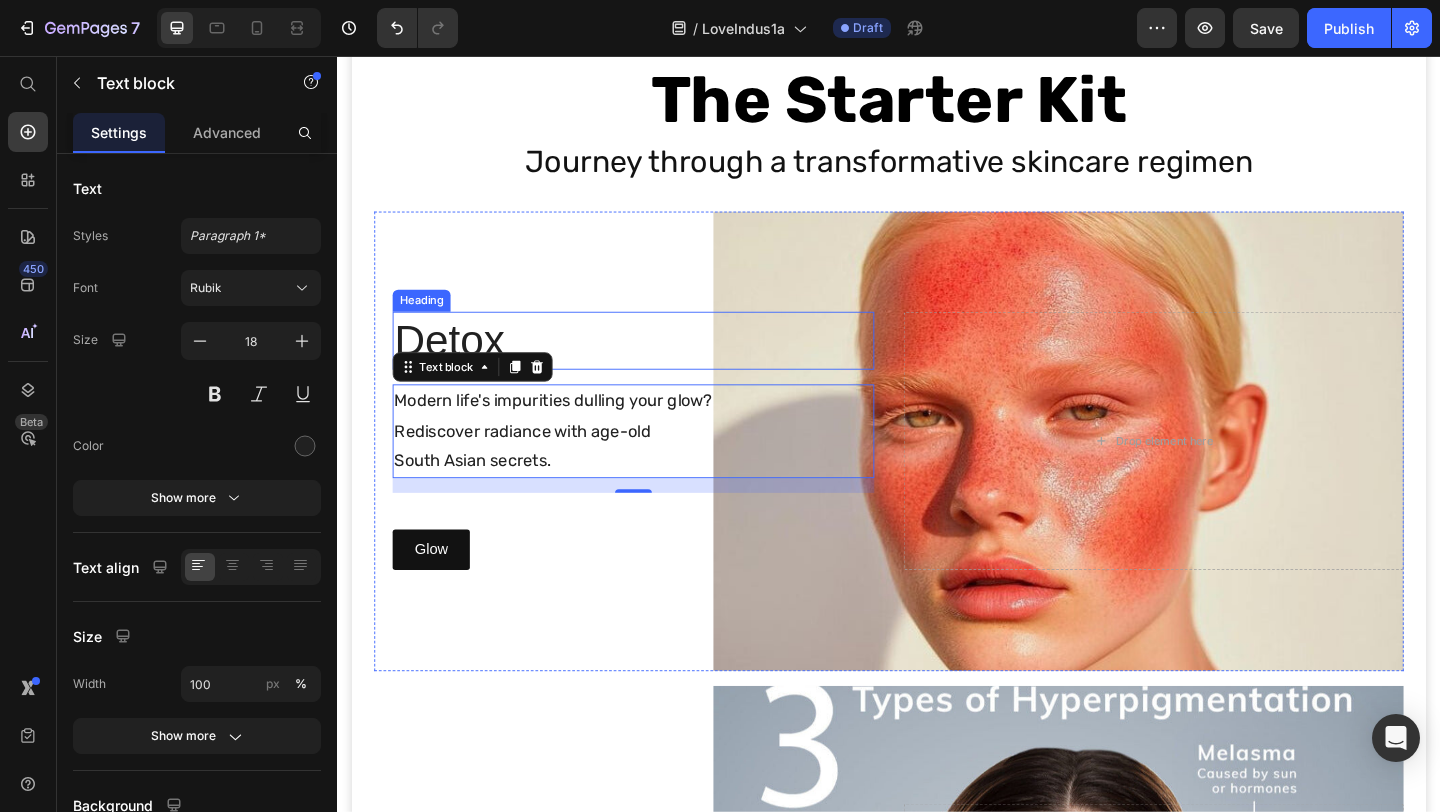 click on "Detox" at bounding box center [659, 366] 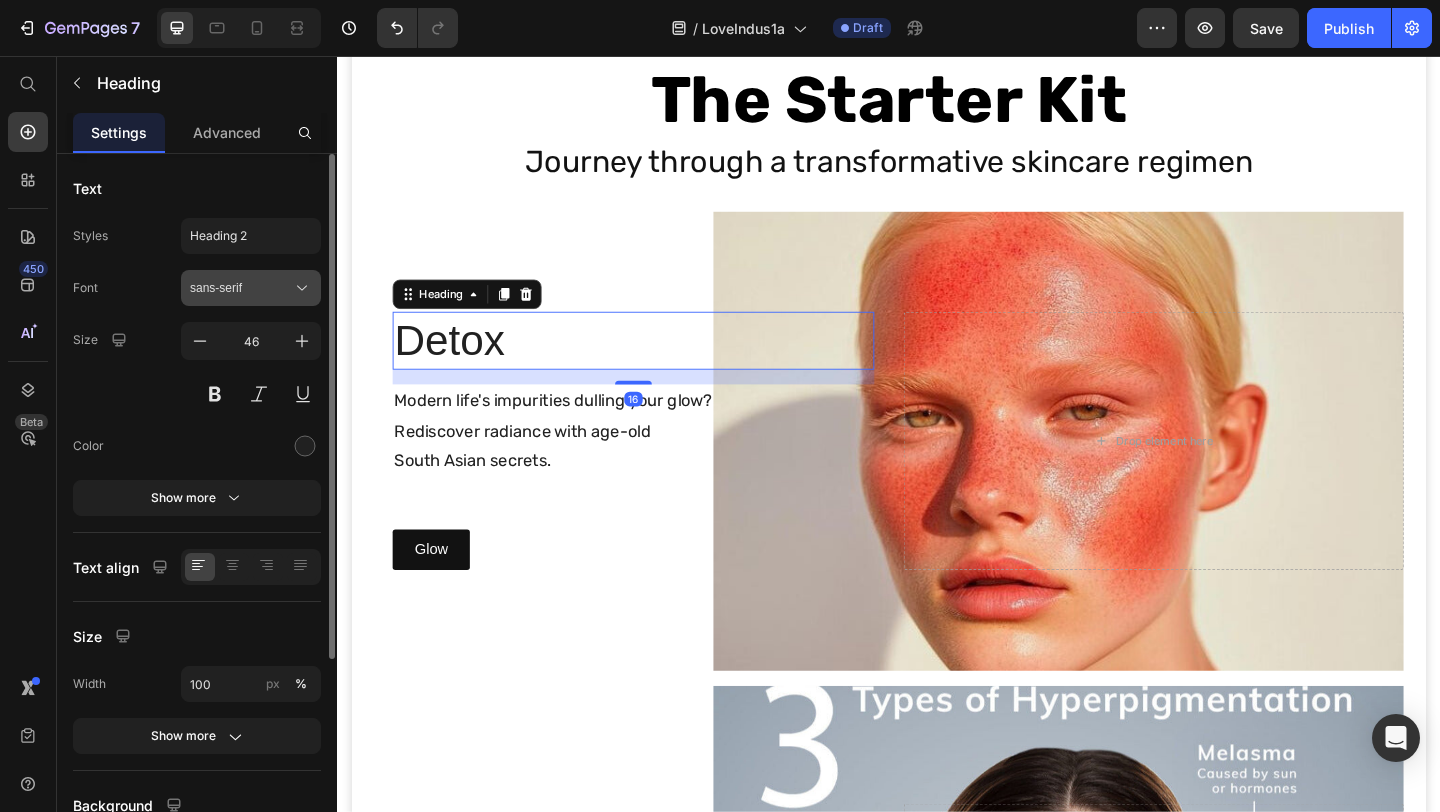 click on "sans-serif" at bounding box center [251, 288] 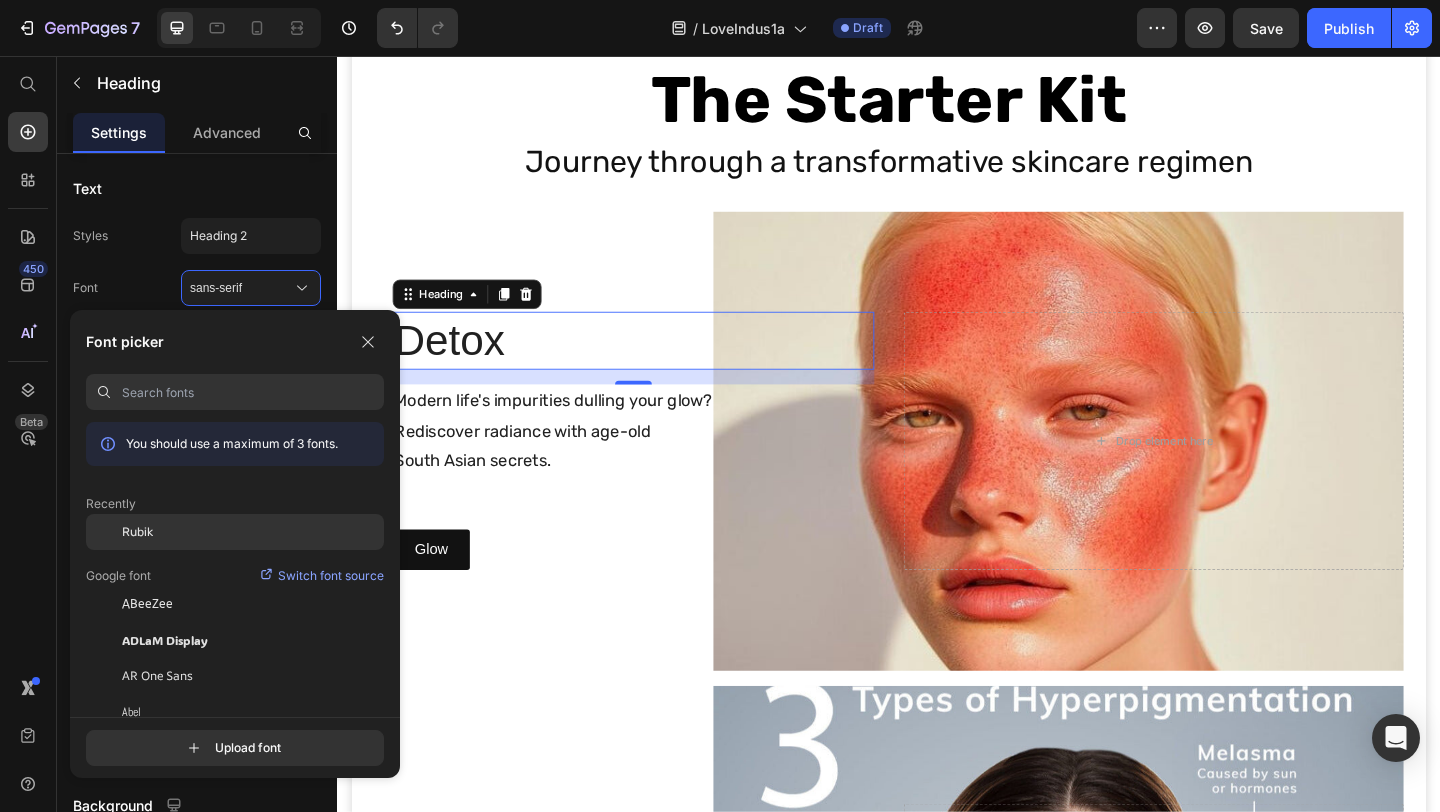 click on "Rubik" 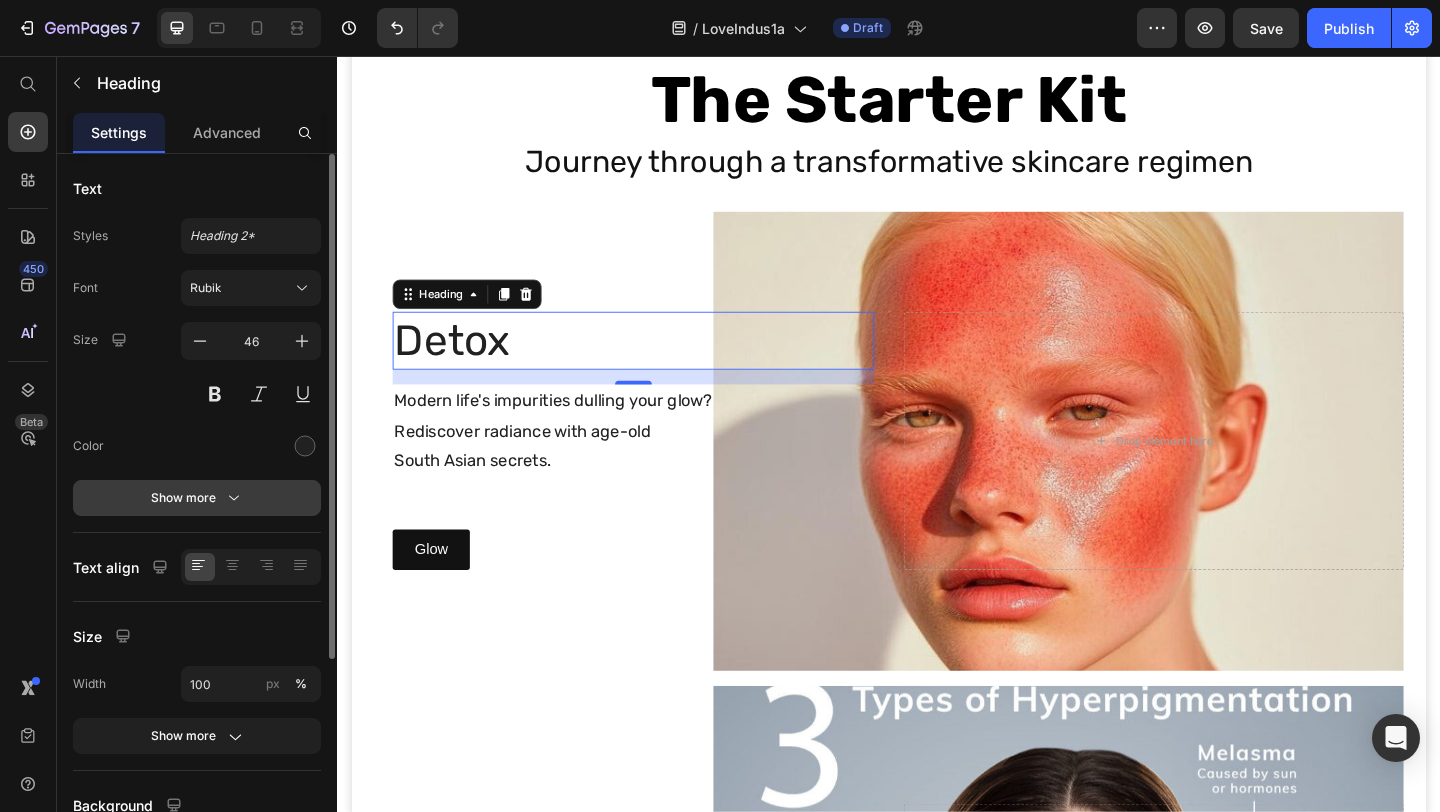 click on "Show more" at bounding box center [197, 498] 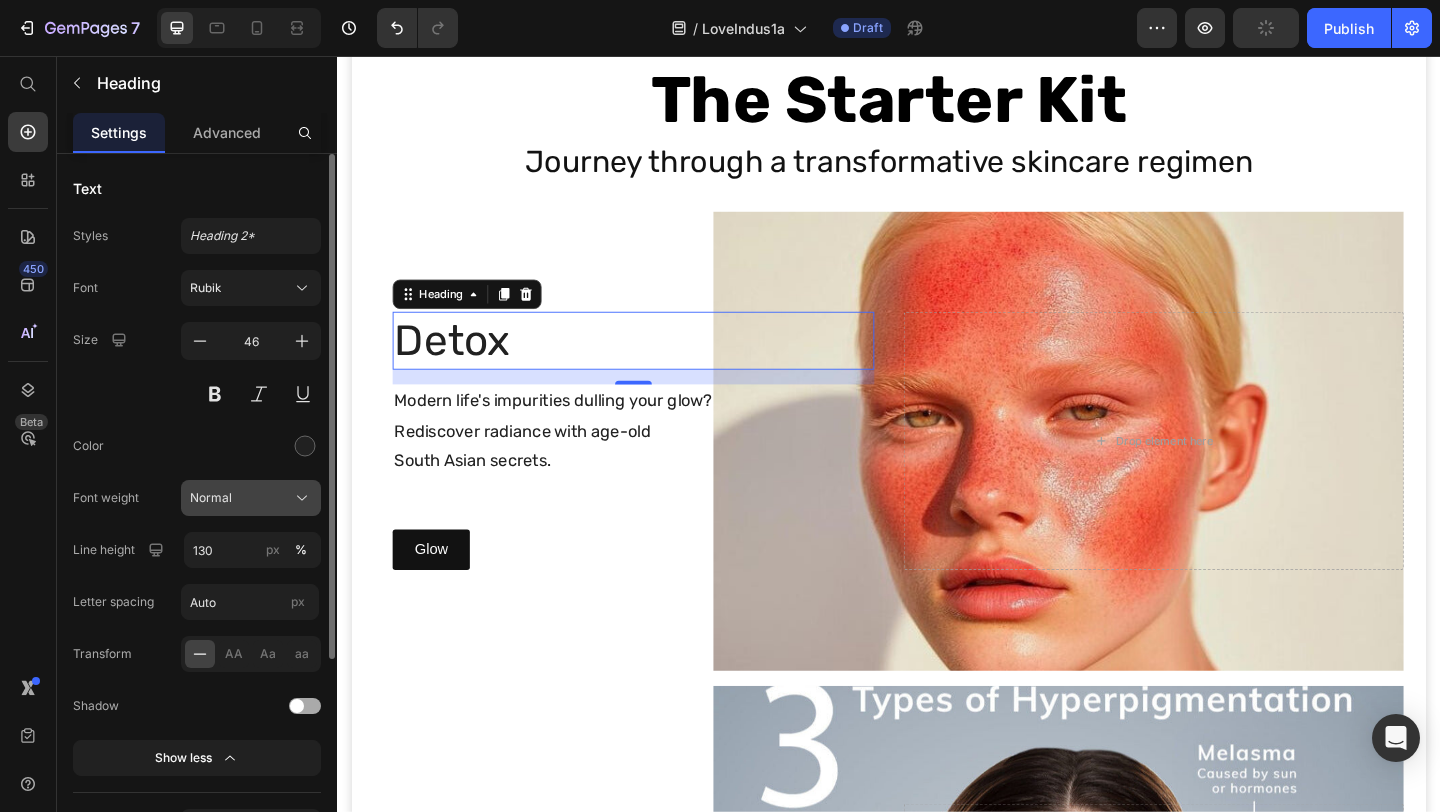 click on "Normal" at bounding box center (211, 498) 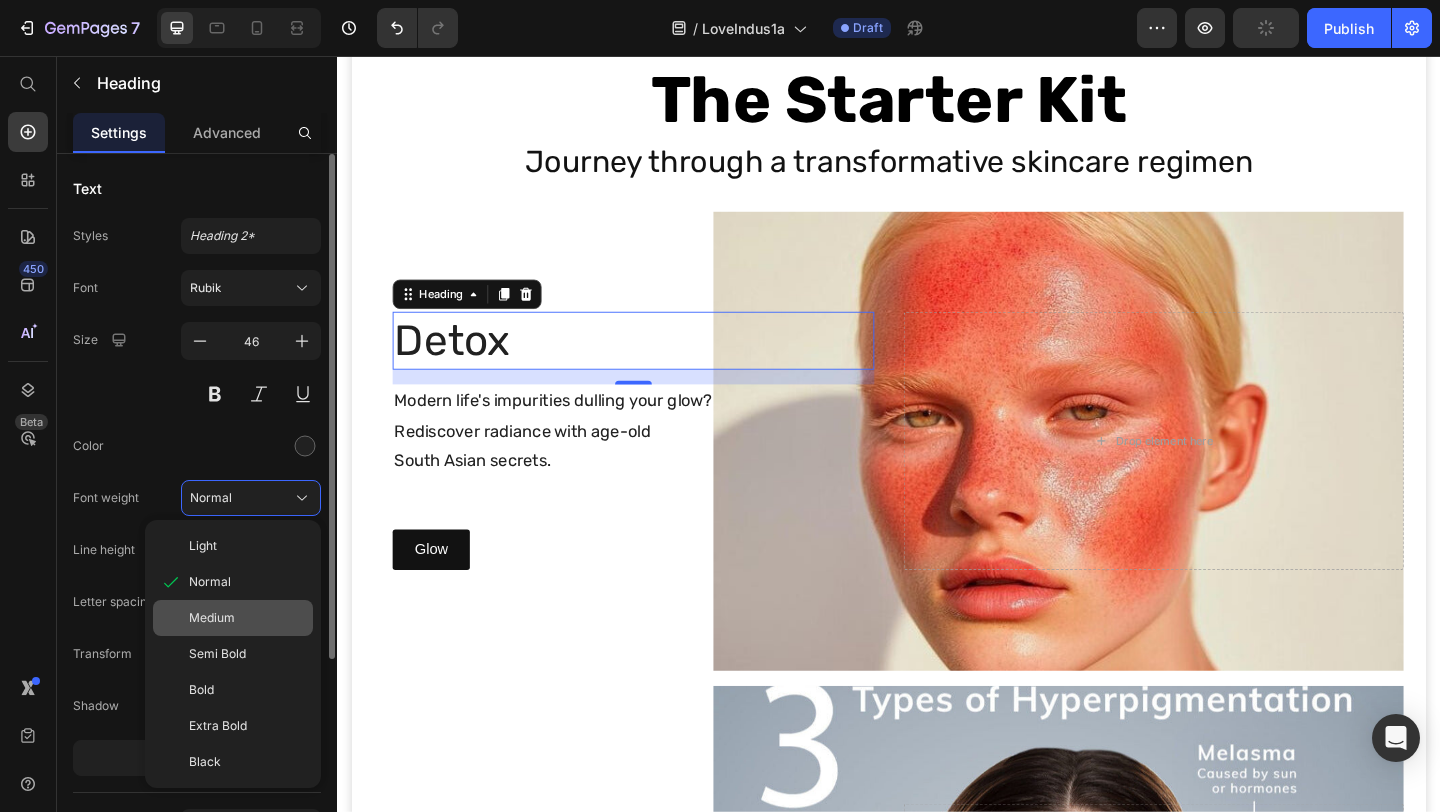 click on "Medium" at bounding box center [212, 618] 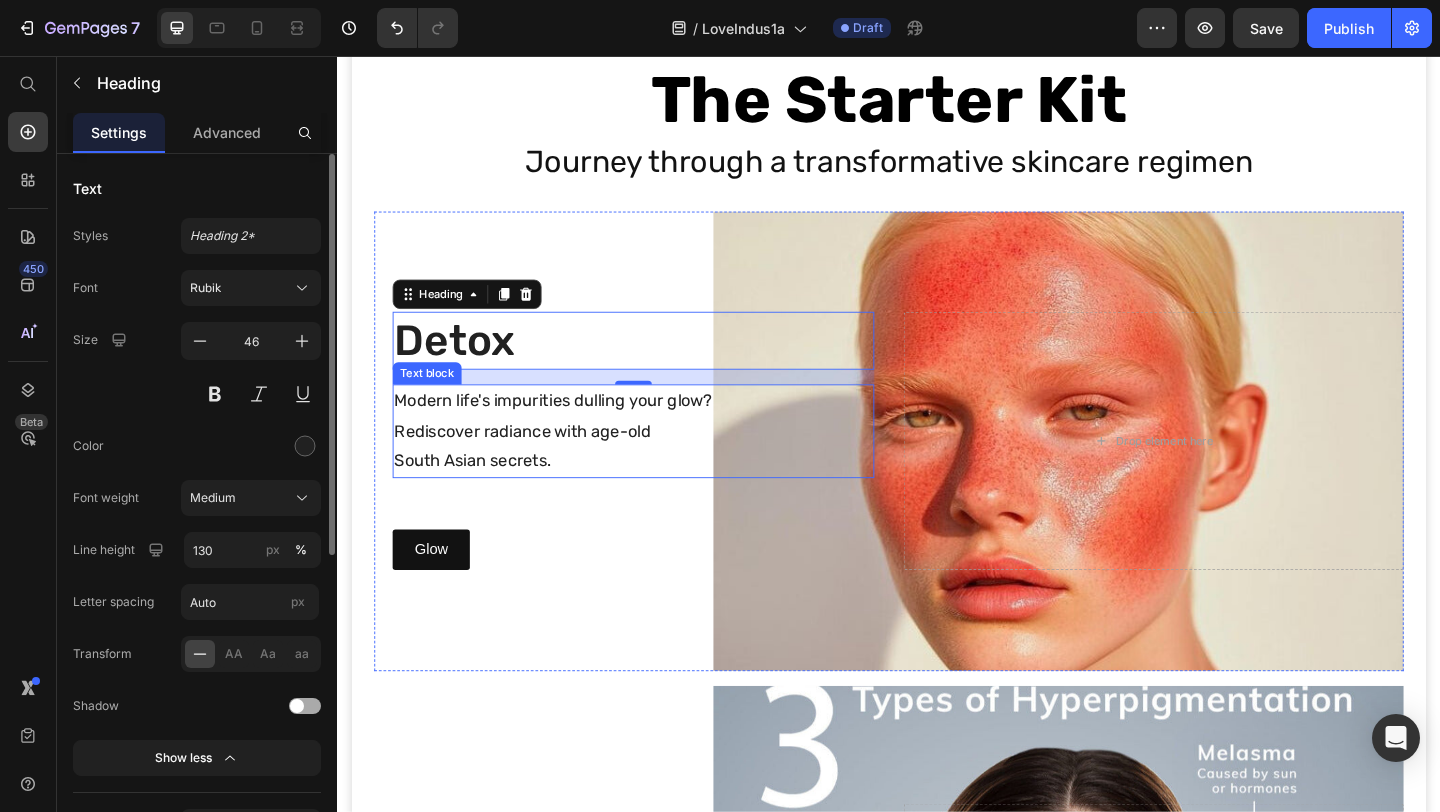 click on "Rediscover radiance with age-old" at bounding box center [659, 464] 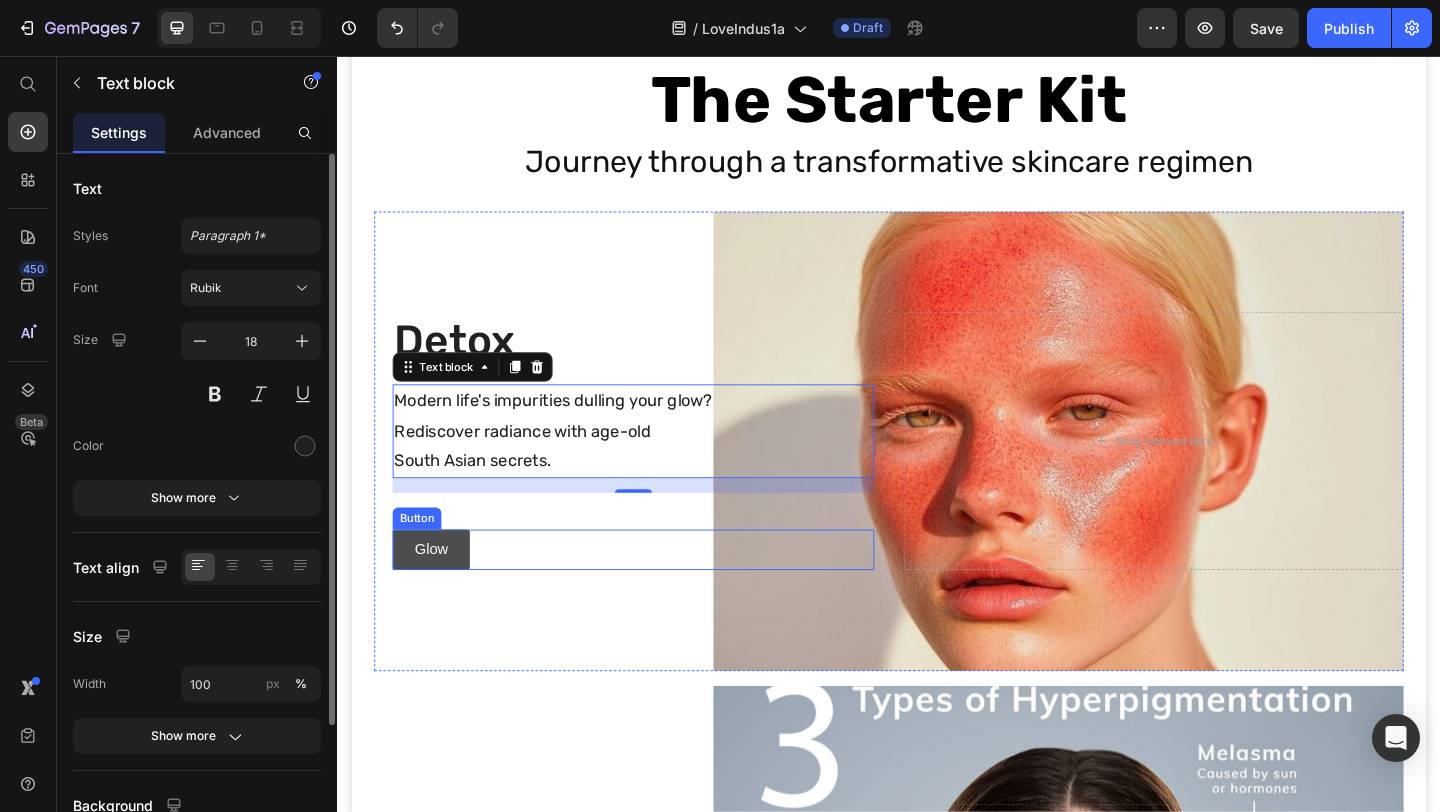 click on "Glow" at bounding box center (439, 593) 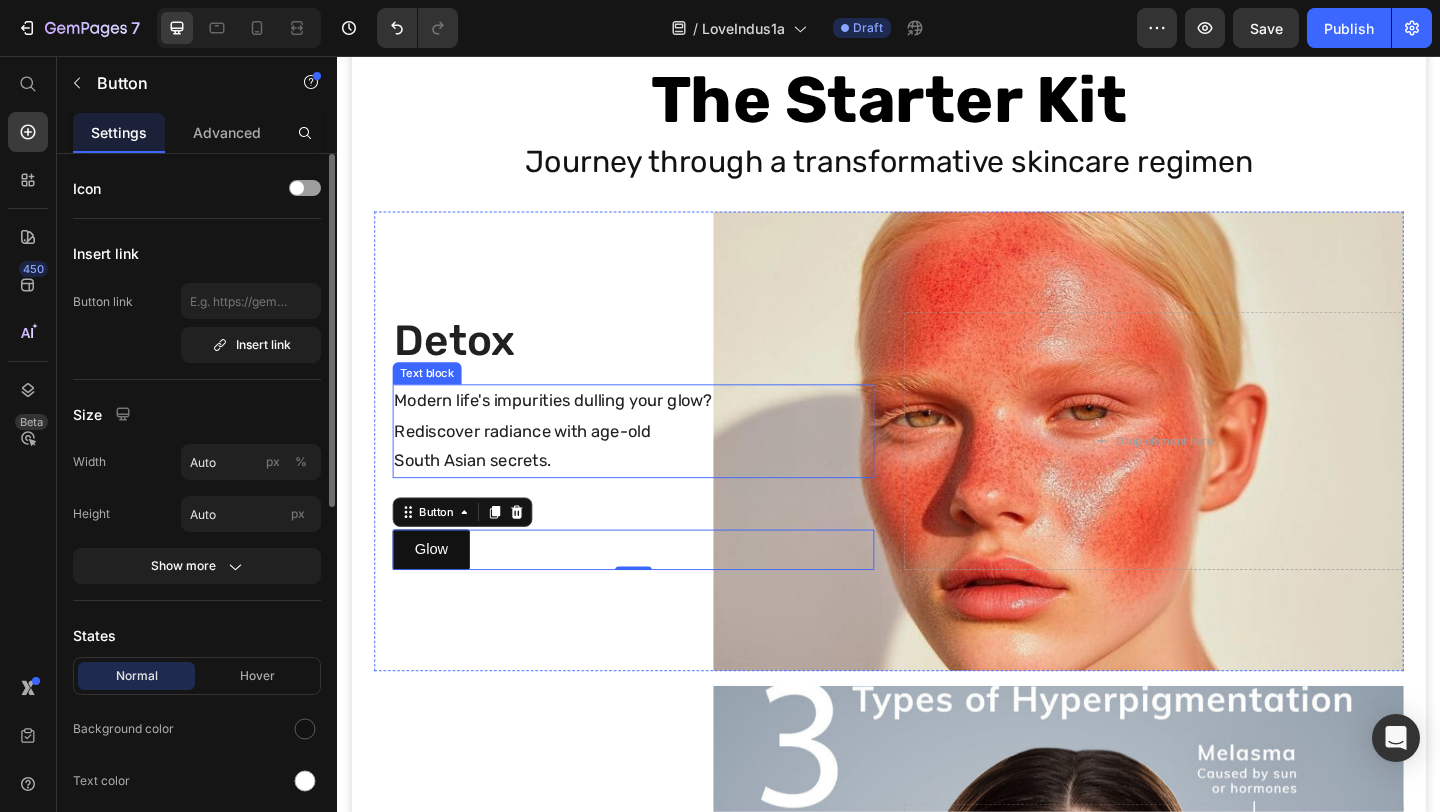 click on "Rediscover radiance with age-old" at bounding box center [659, 464] 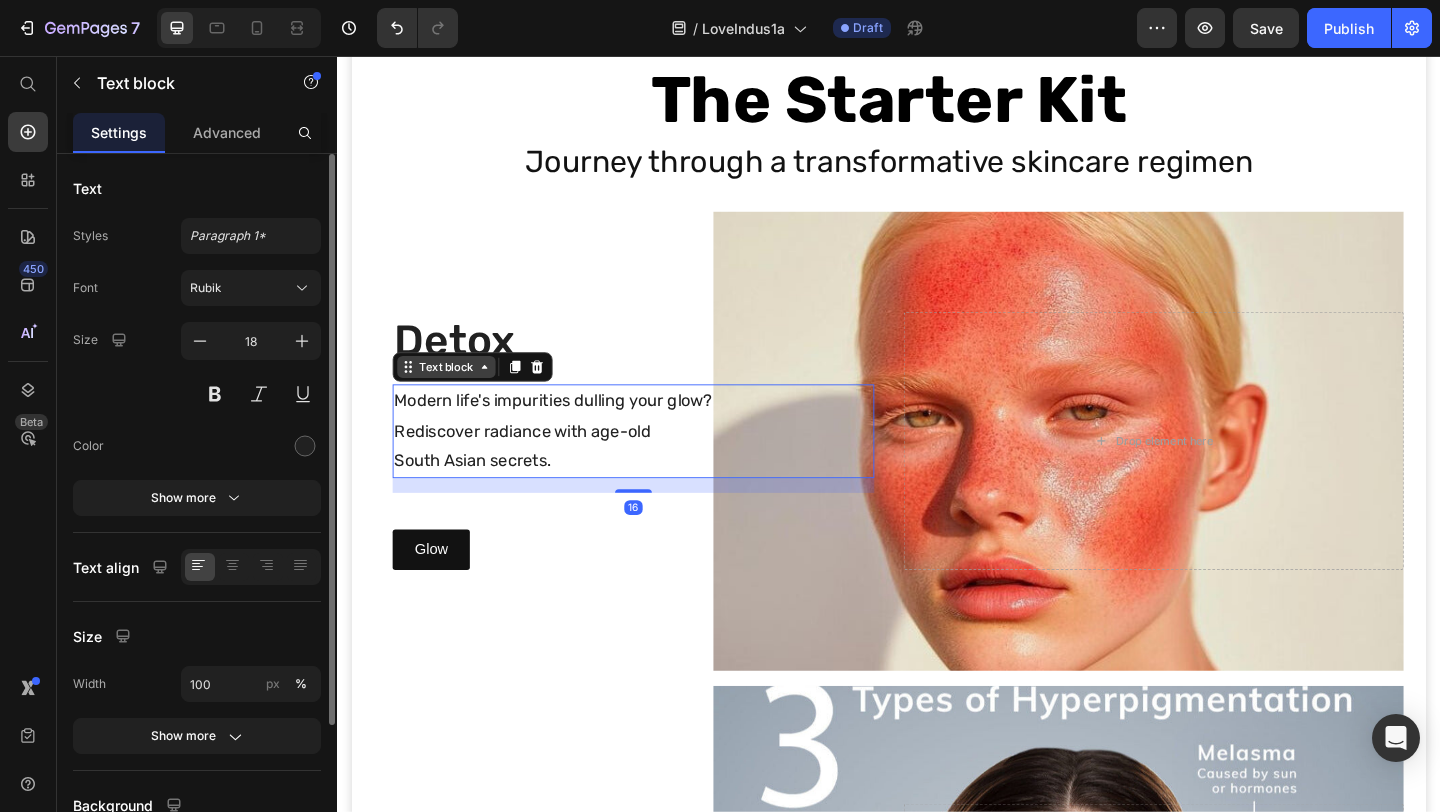 click on "Text block" at bounding box center [455, 394] 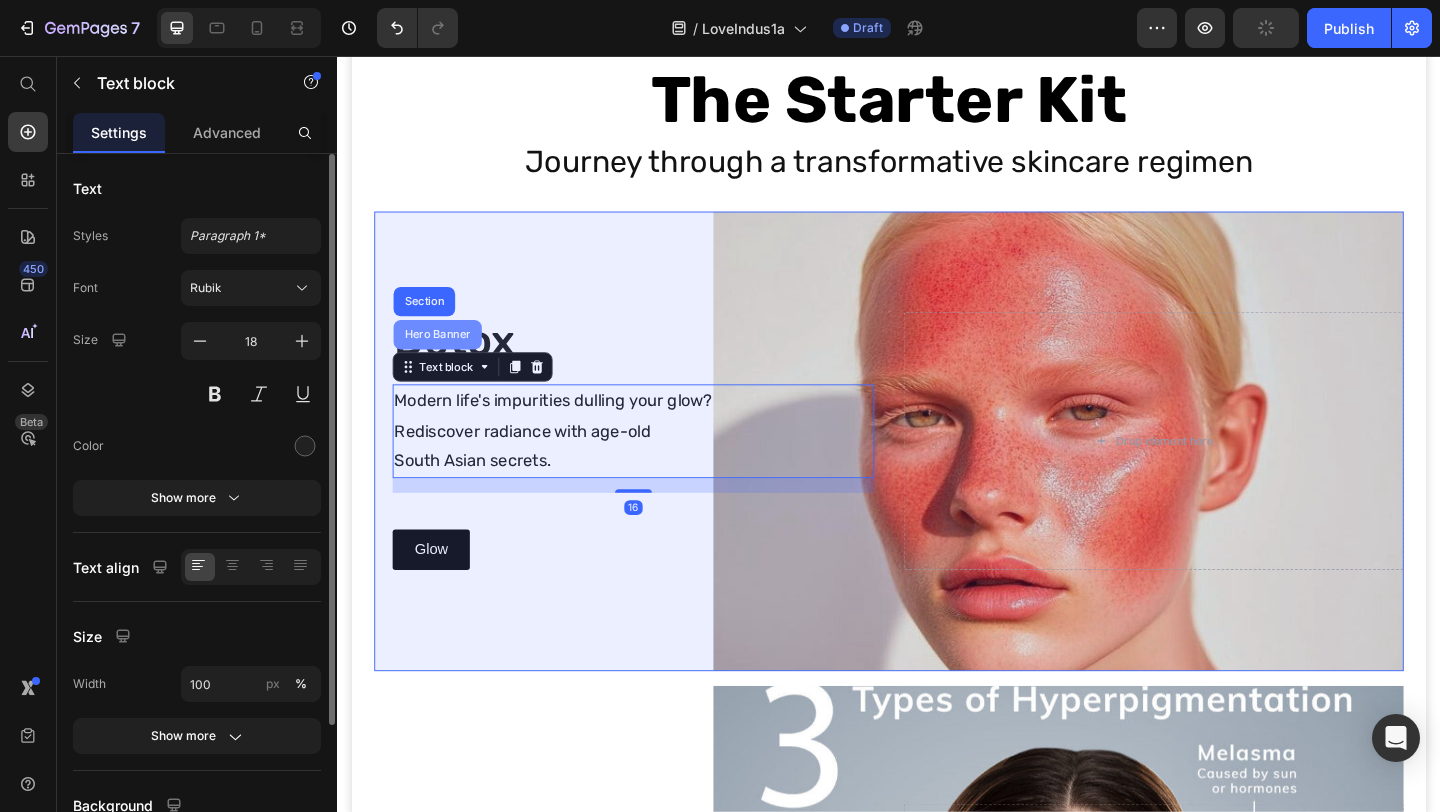 click on "Hero Banner" at bounding box center [446, 359] 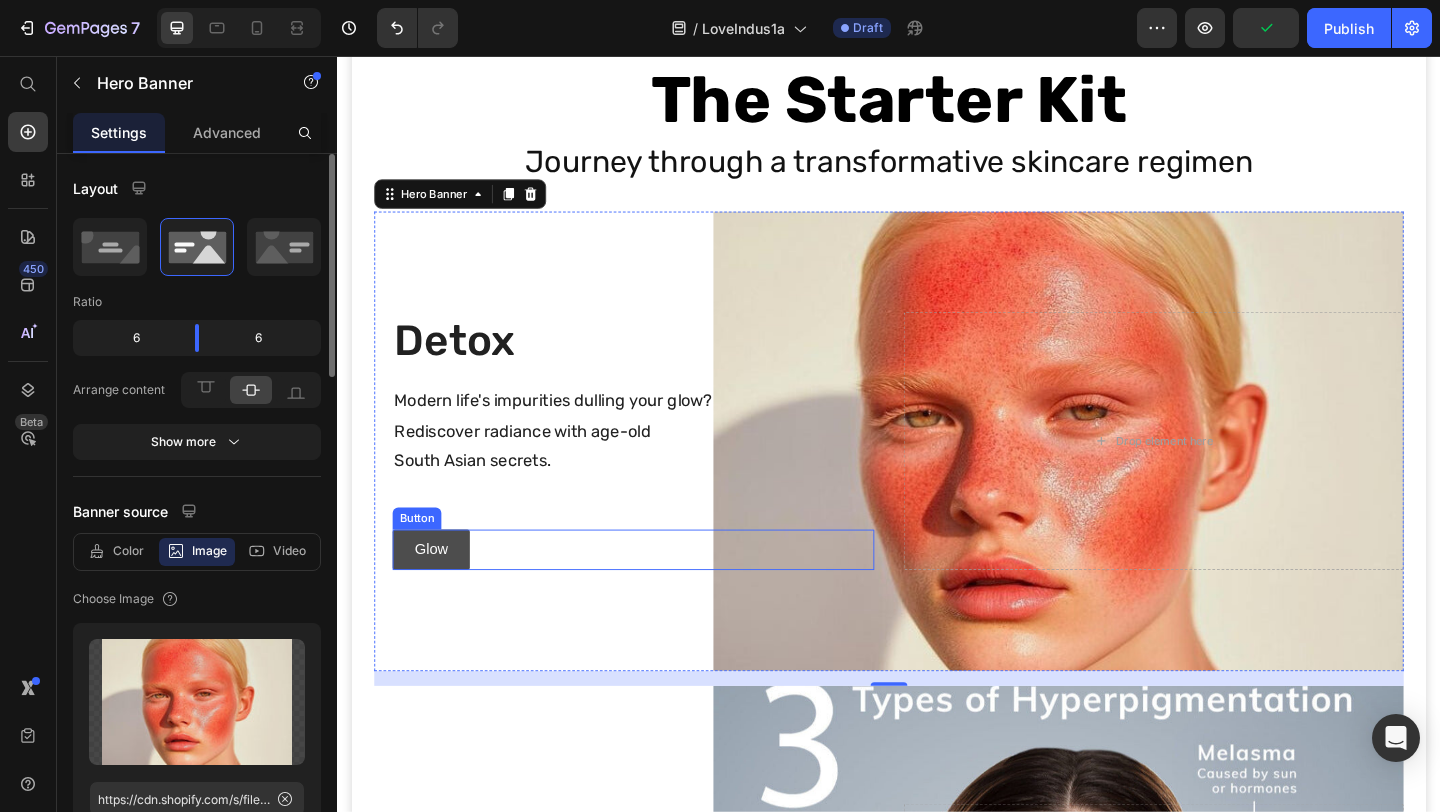 click on "Glow" at bounding box center (439, 593) 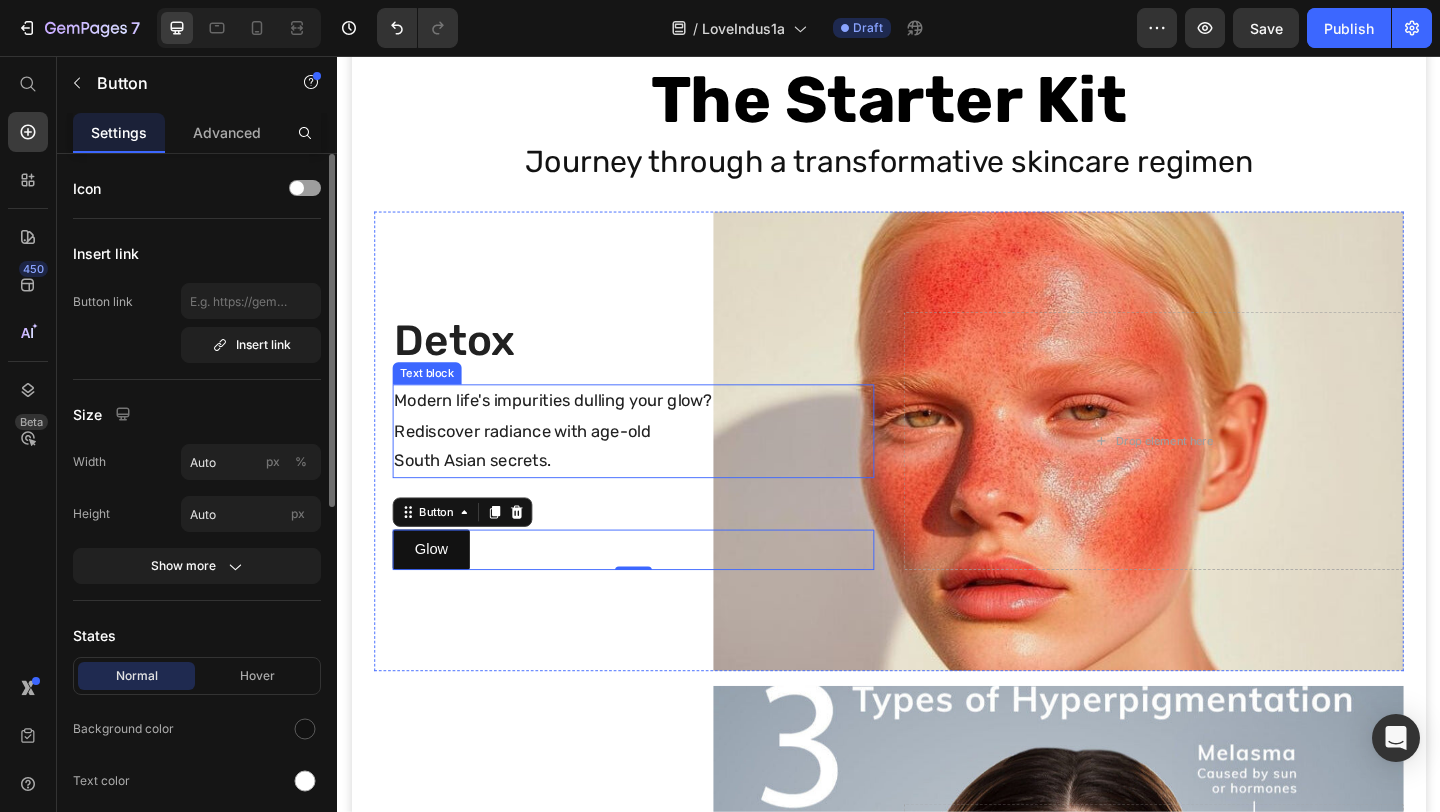 click on "Rediscover radiance with age-old" at bounding box center [659, 464] 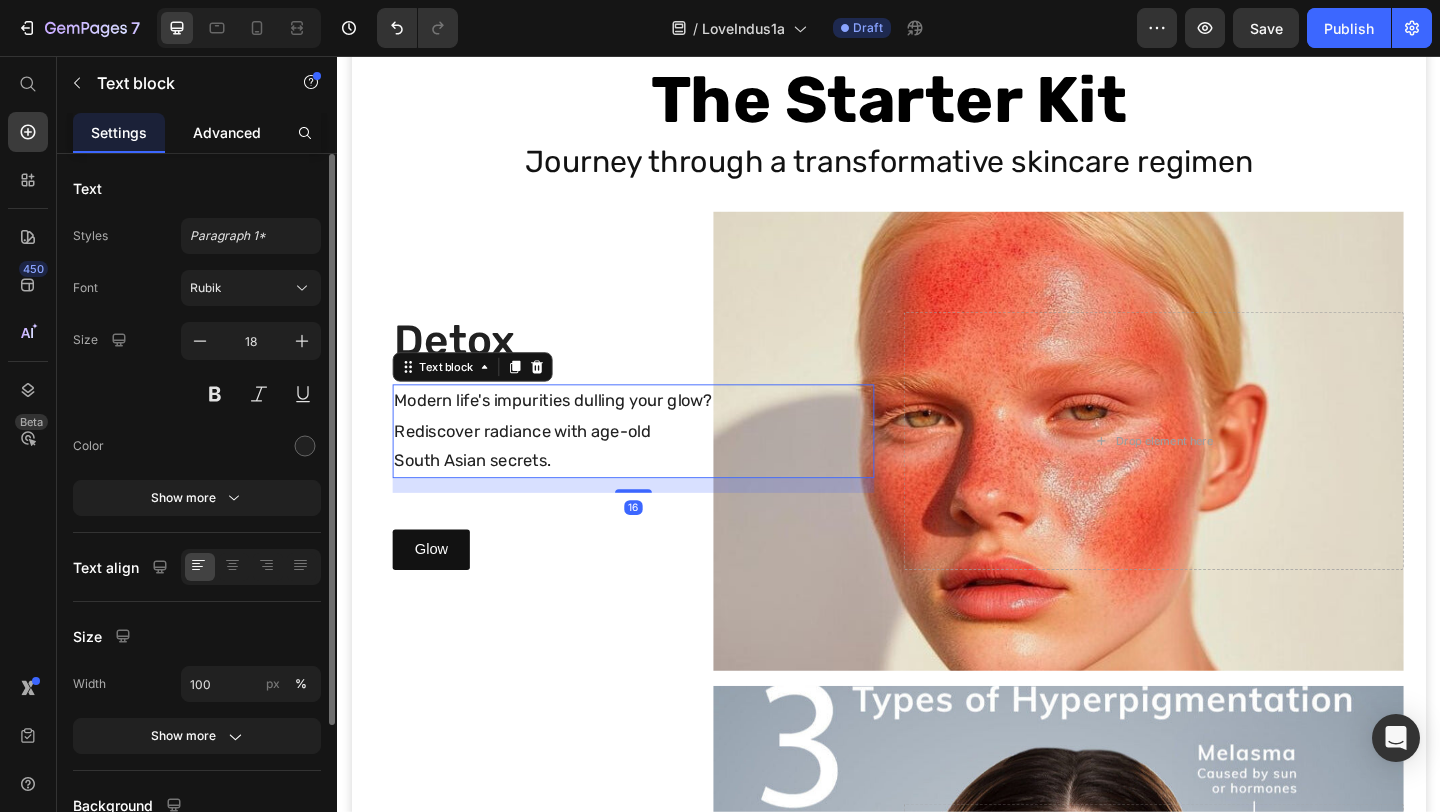 click on "Advanced" 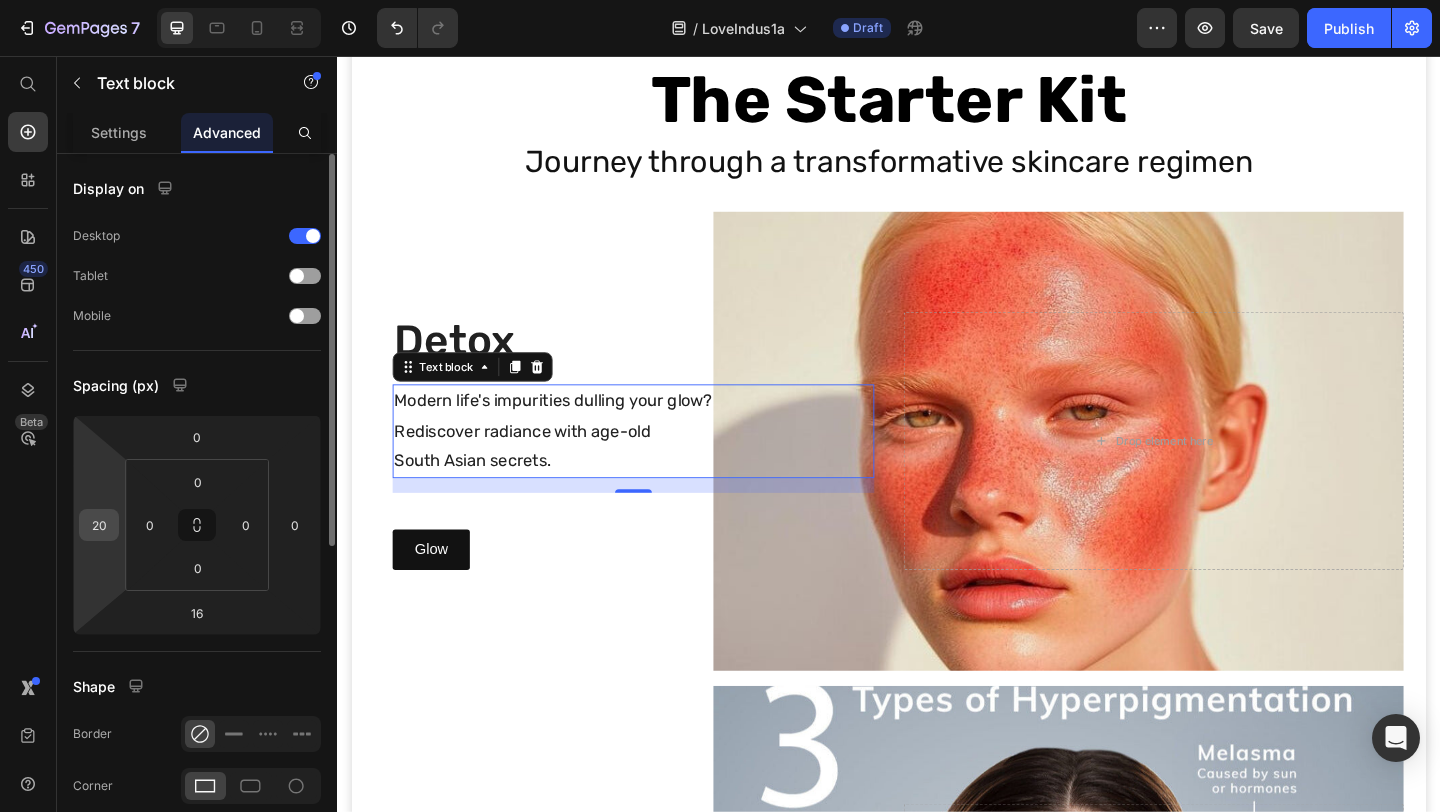 click on "20" at bounding box center (99, 525) 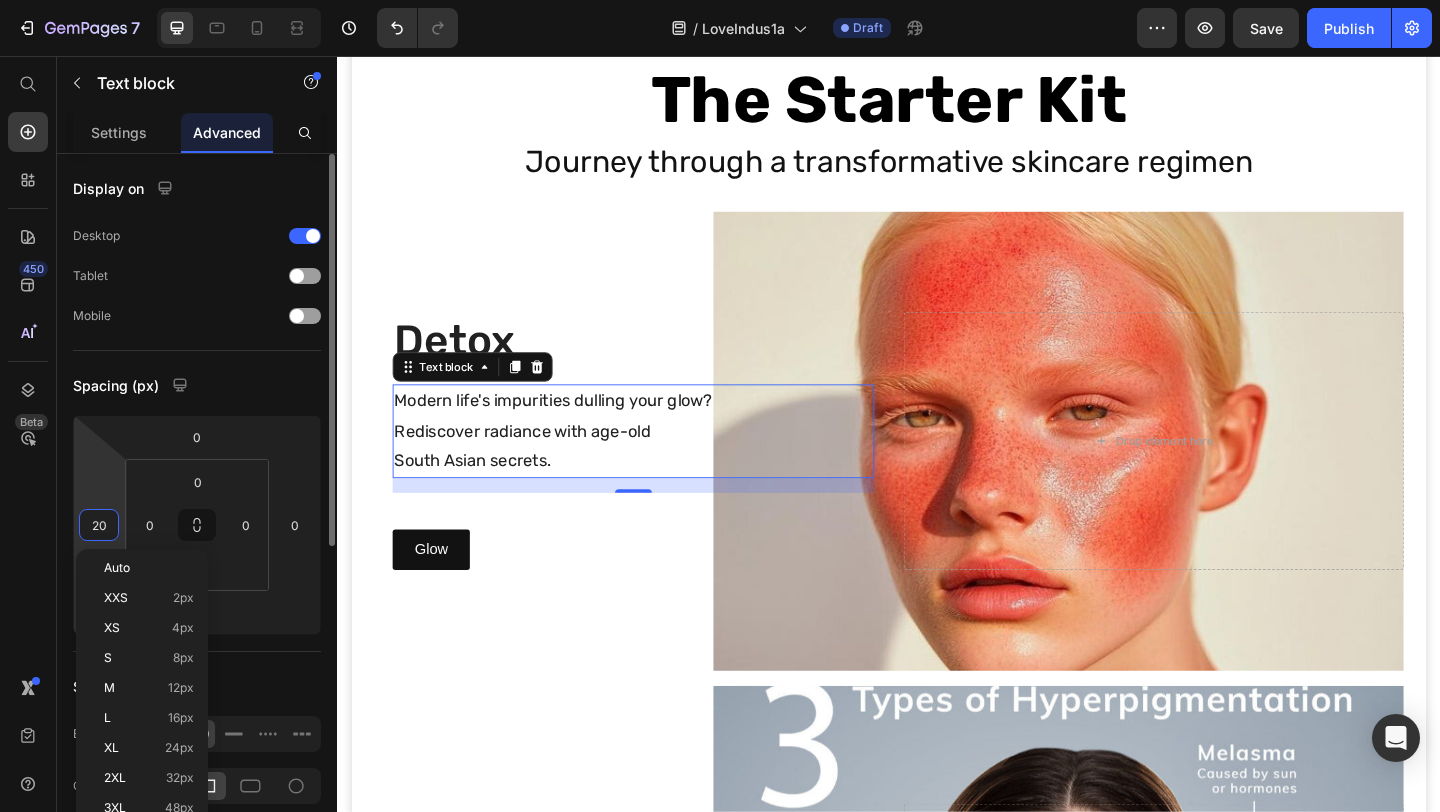 type on "0" 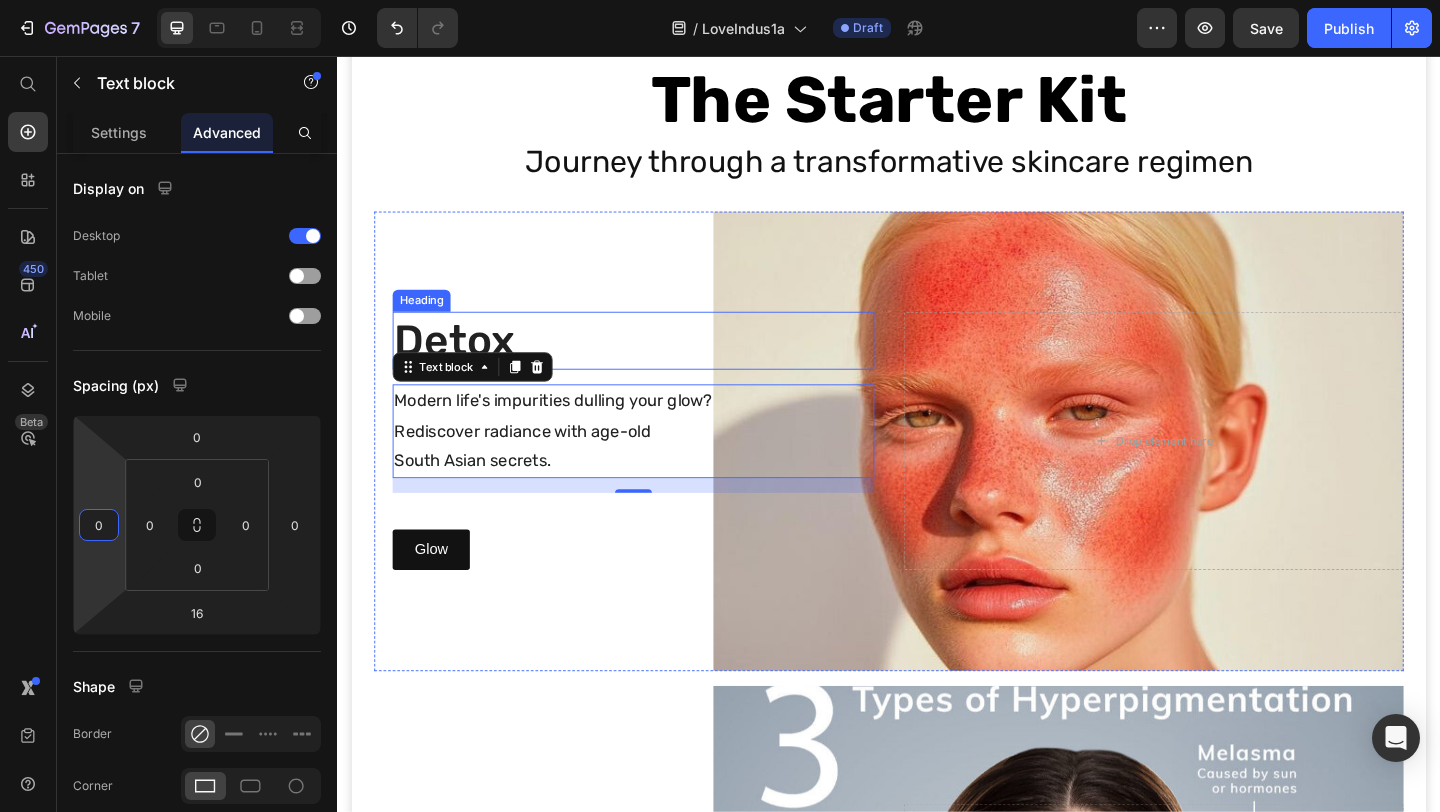click on "Detox" at bounding box center [659, 366] 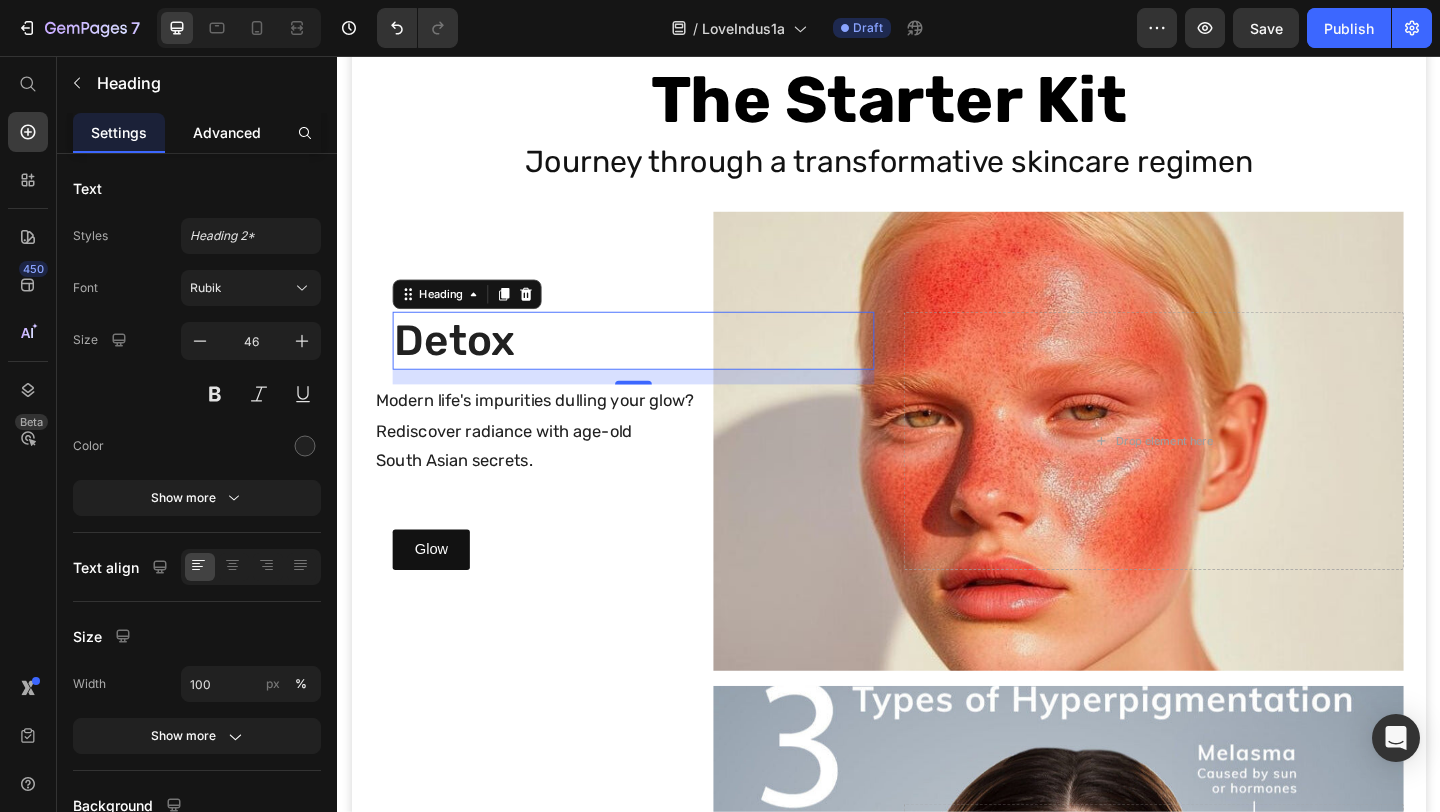 click on "Advanced" at bounding box center (227, 132) 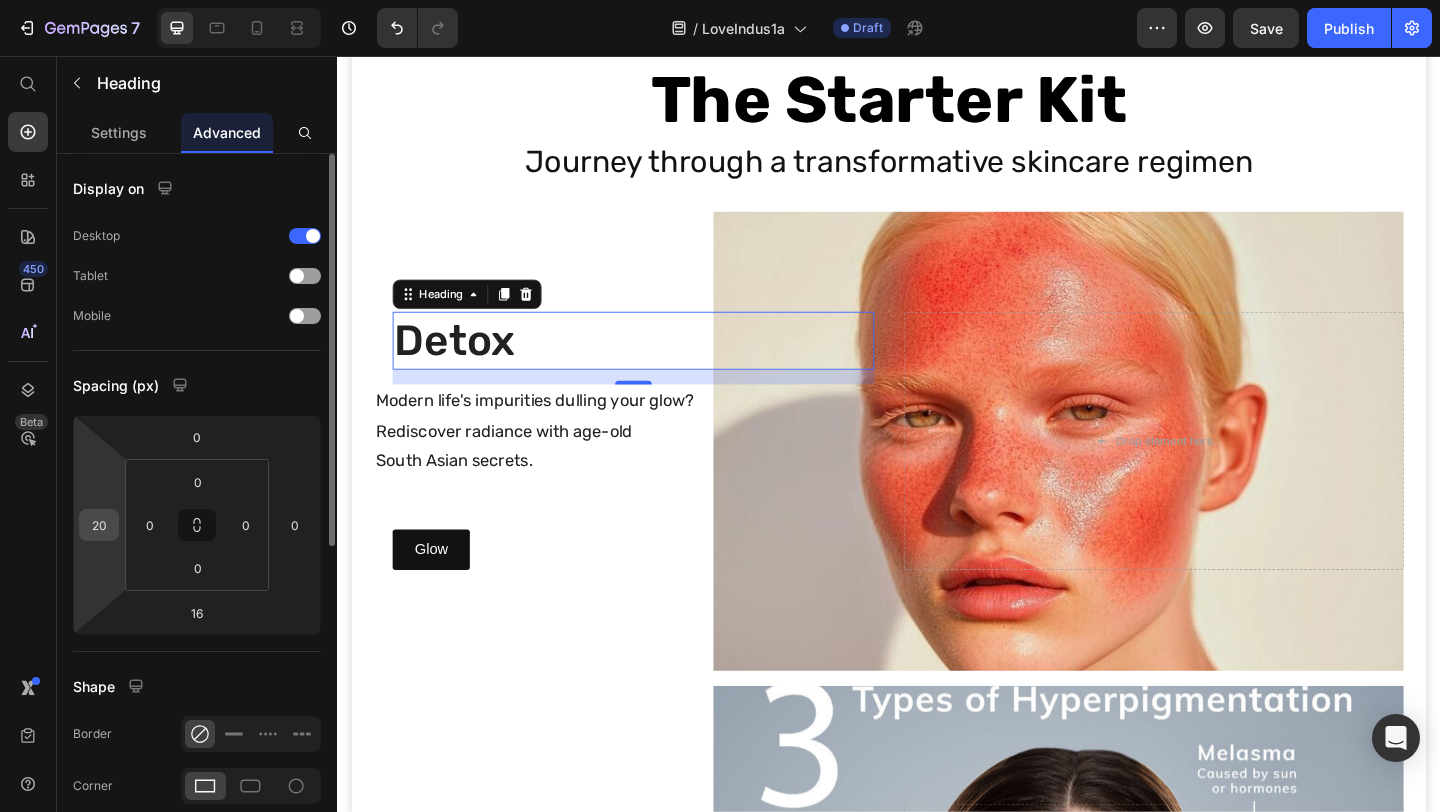 click on "20" at bounding box center [99, 525] 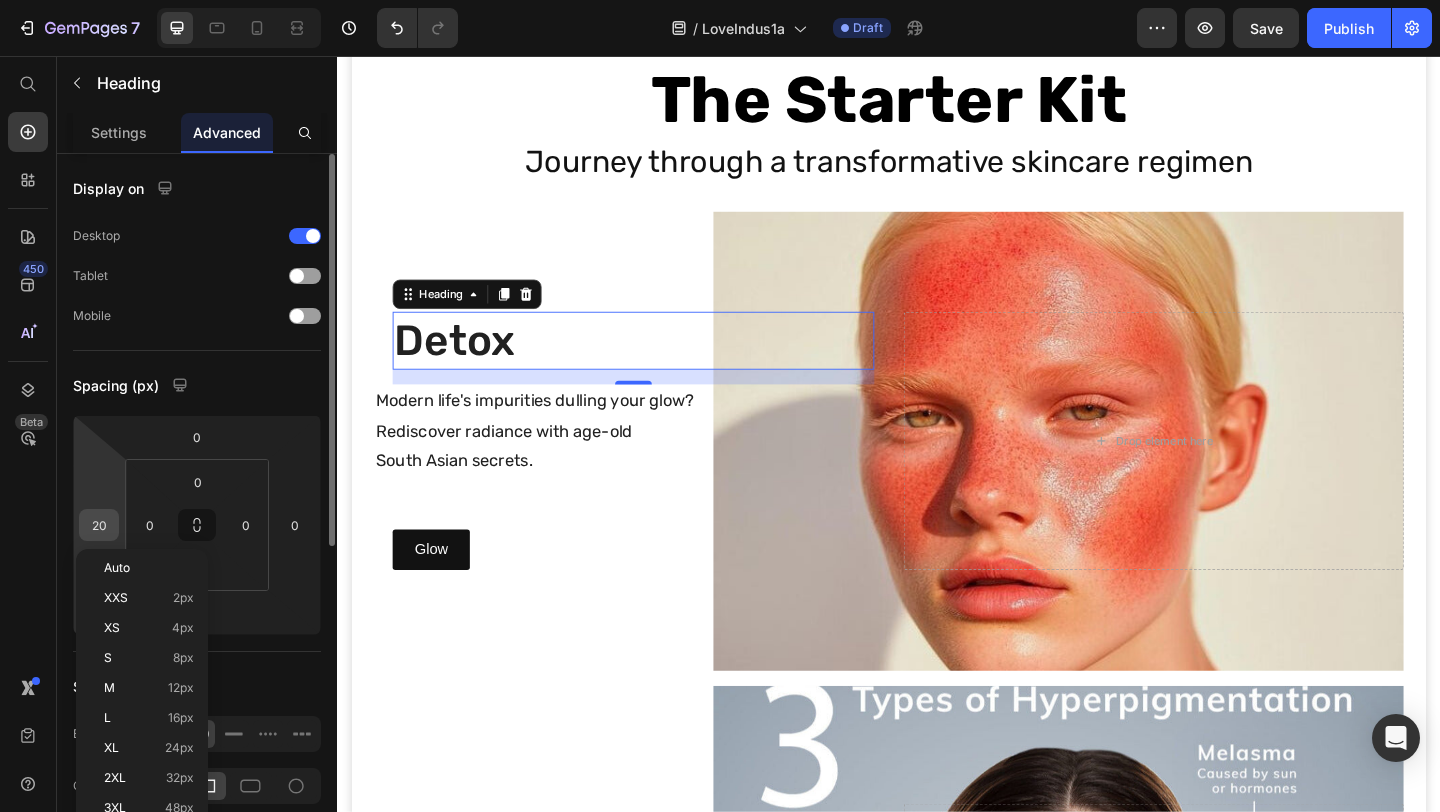 click on "20" at bounding box center [99, 525] 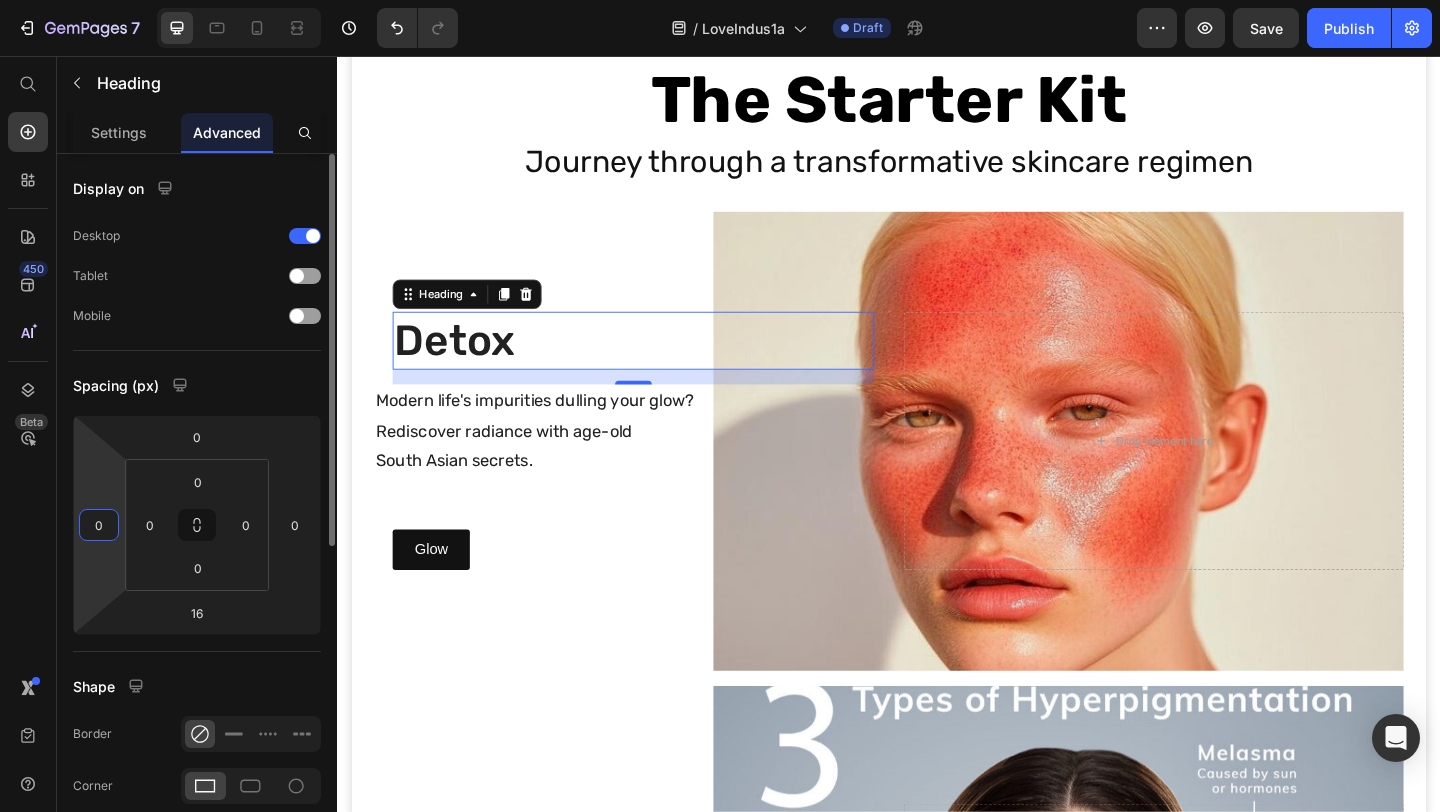 type on "0" 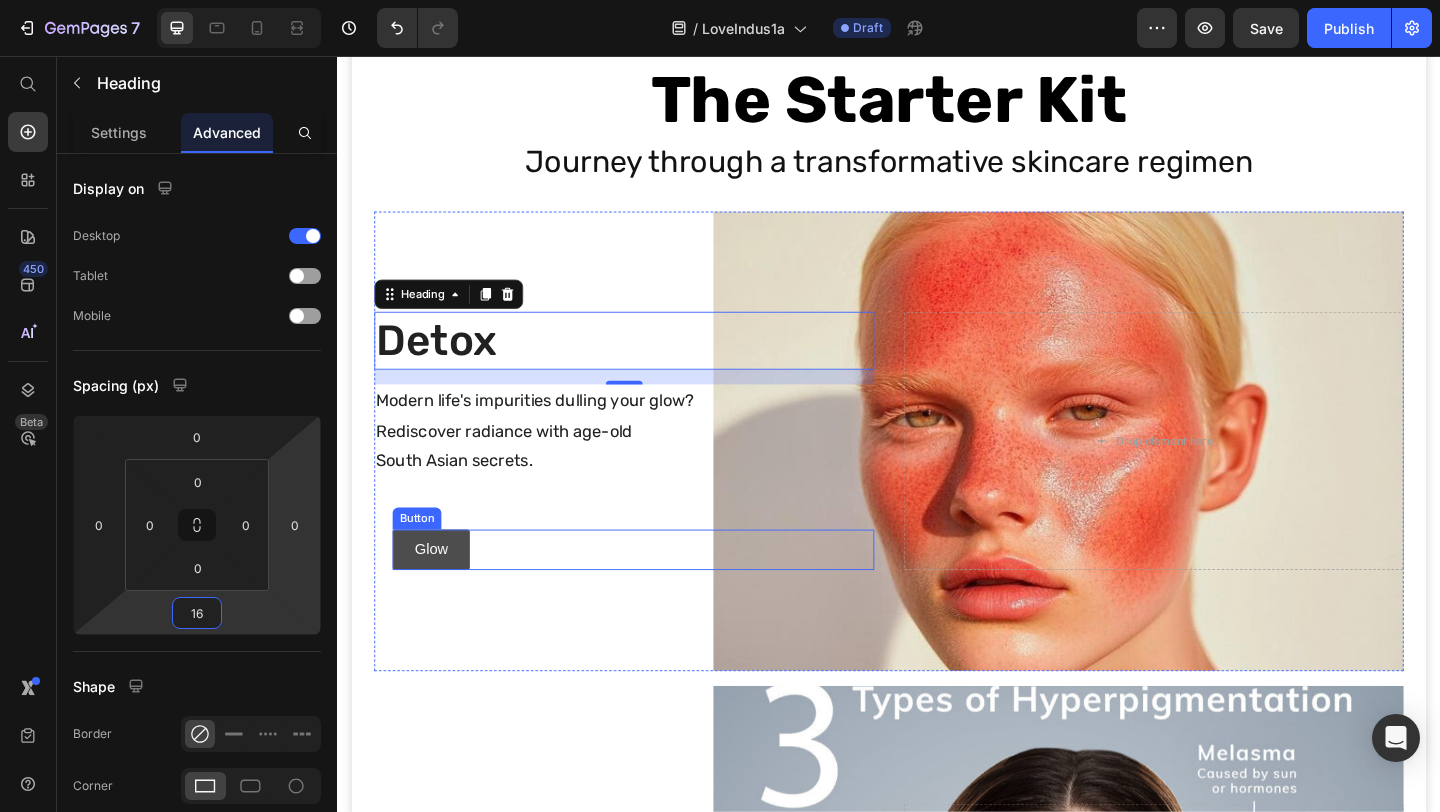 click on "Glow" at bounding box center (439, 593) 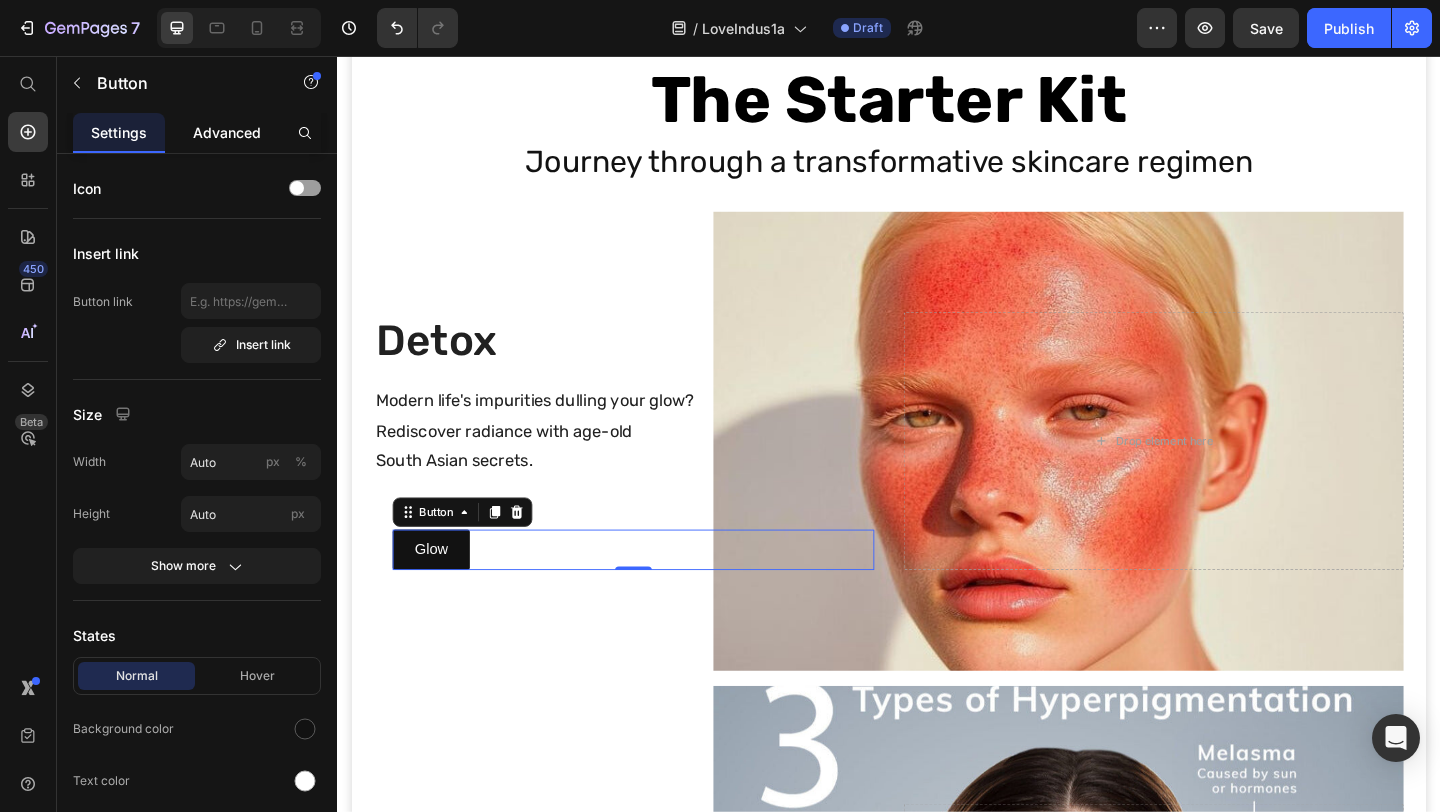 click on "Advanced" 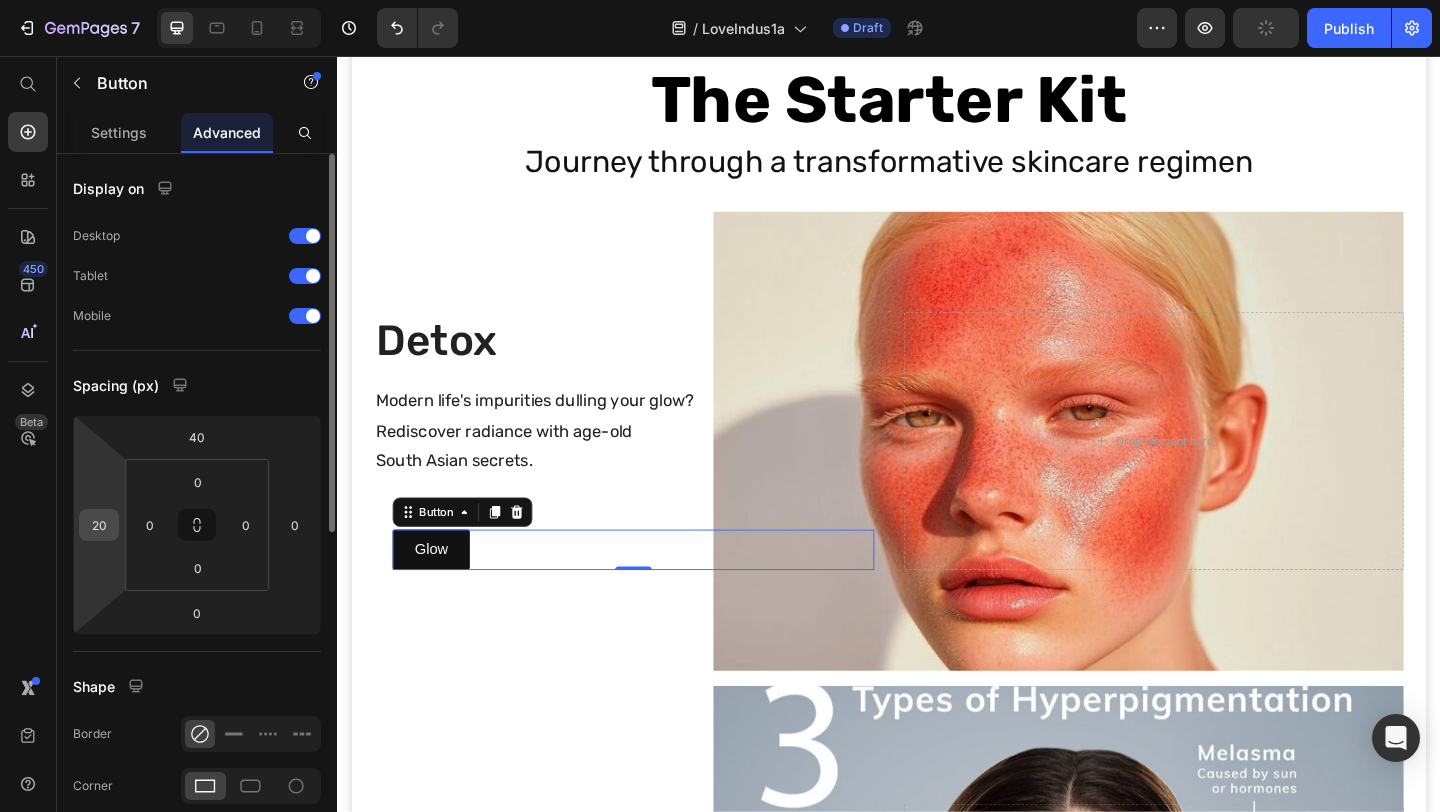 click on "20" at bounding box center [99, 525] 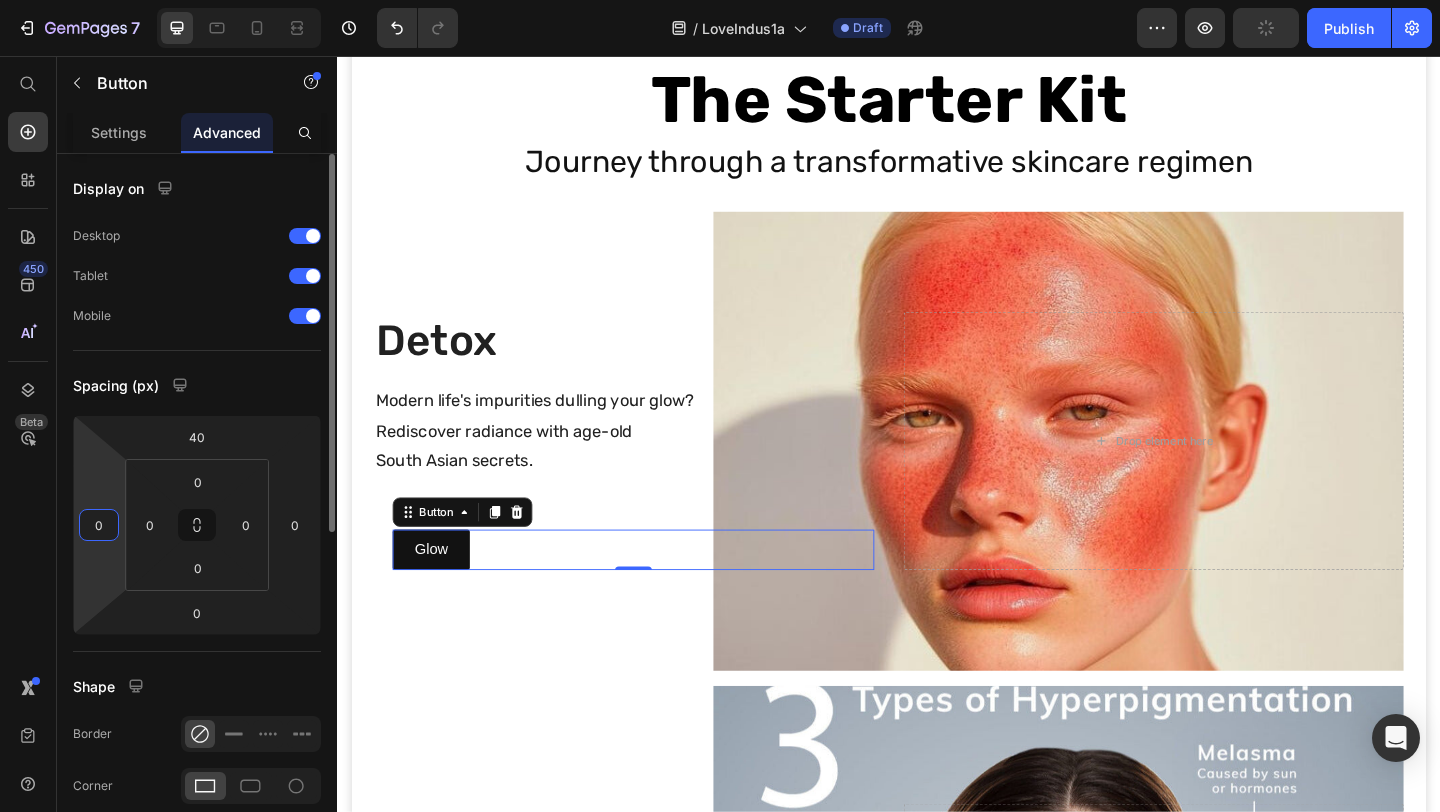 type on "0" 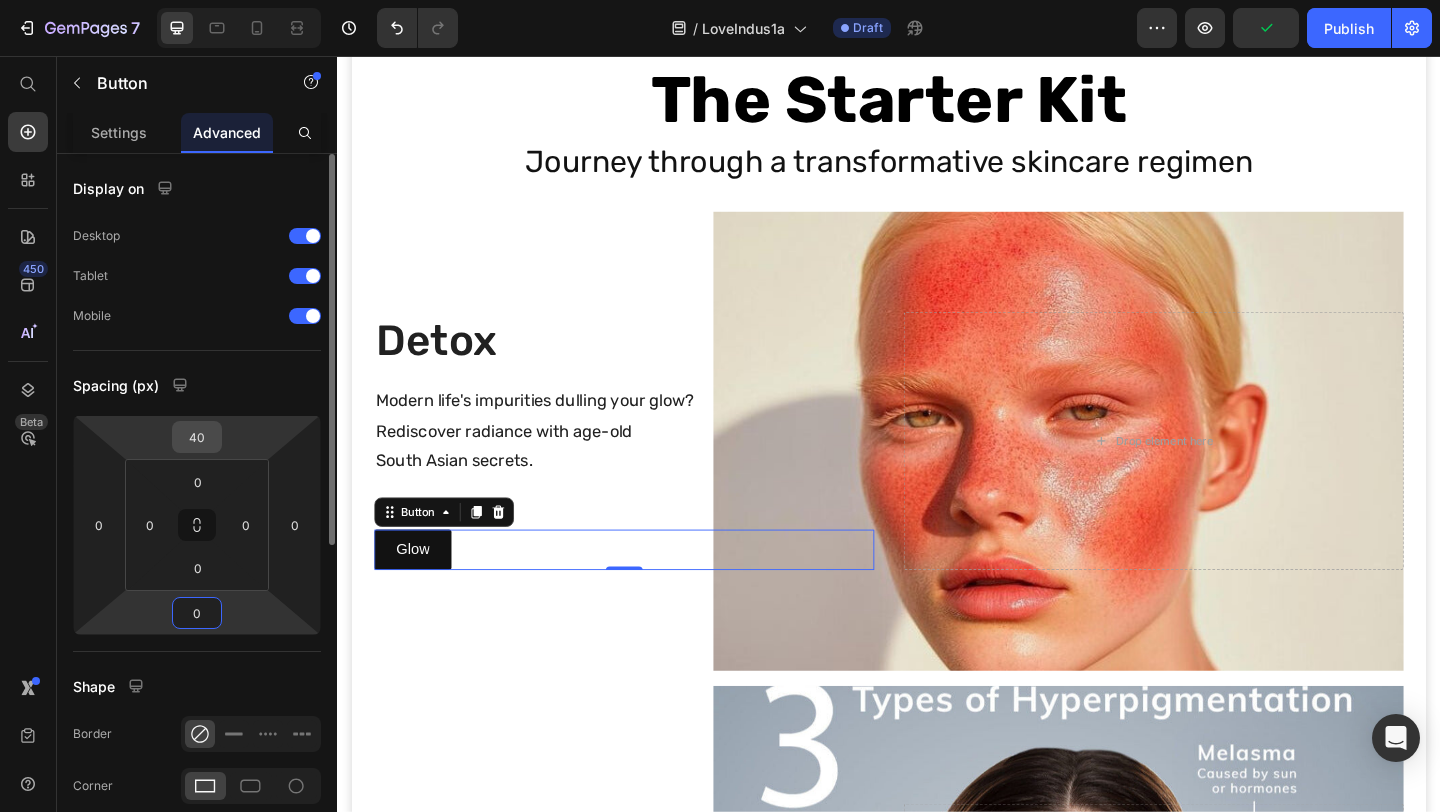click on "40" at bounding box center (197, 437) 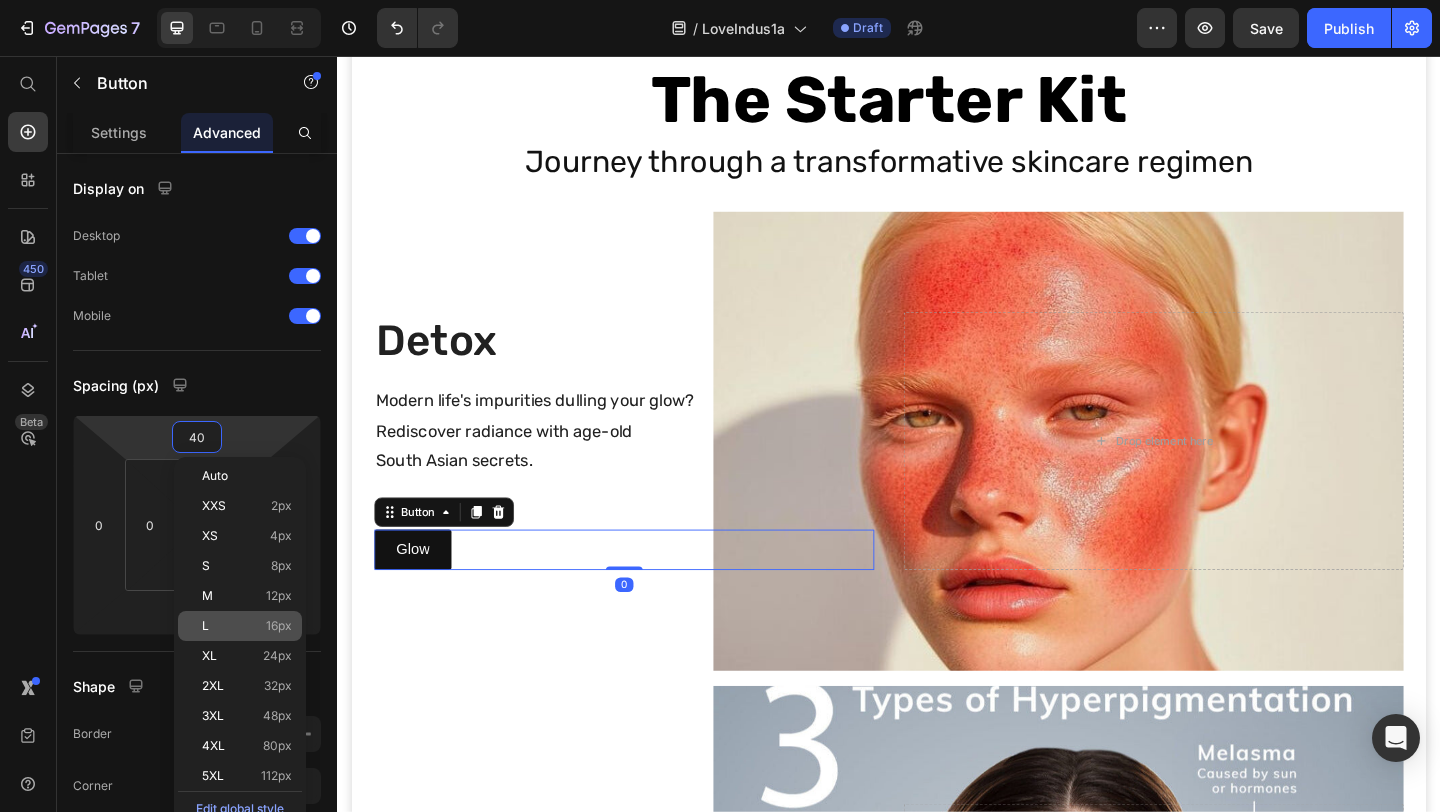 click on "L 16px" at bounding box center (247, 626) 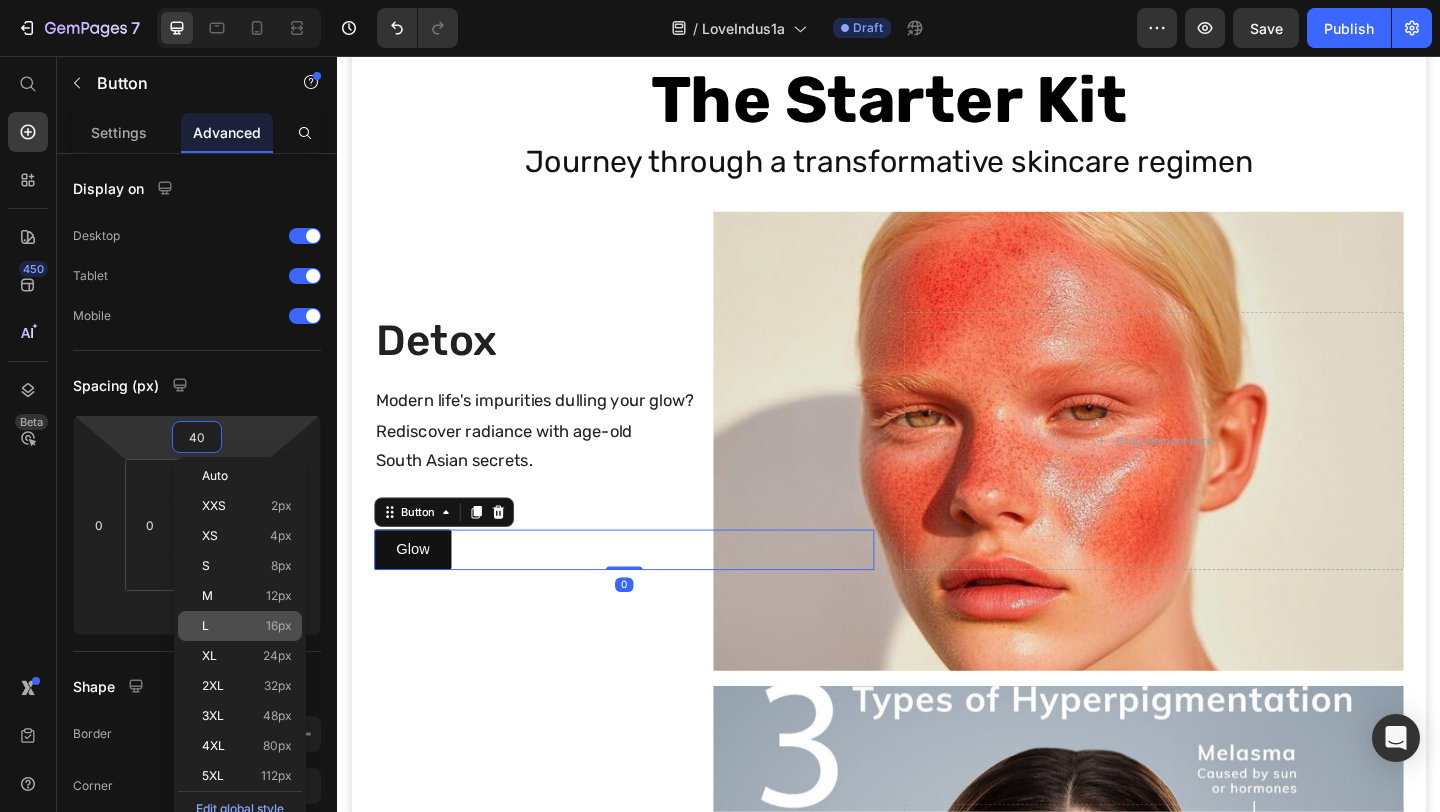 type on "16" 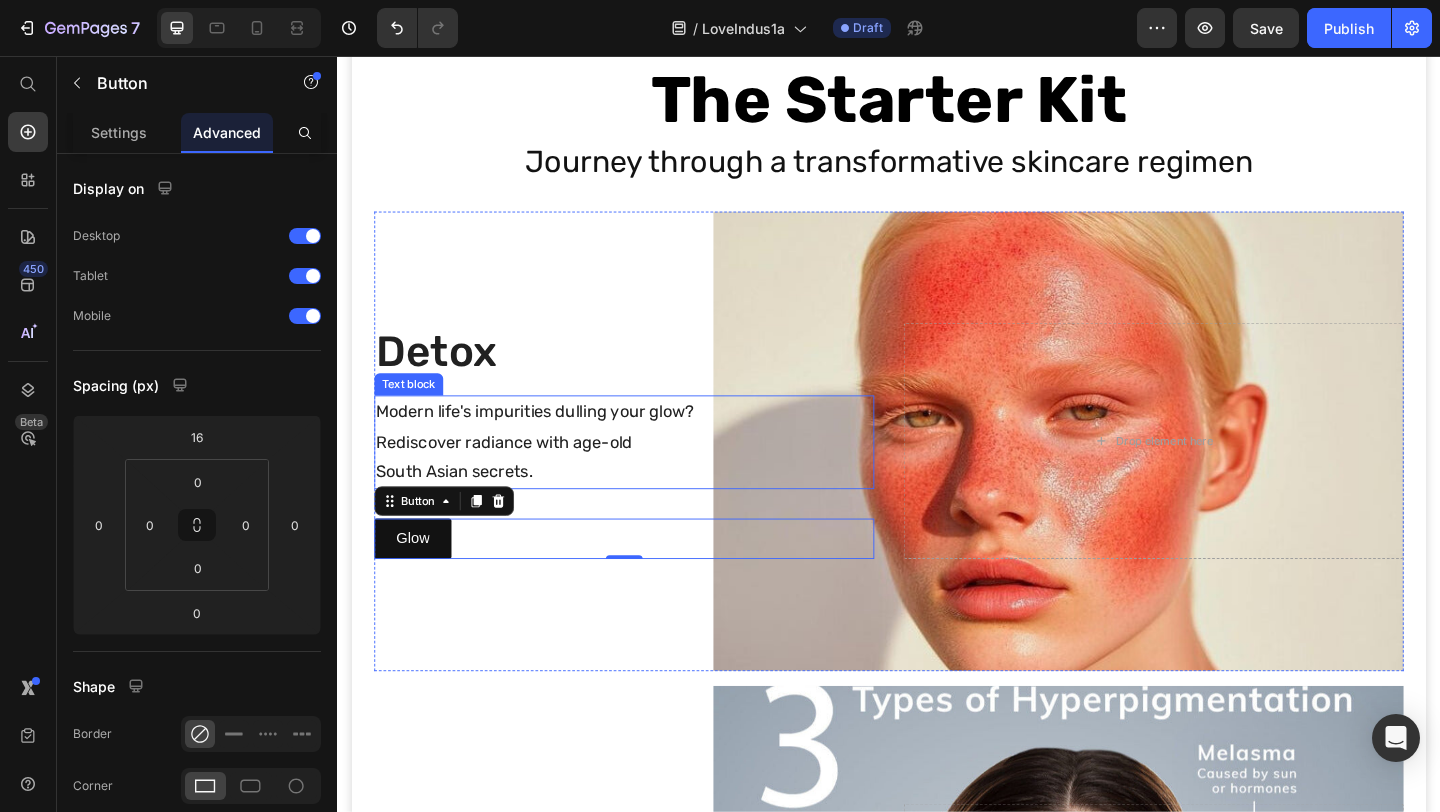 click on "Modern life's impurities dulling your glow?" at bounding box center [649, 443] 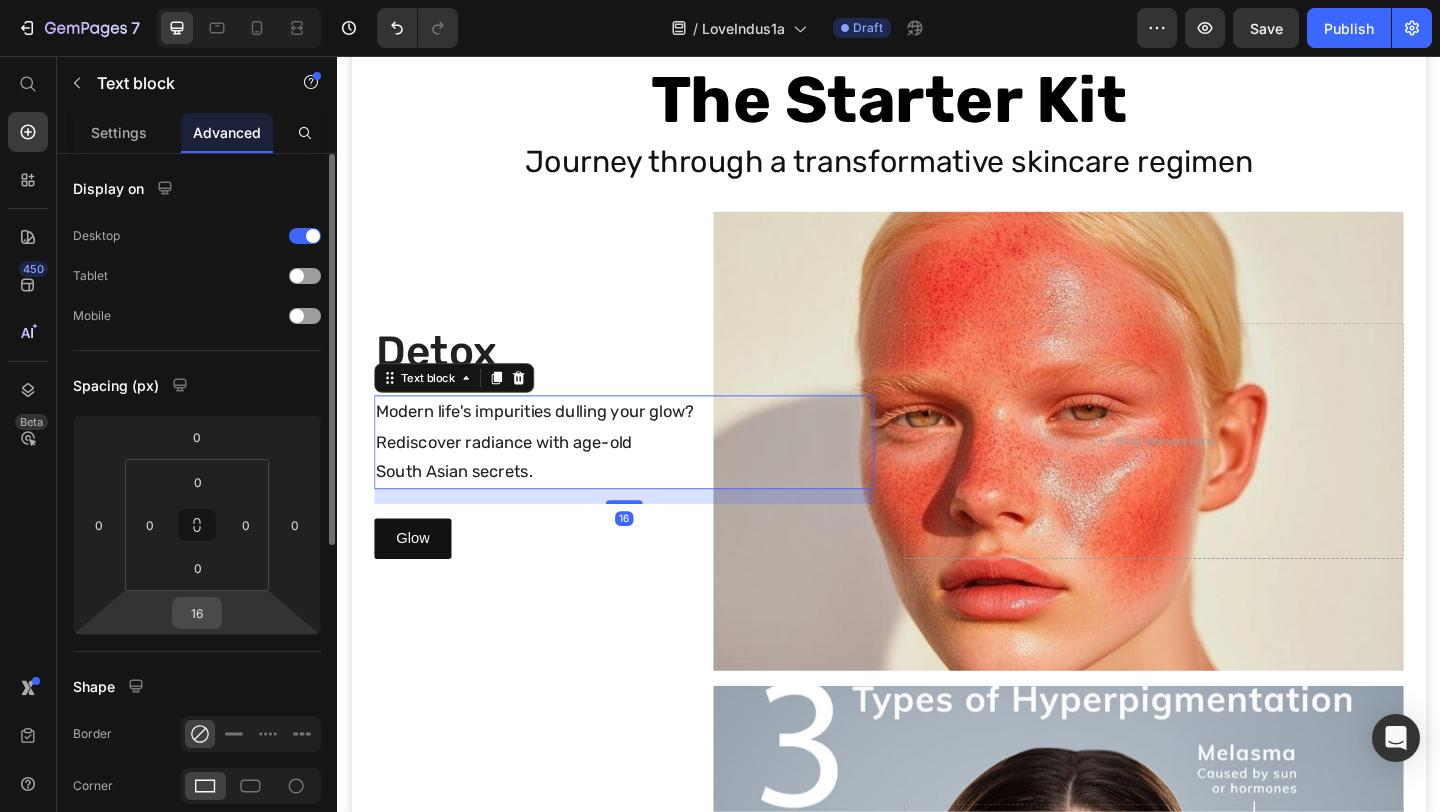 click on "16" at bounding box center (197, 613) 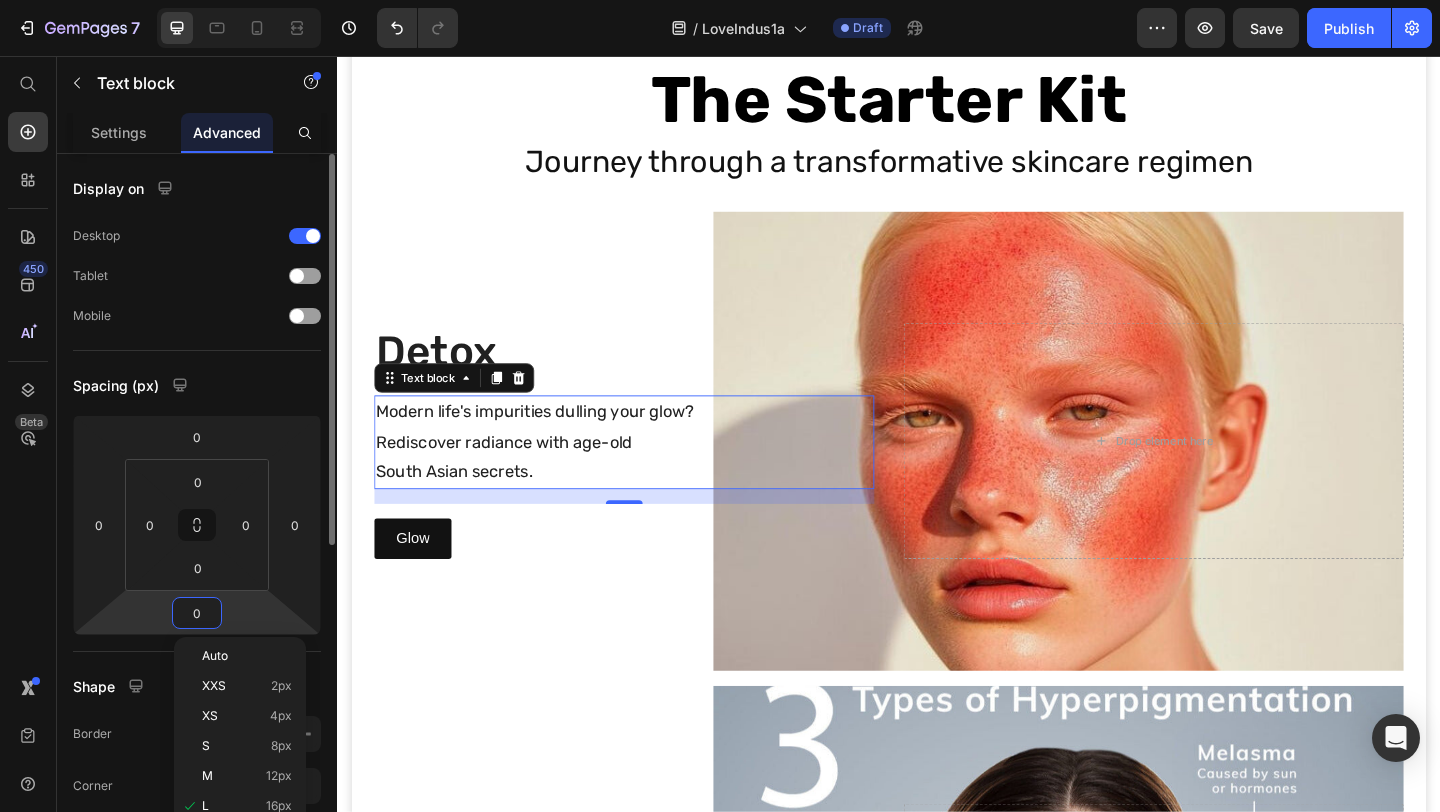 type on "0" 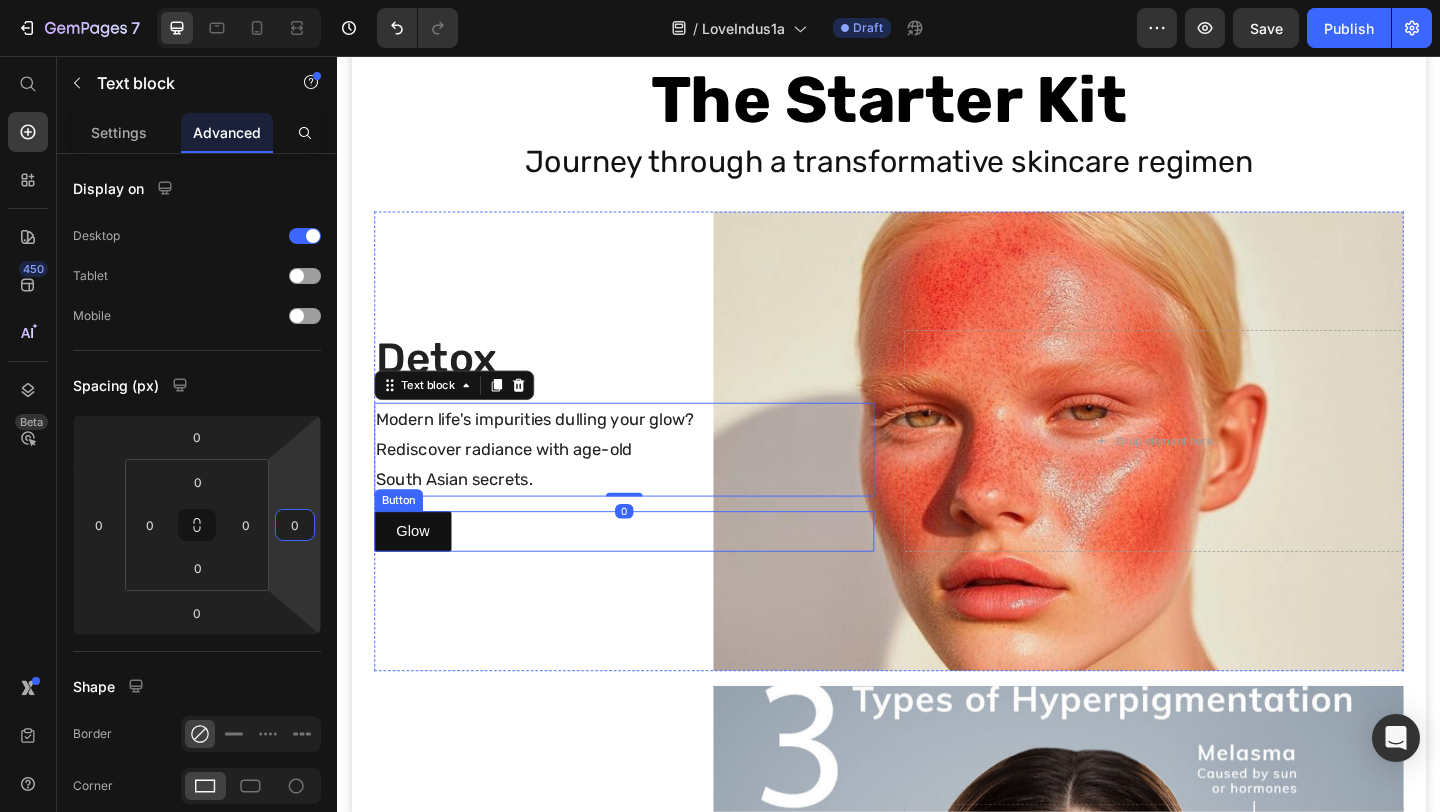 click on "Glow Button" at bounding box center [649, 573] 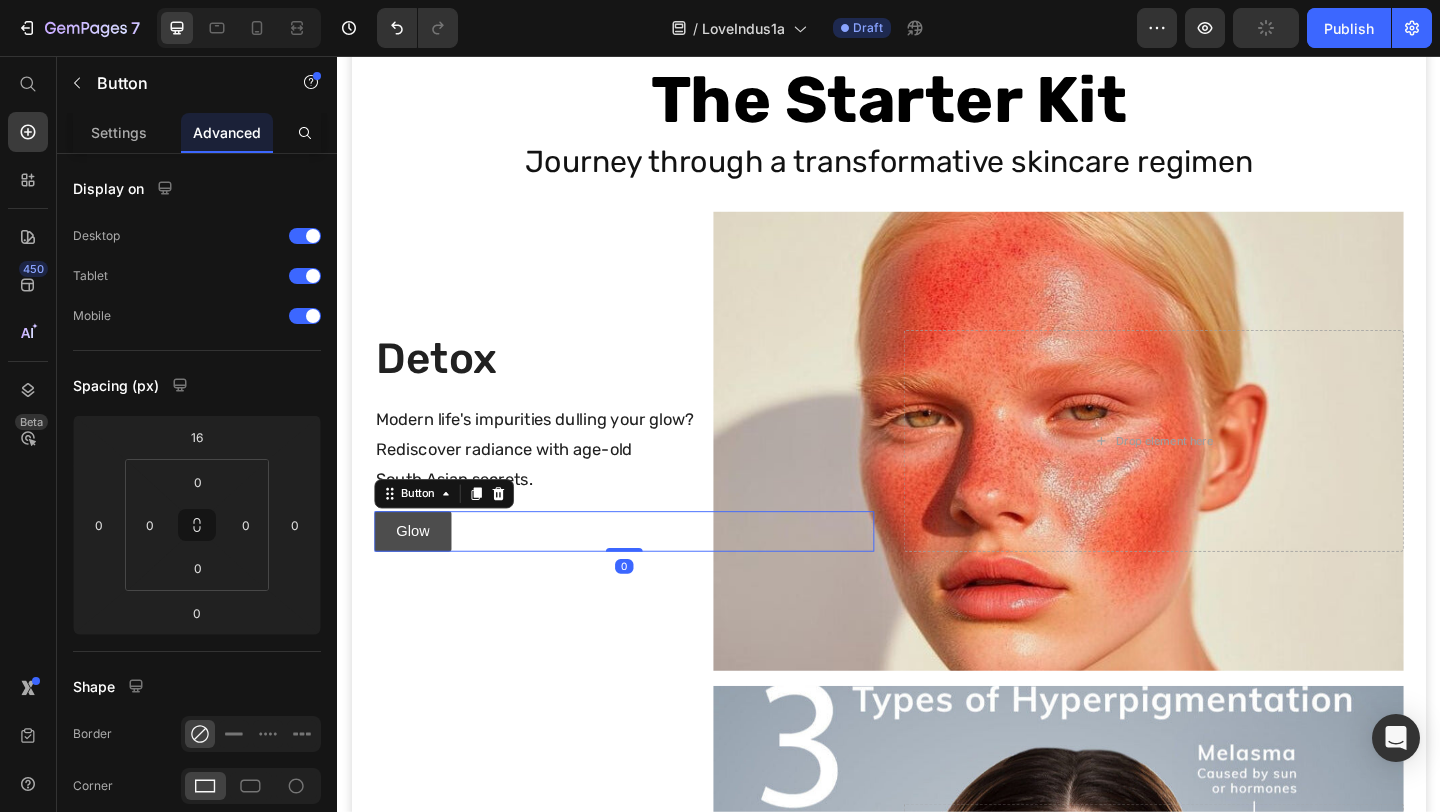 click on "Glow" at bounding box center [419, 573] 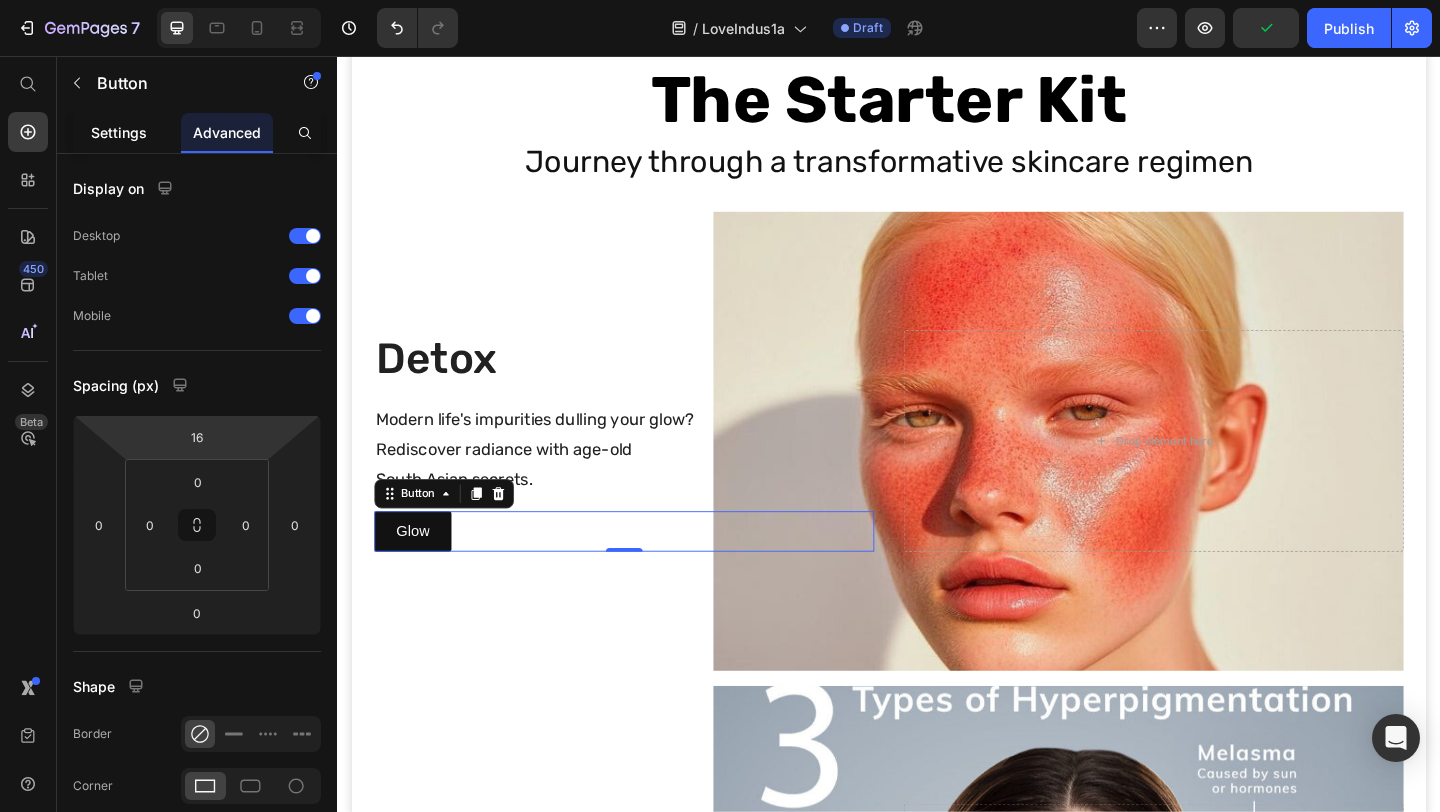 click on "Settings" at bounding box center (119, 132) 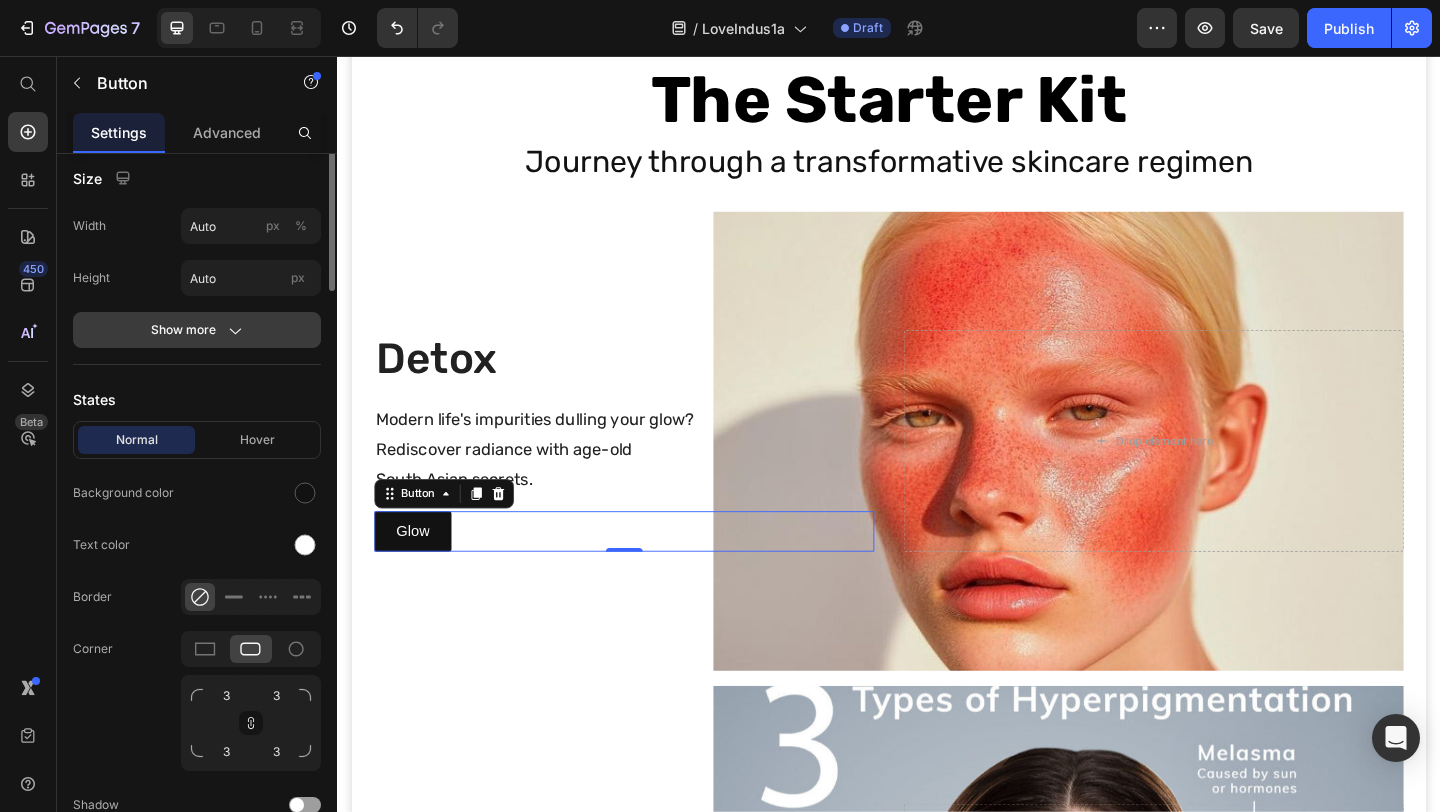 scroll, scrollTop: 0, scrollLeft: 0, axis: both 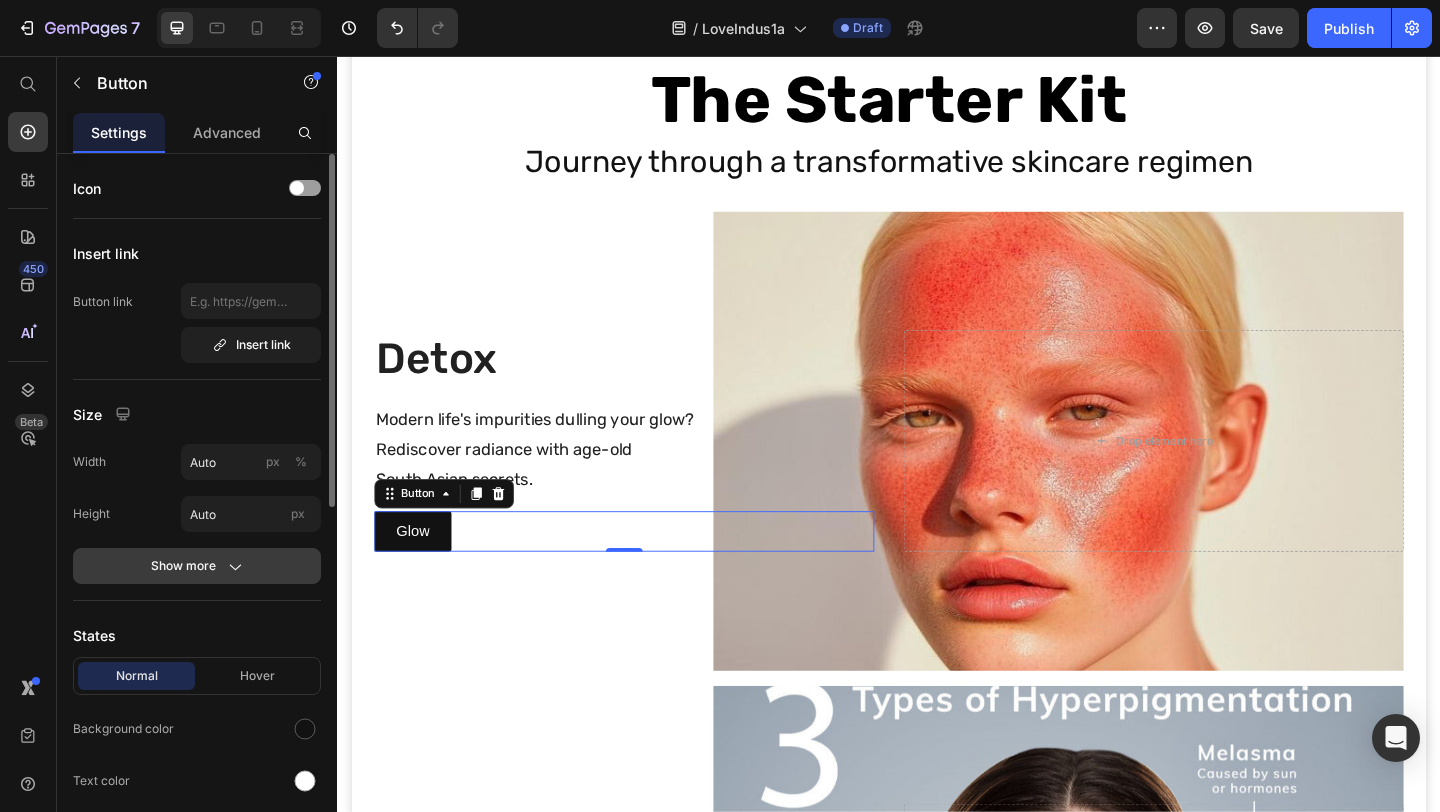 click on "Show more" at bounding box center (197, 566) 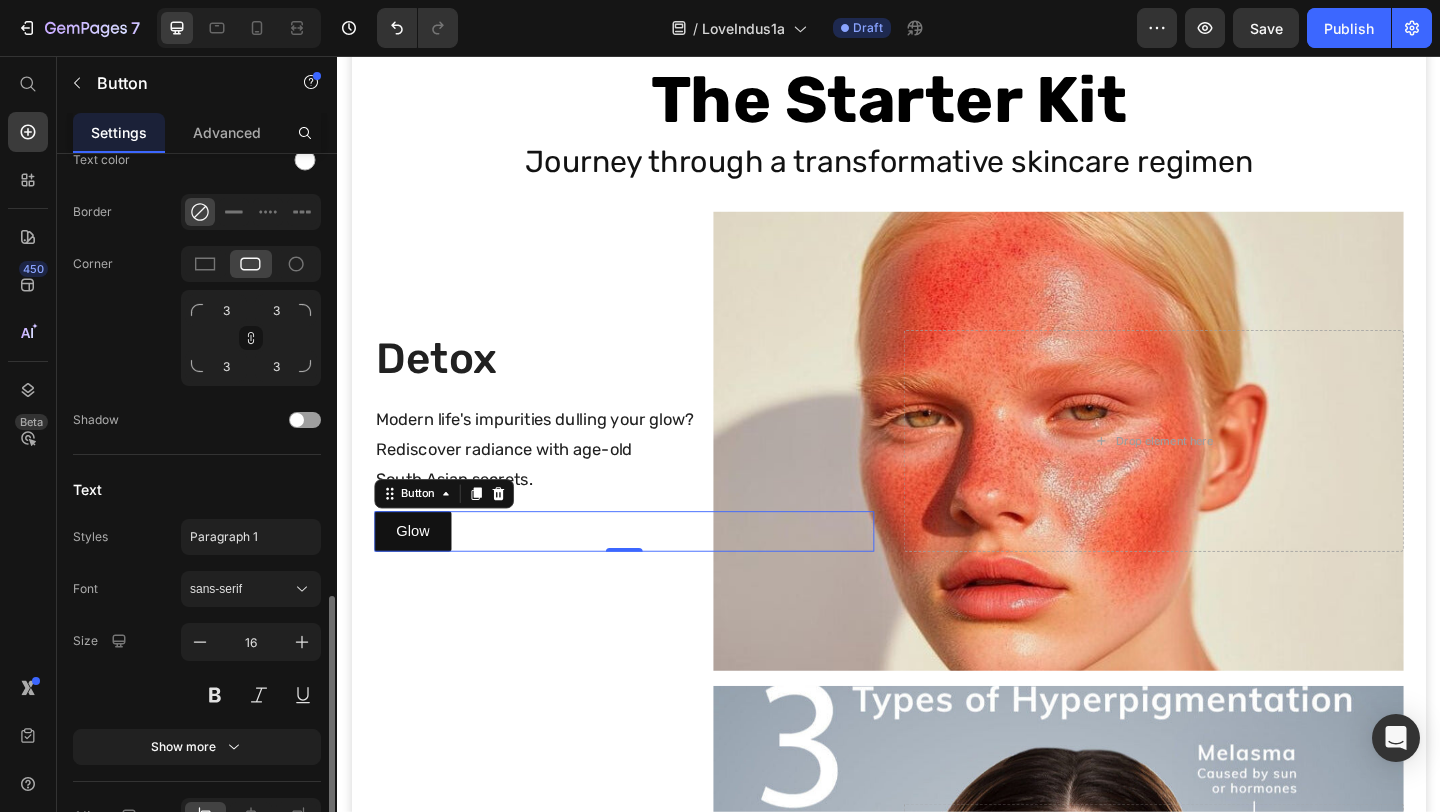scroll, scrollTop: 930, scrollLeft: 0, axis: vertical 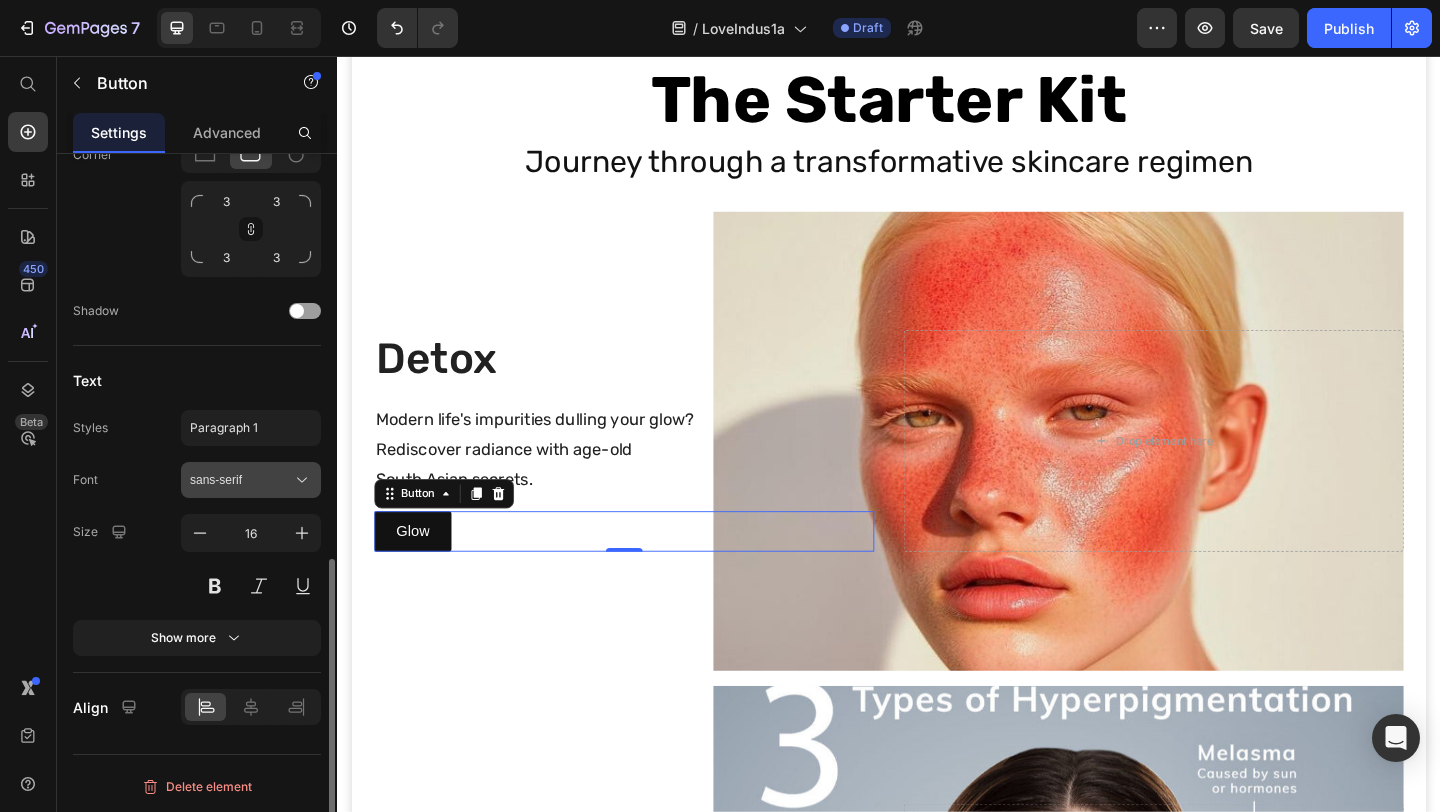 click on "sans-serif" at bounding box center [251, 480] 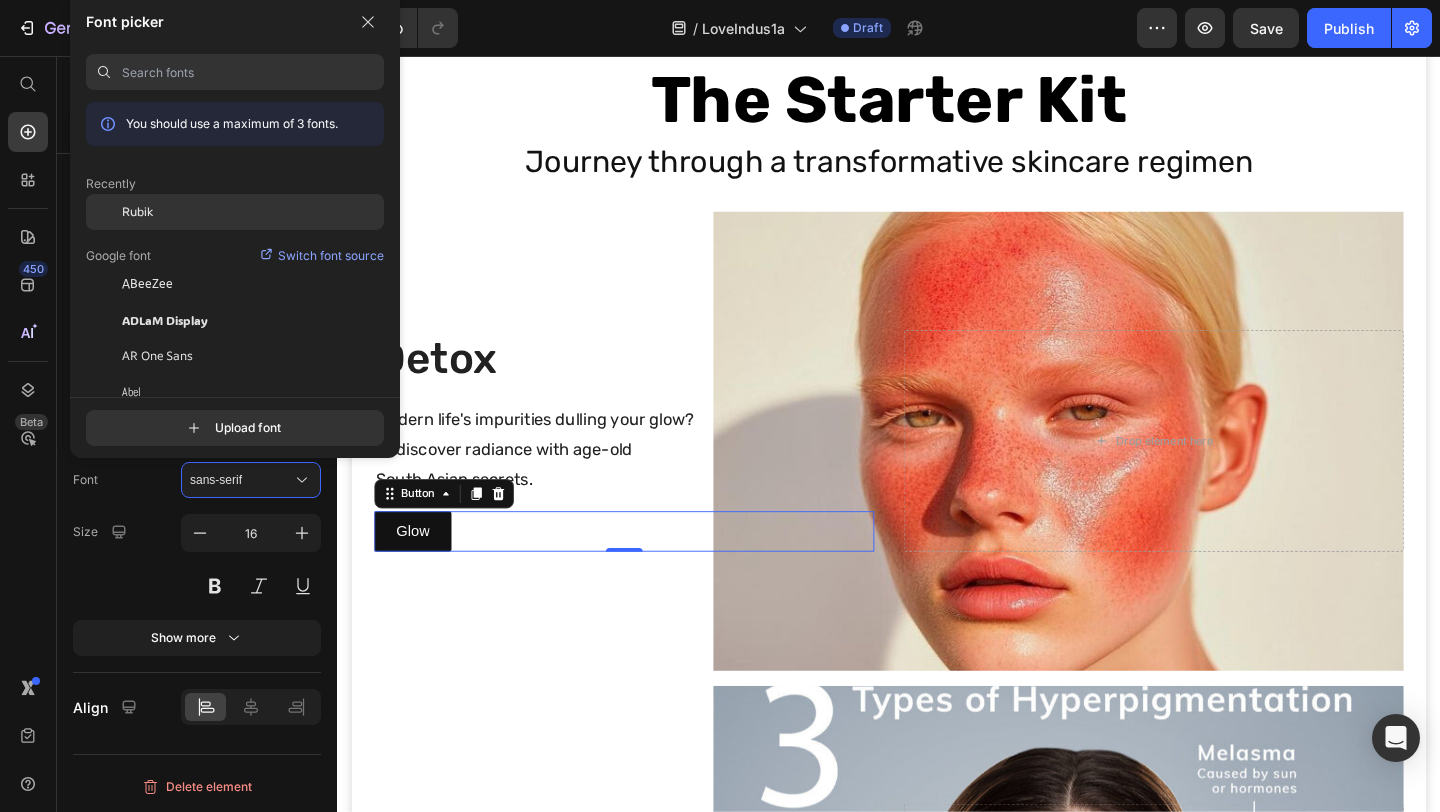 click on "Rubik" 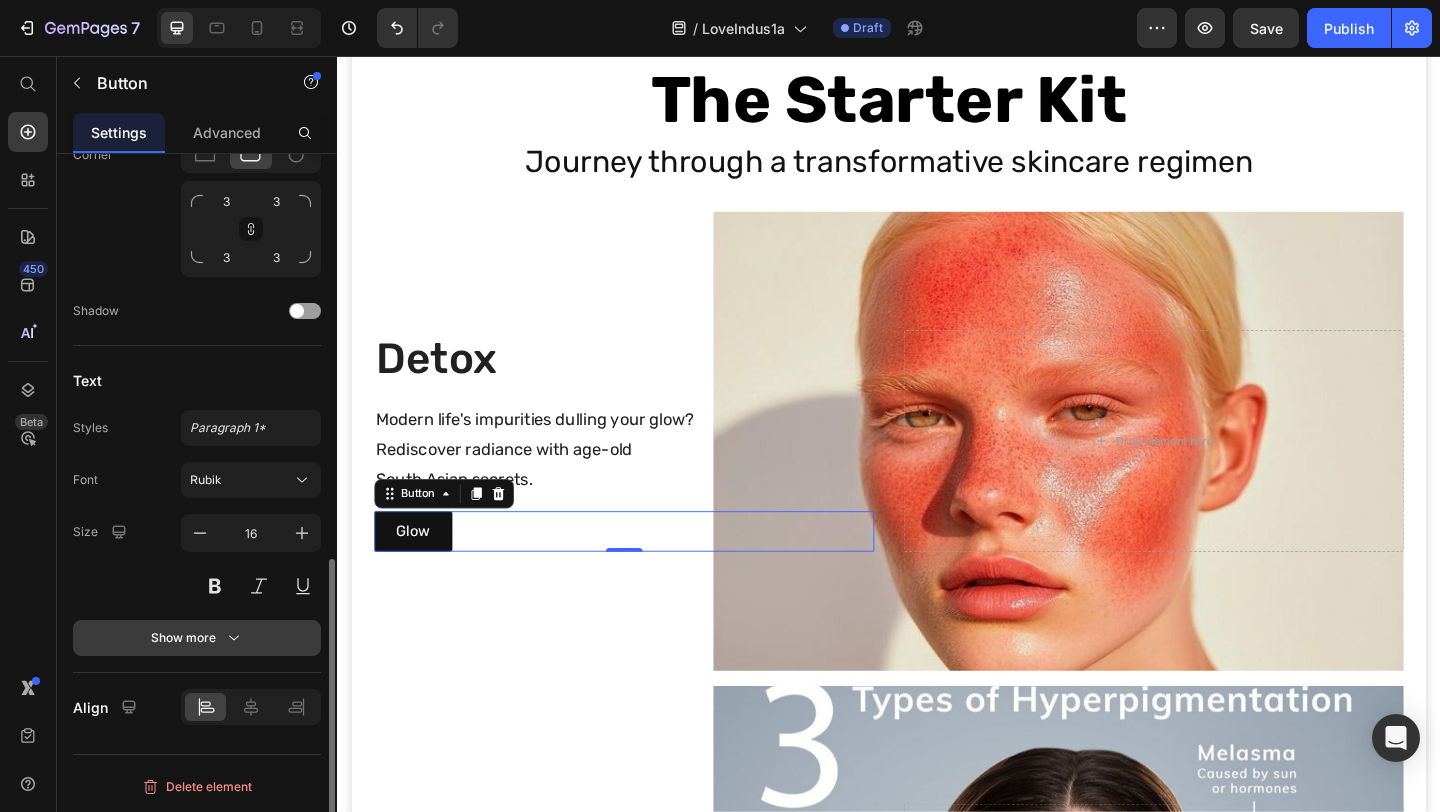 click on "Show more" at bounding box center (197, 638) 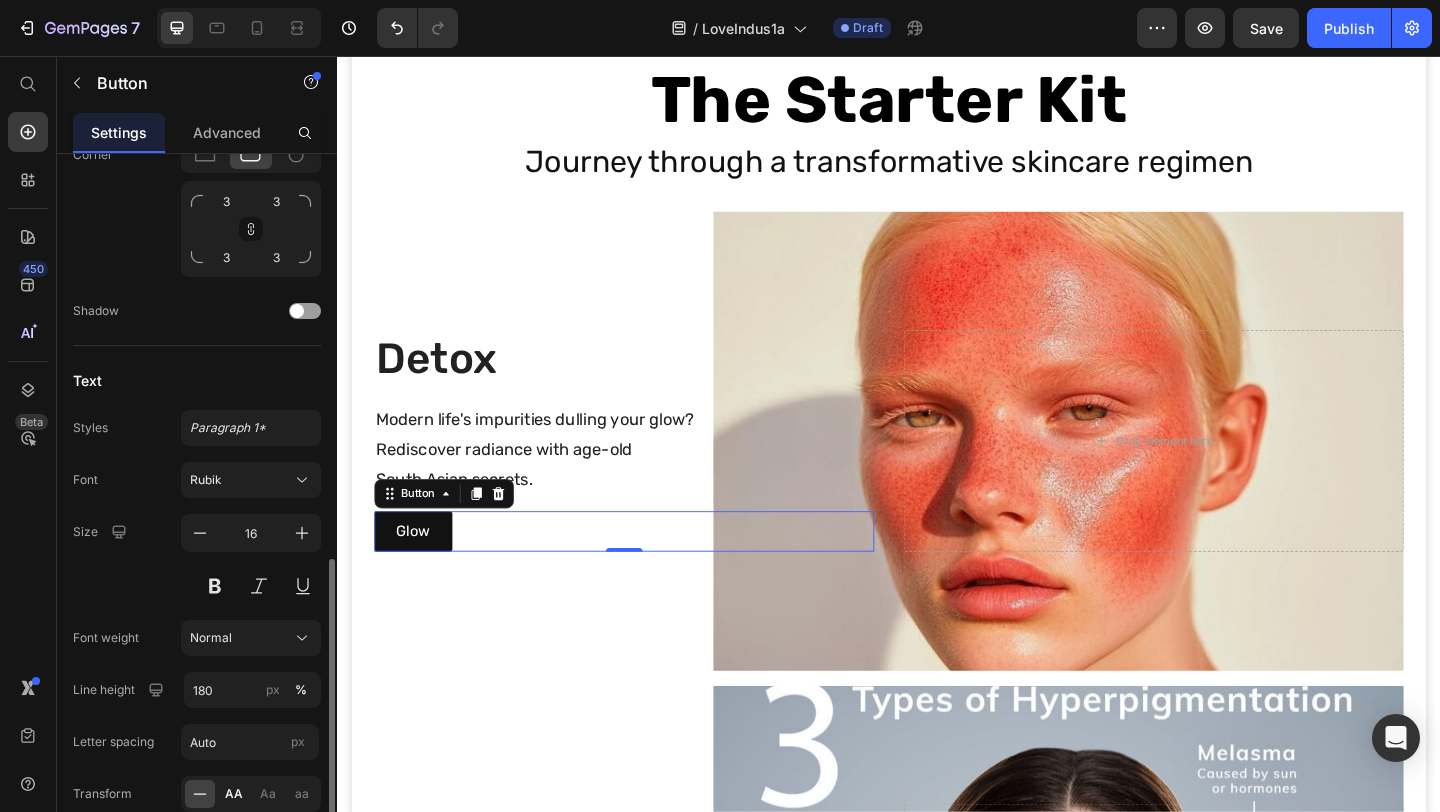 click on "AA" 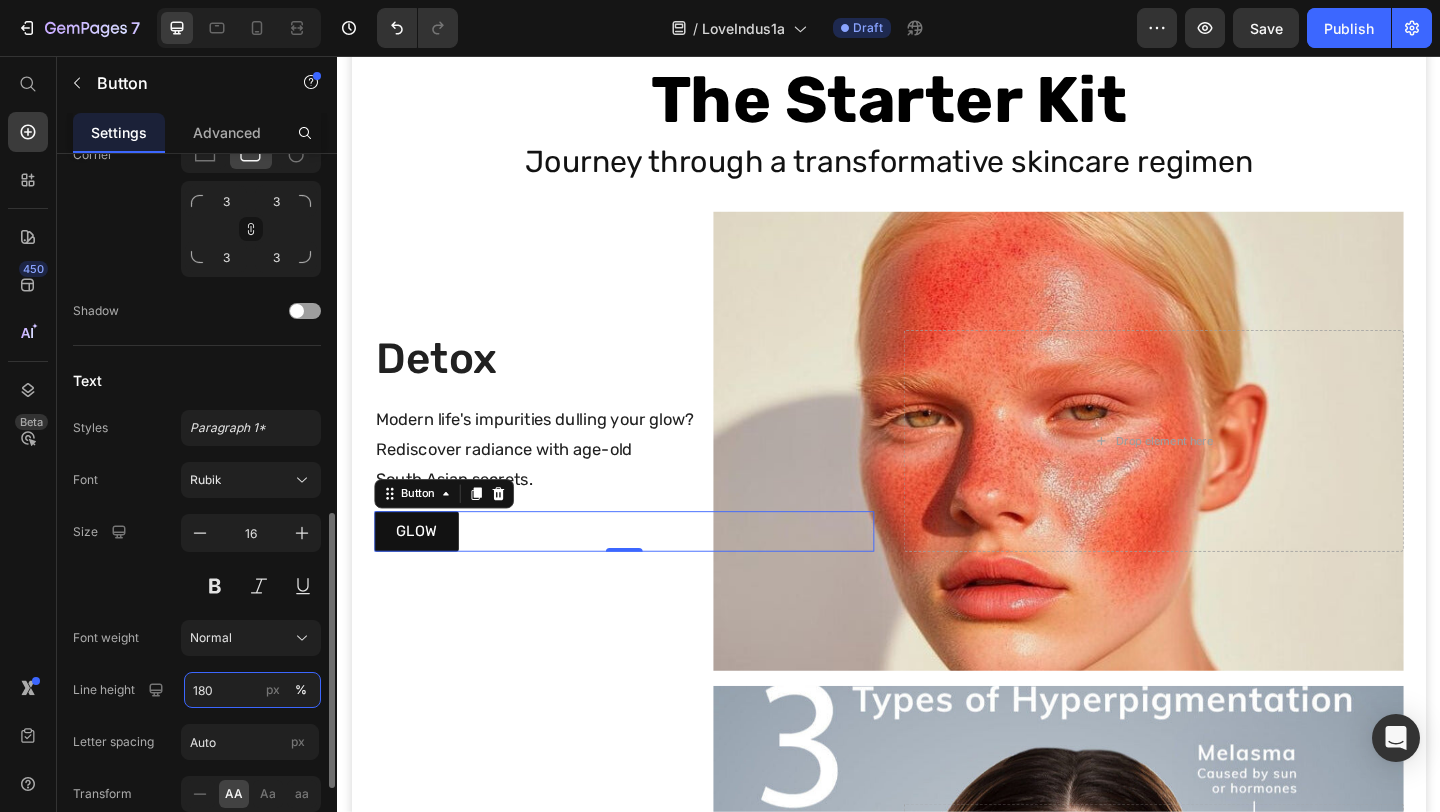 click on "180" at bounding box center [252, 690] 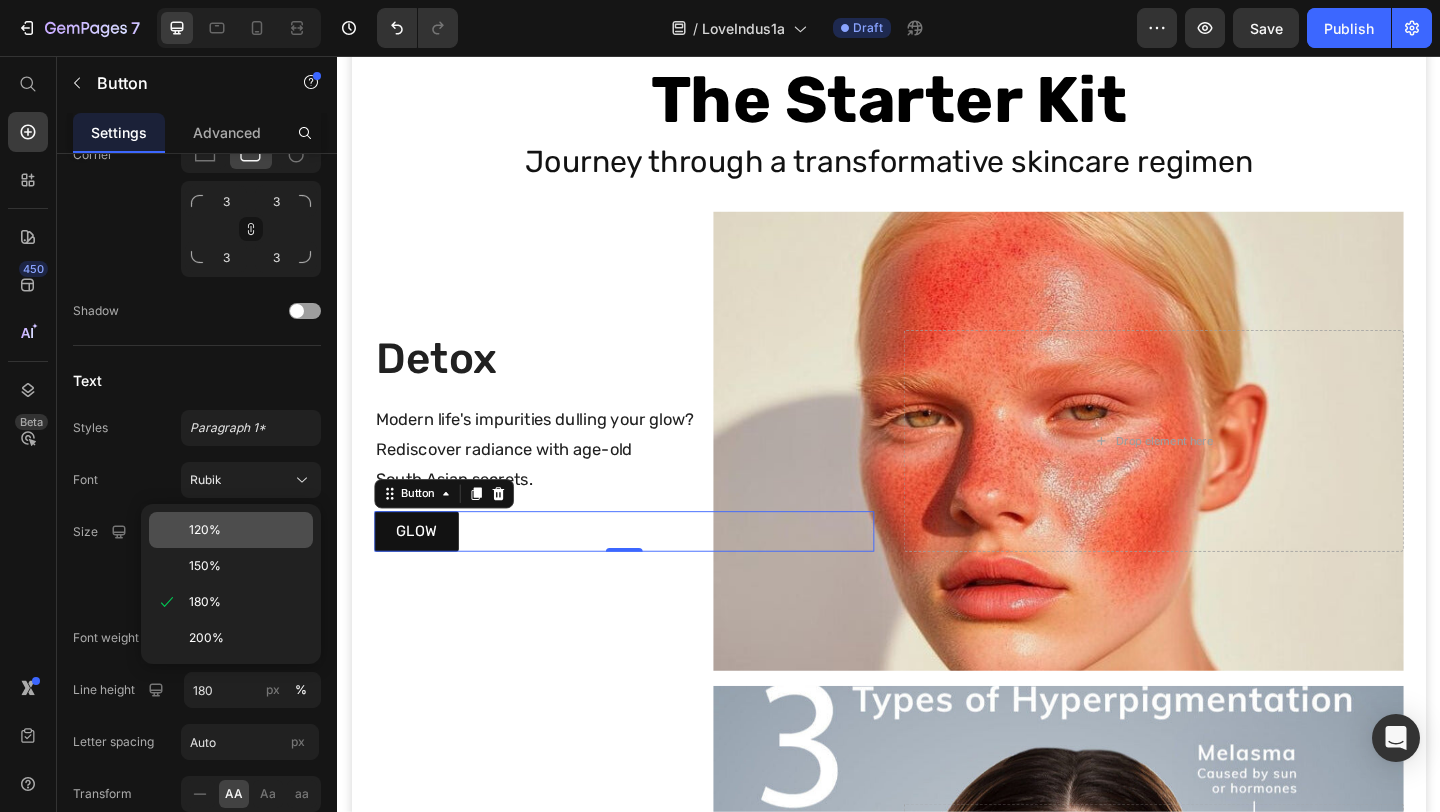 click on "120%" at bounding box center (205, 530) 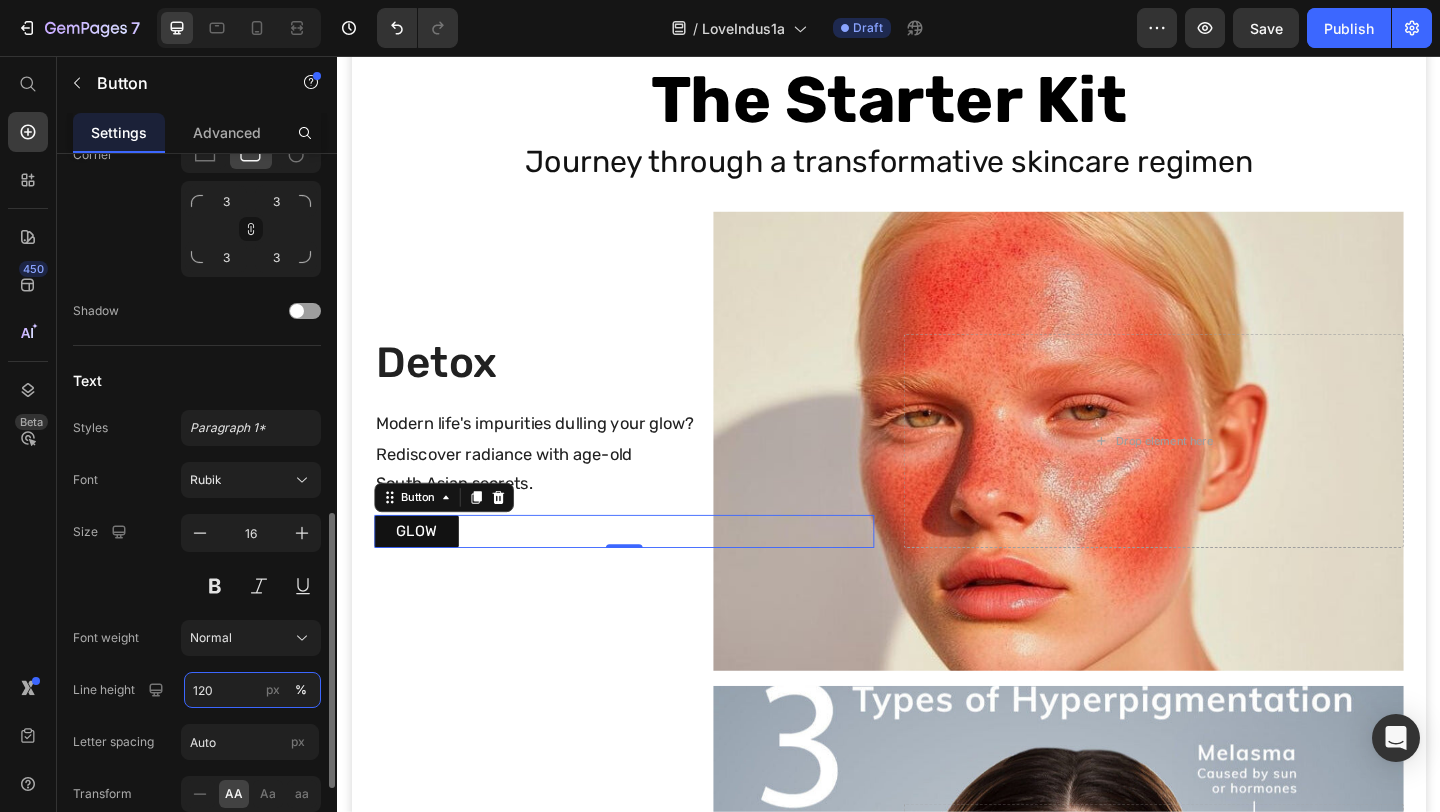 click on "120" at bounding box center (252, 690) 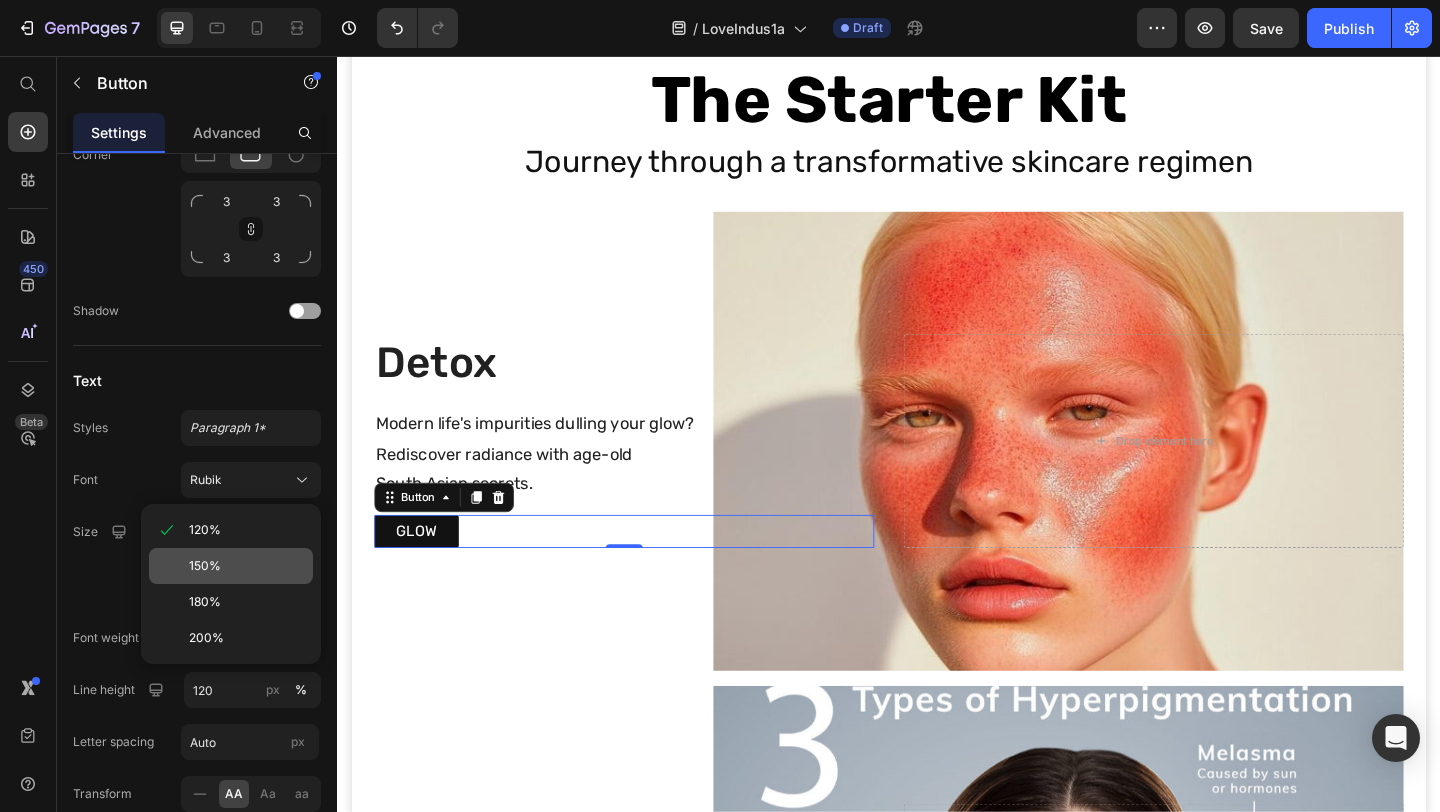 click on "150%" at bounding box center [205, 566] 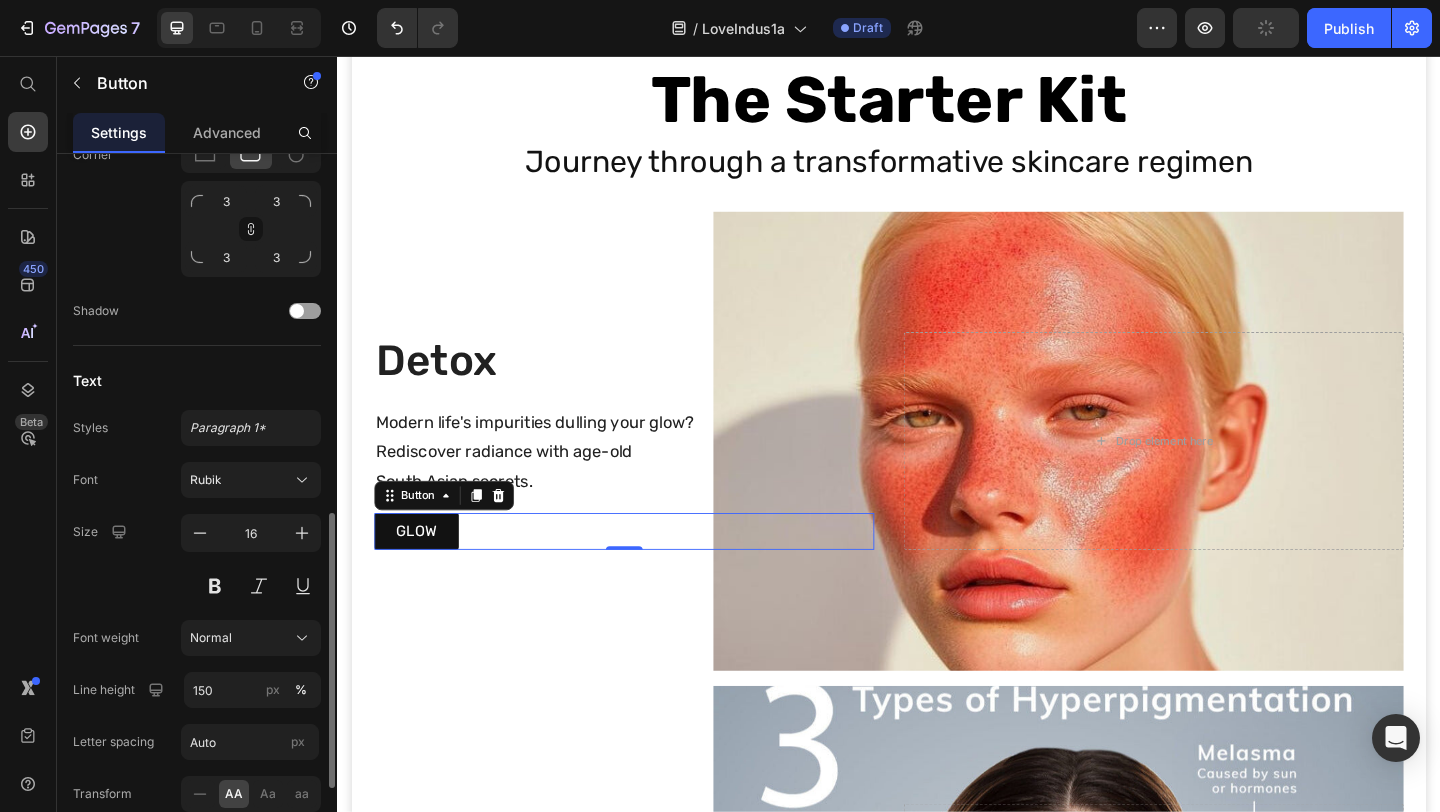 click on "16" at bounding box center [251, 559] 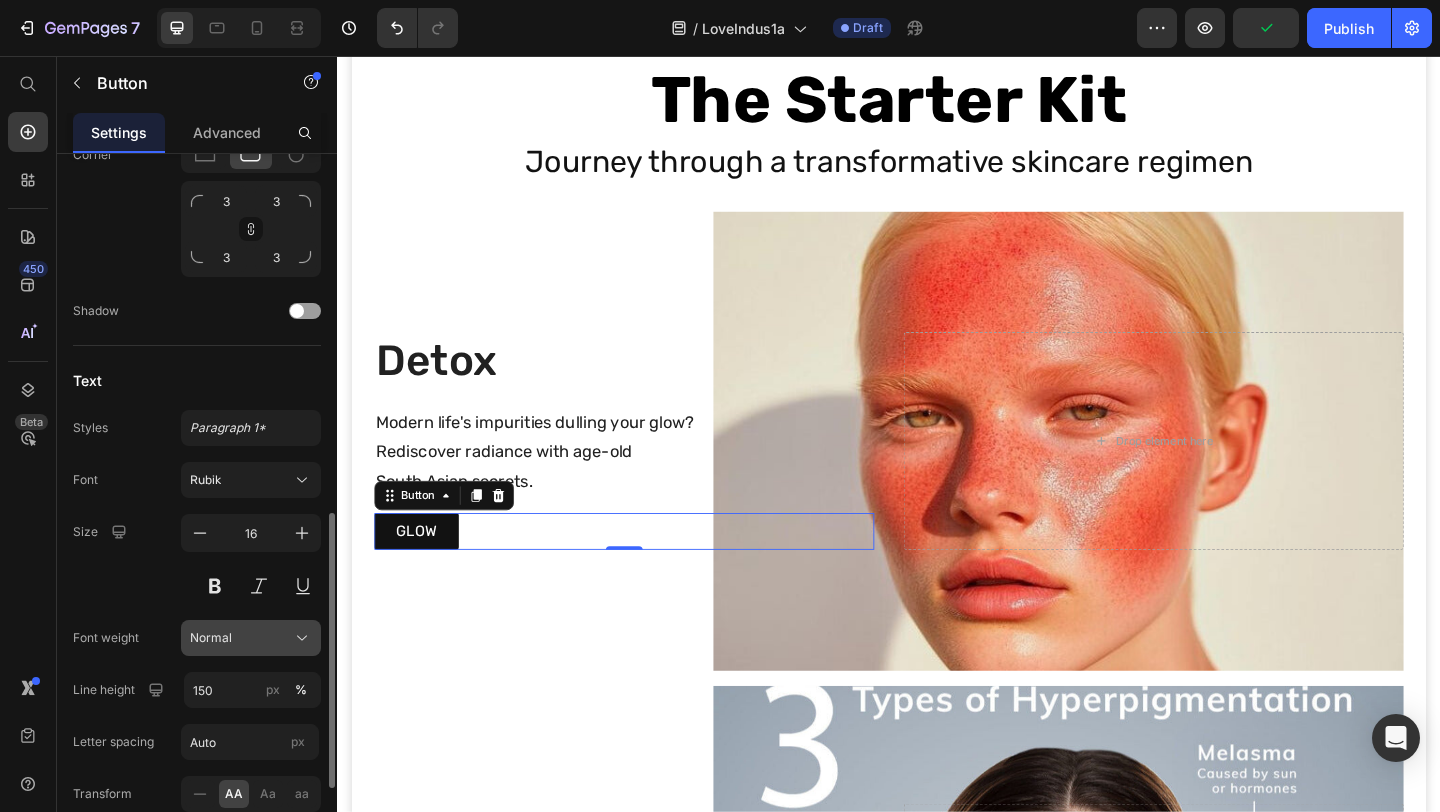 click on "Normal" at bounding box center (211, 638) 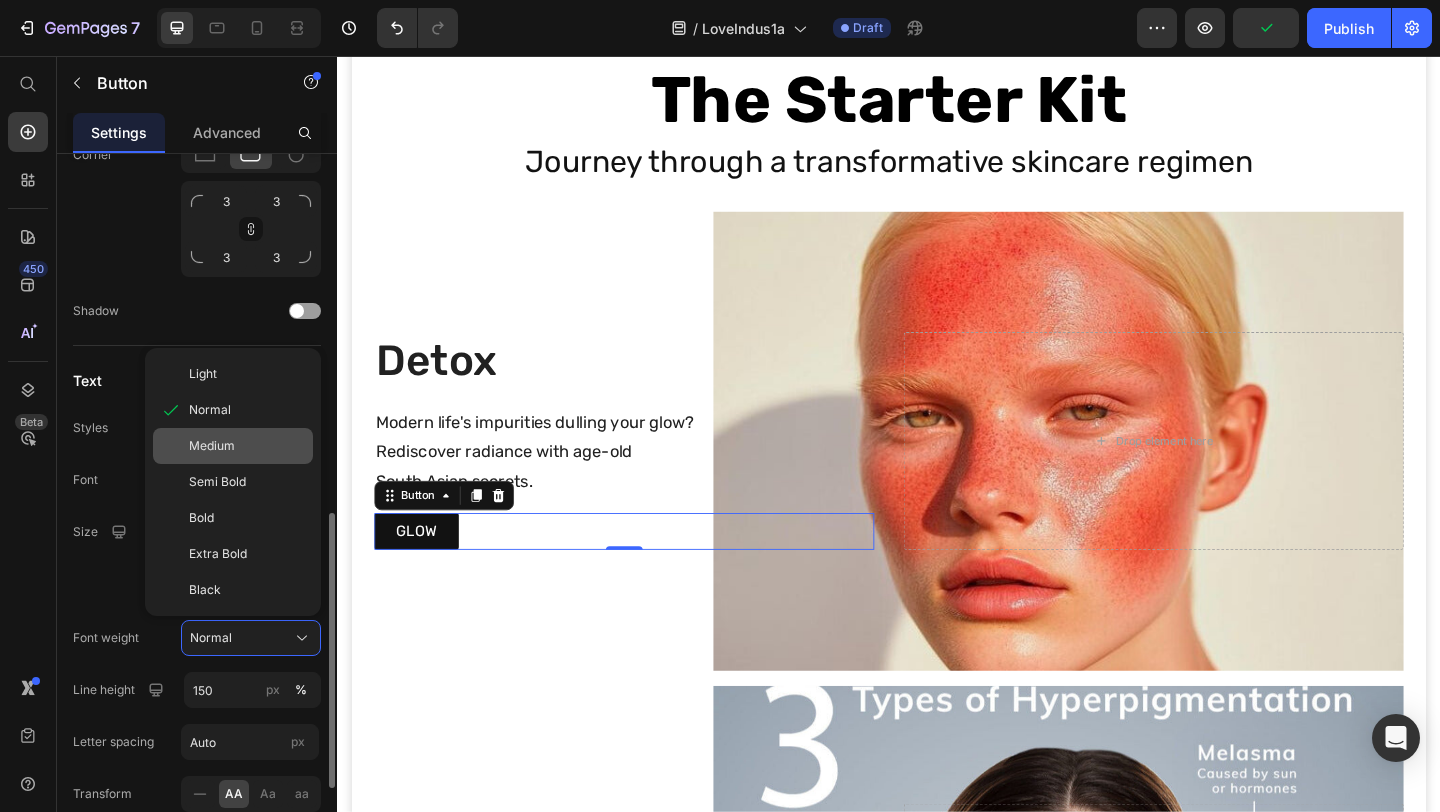 click on "Medium" at bounding box center (212, 446) 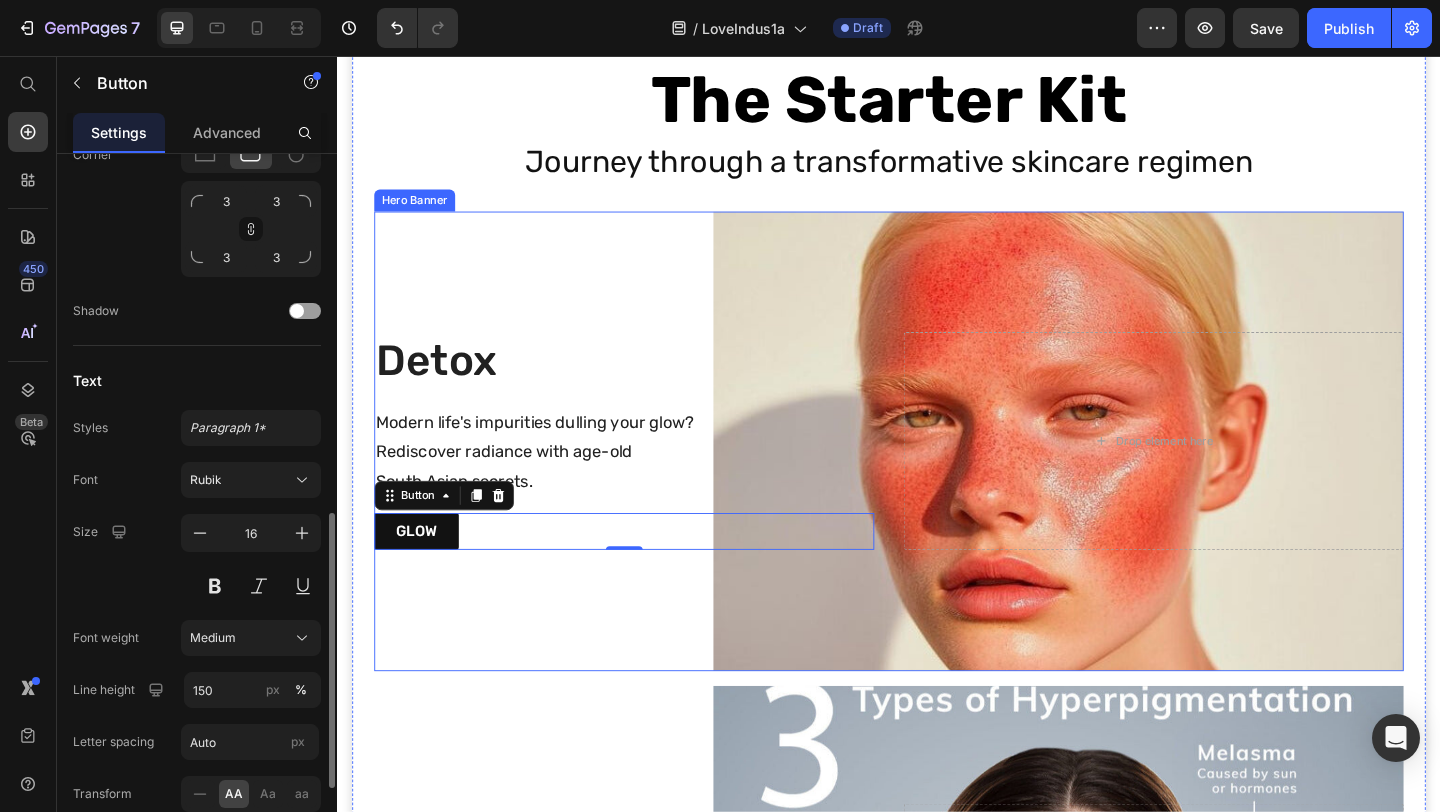 click at bounding box center [937, 475] 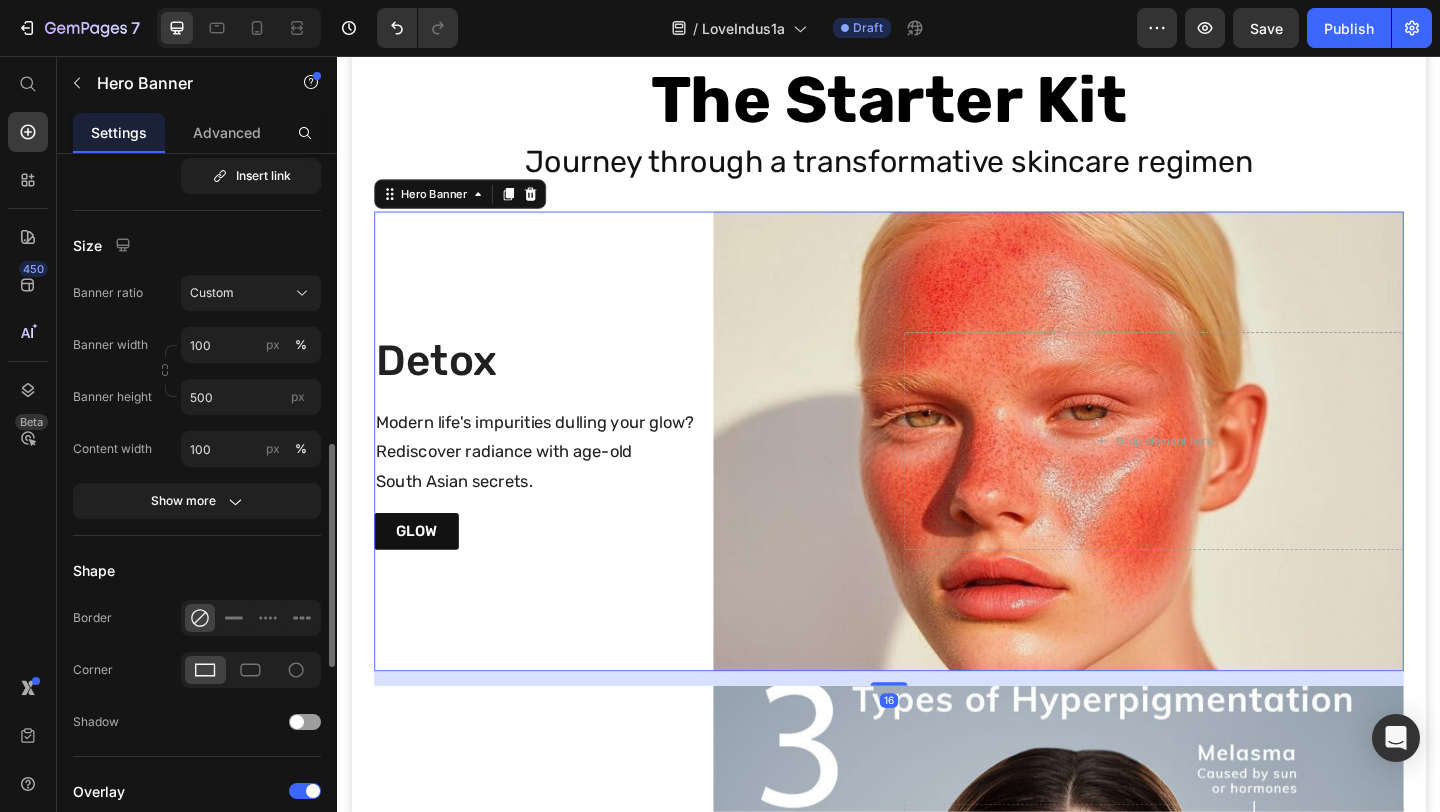 scroll, scrollTop: 0, scrollLeft: 0, axis: both 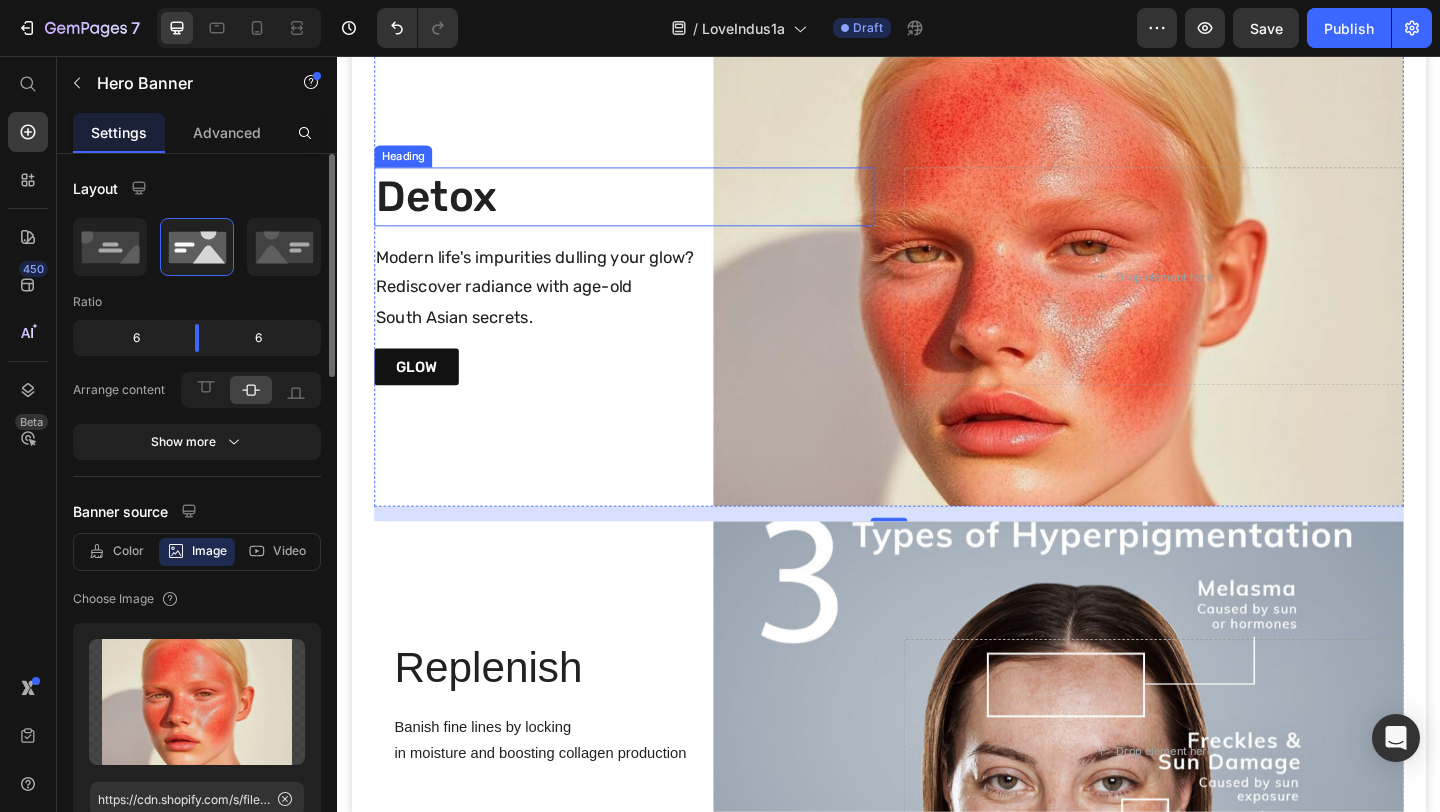 click on "Detox" at bounding box center [649, 209] 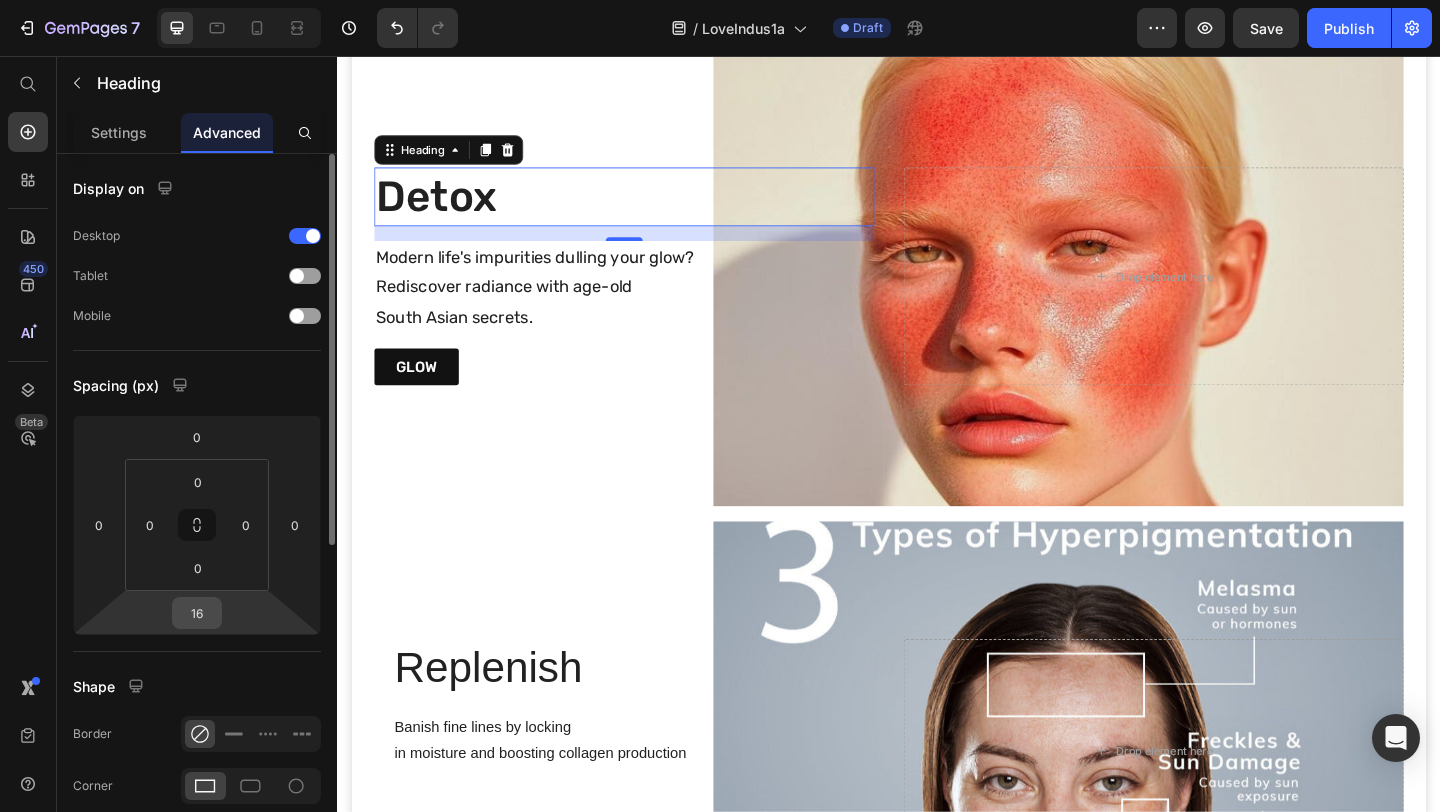 click on "16" at bounding box center [197, 613] 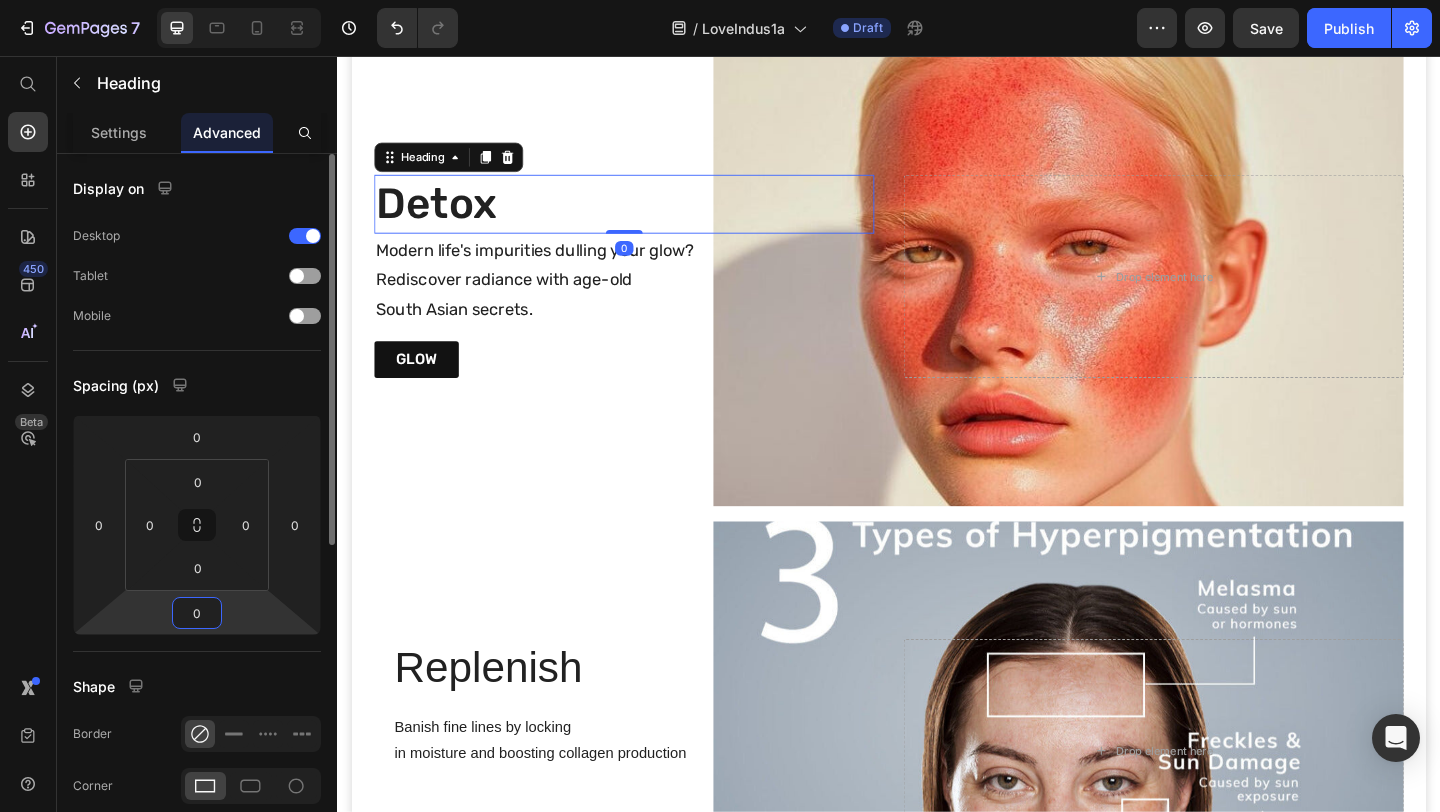 type on "0" 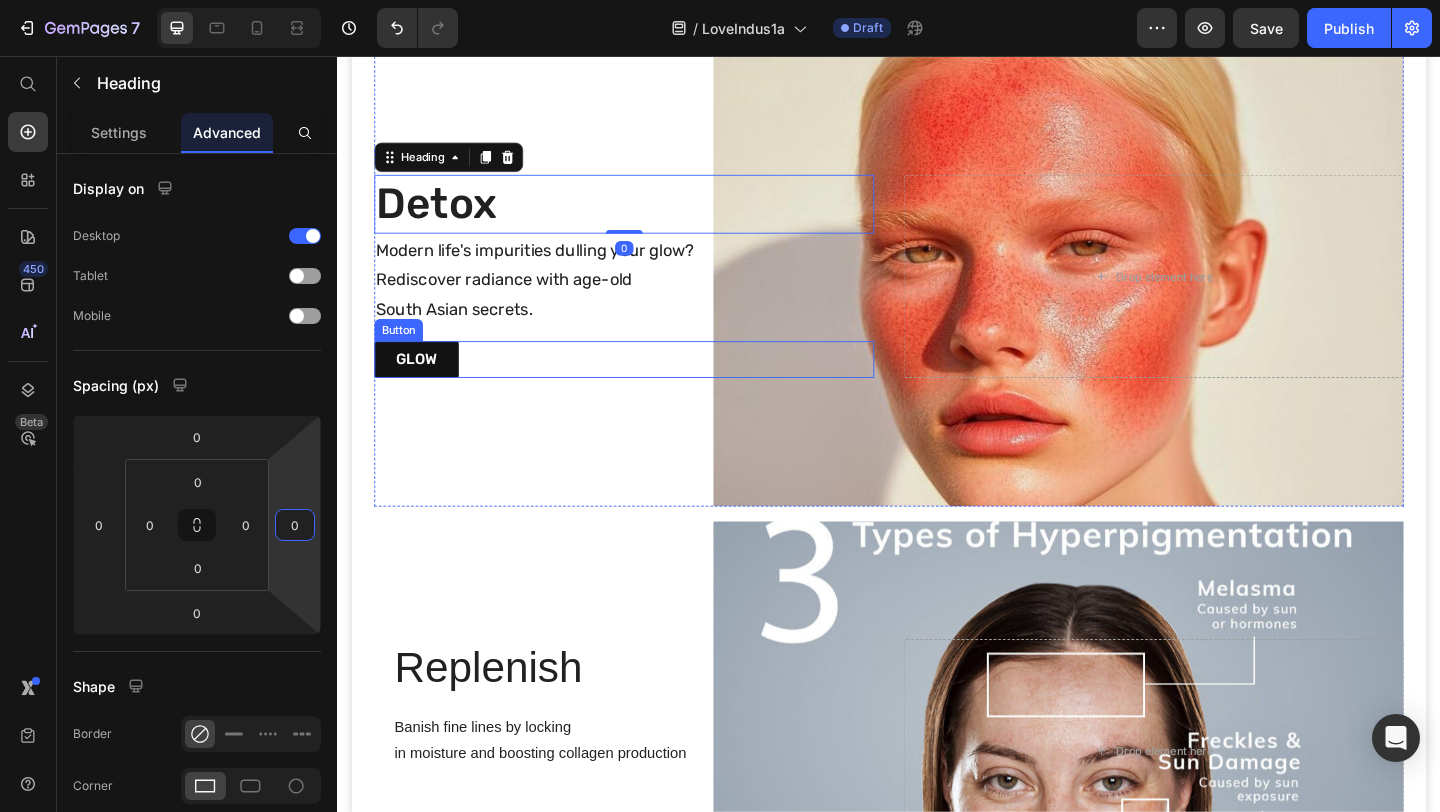 click on "Glow Button" at bounding box center [649, 386] 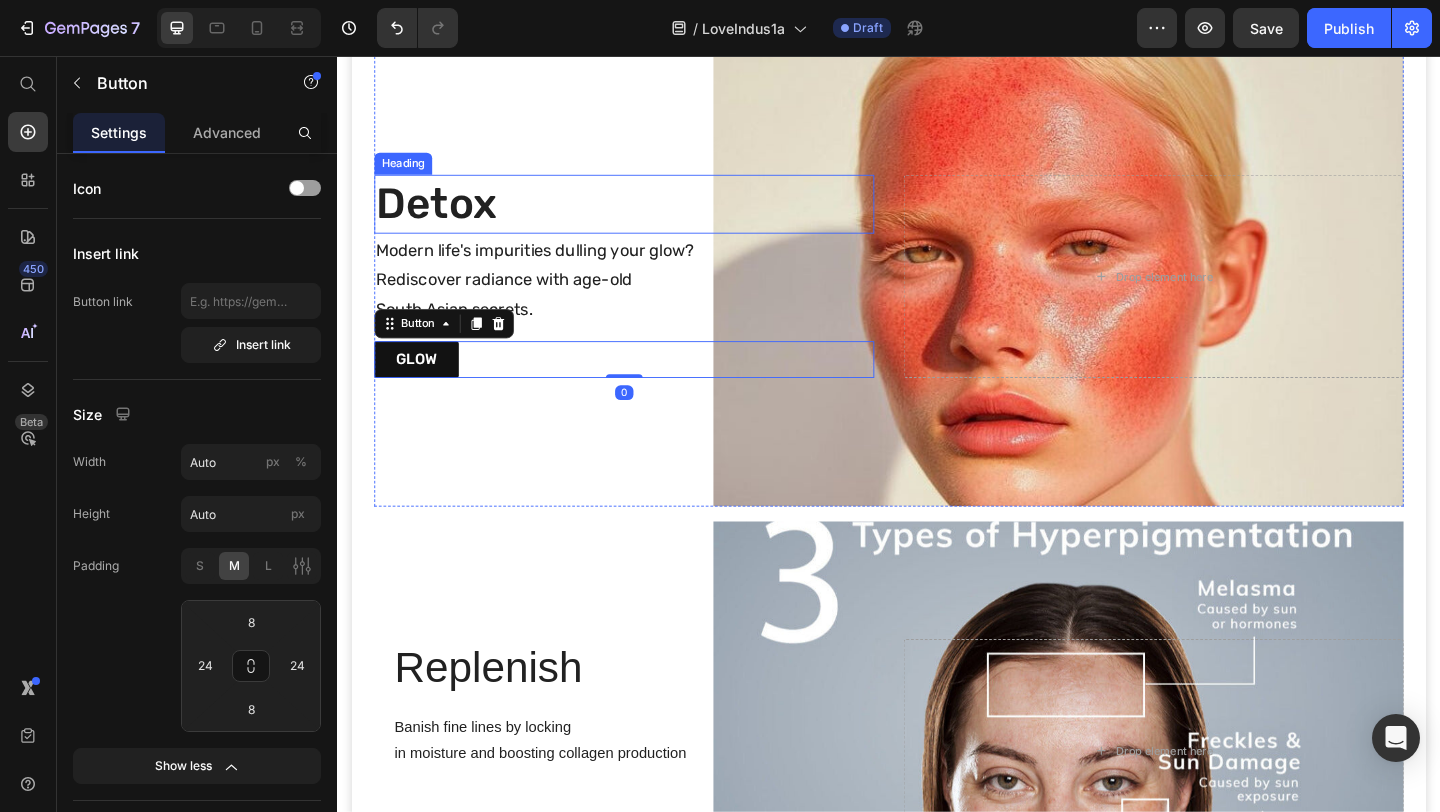 click on "Detox" at bounding box center [649, 217] 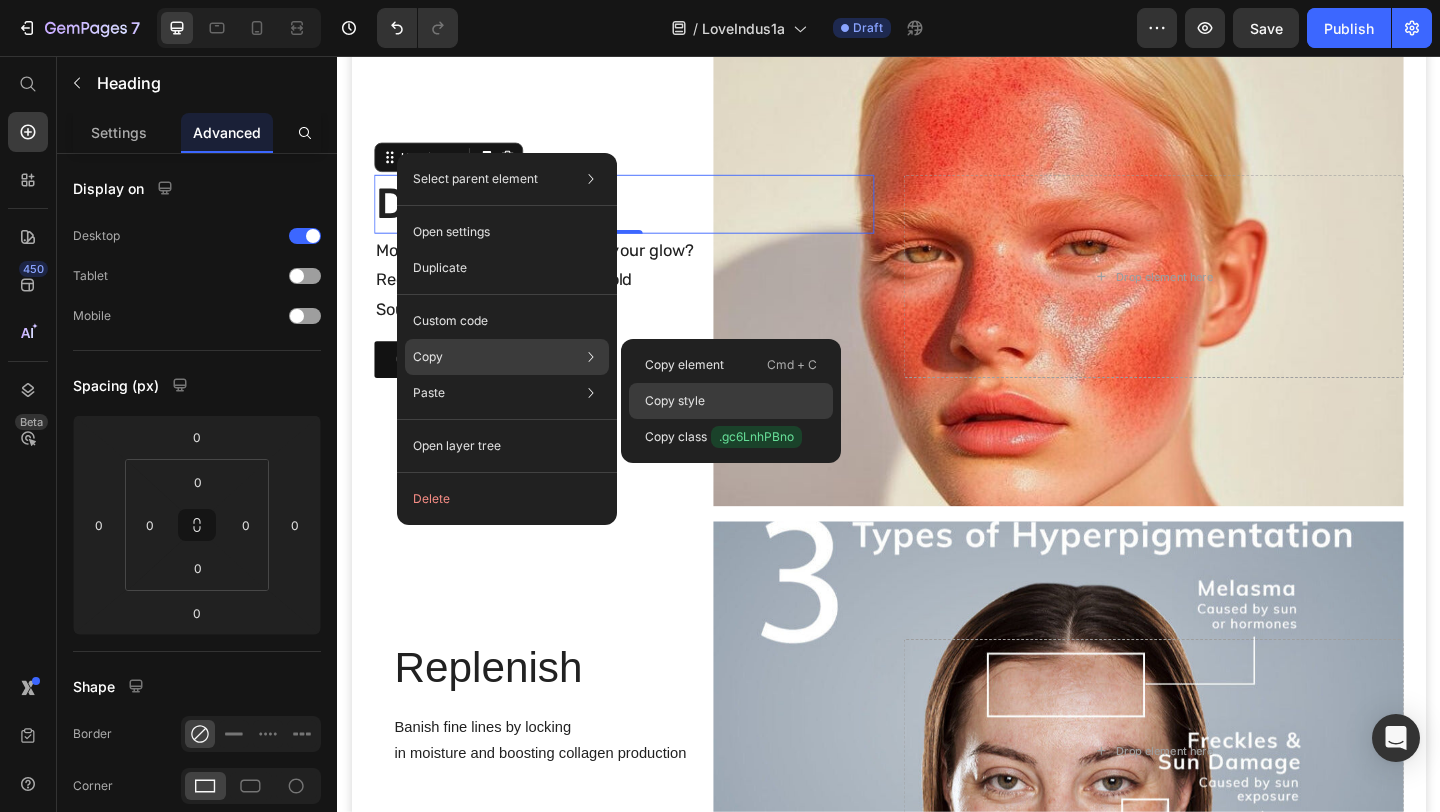click on "Copy style" at bounding box center [675, 401] 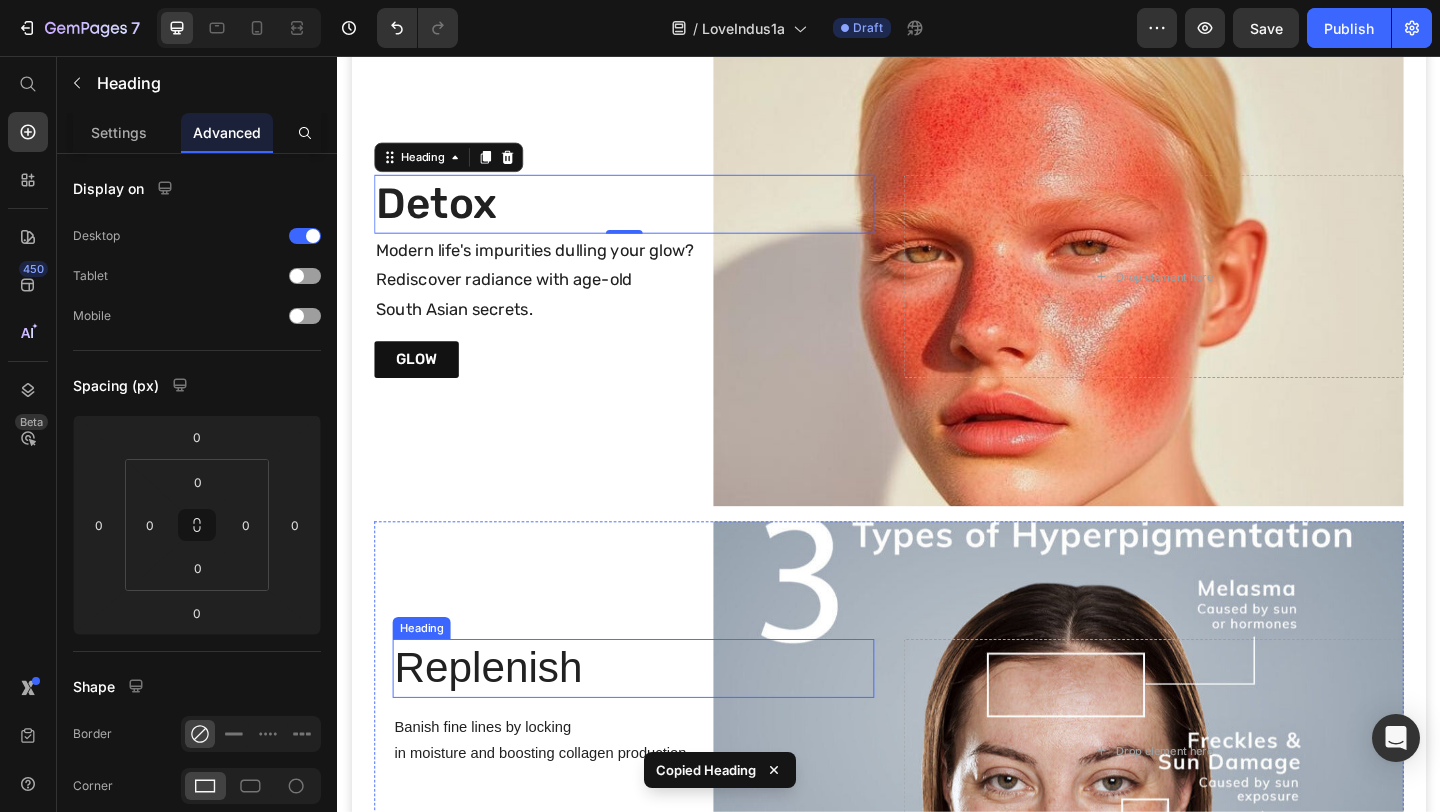 click on "Replenish" at bounding box center (659, 722) 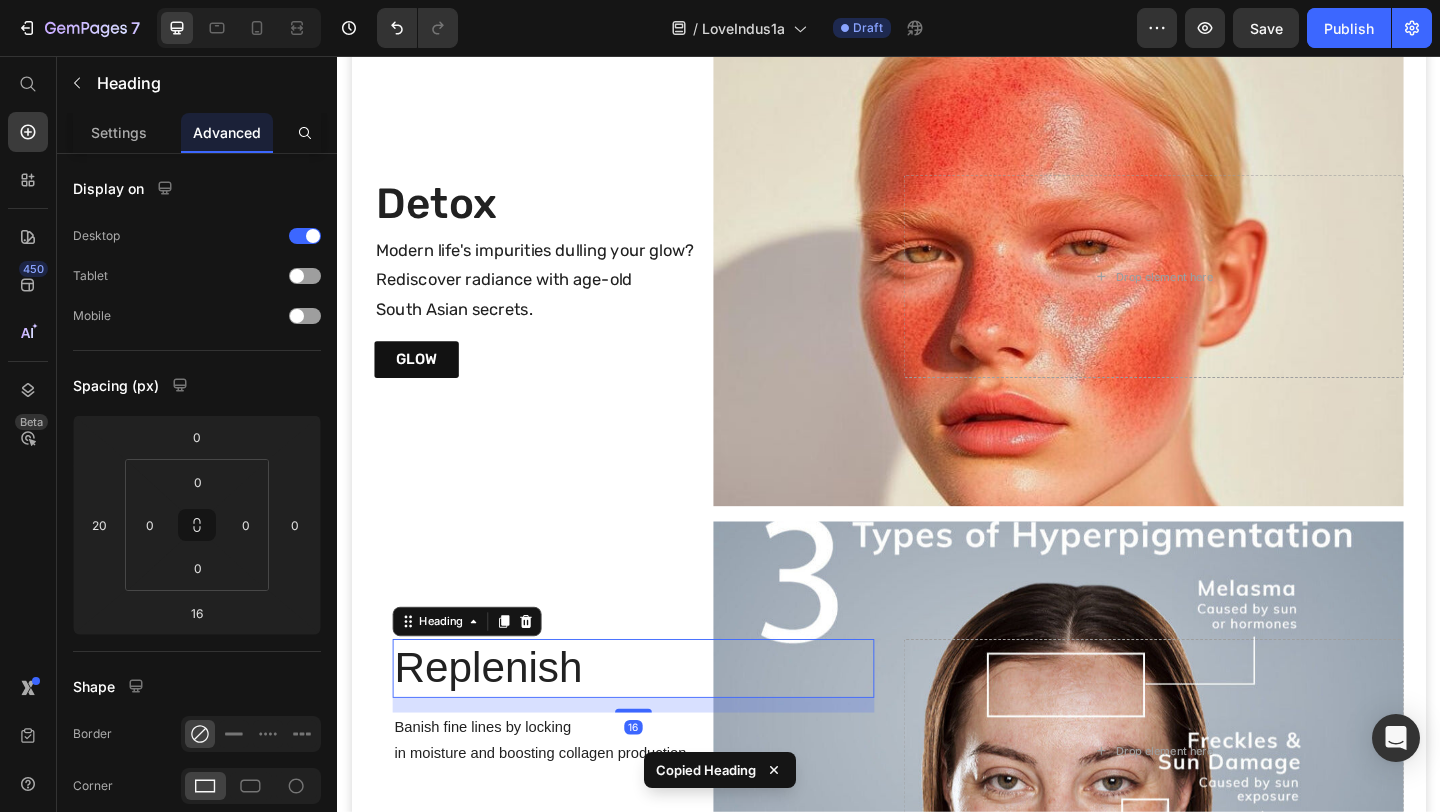 type on "0" 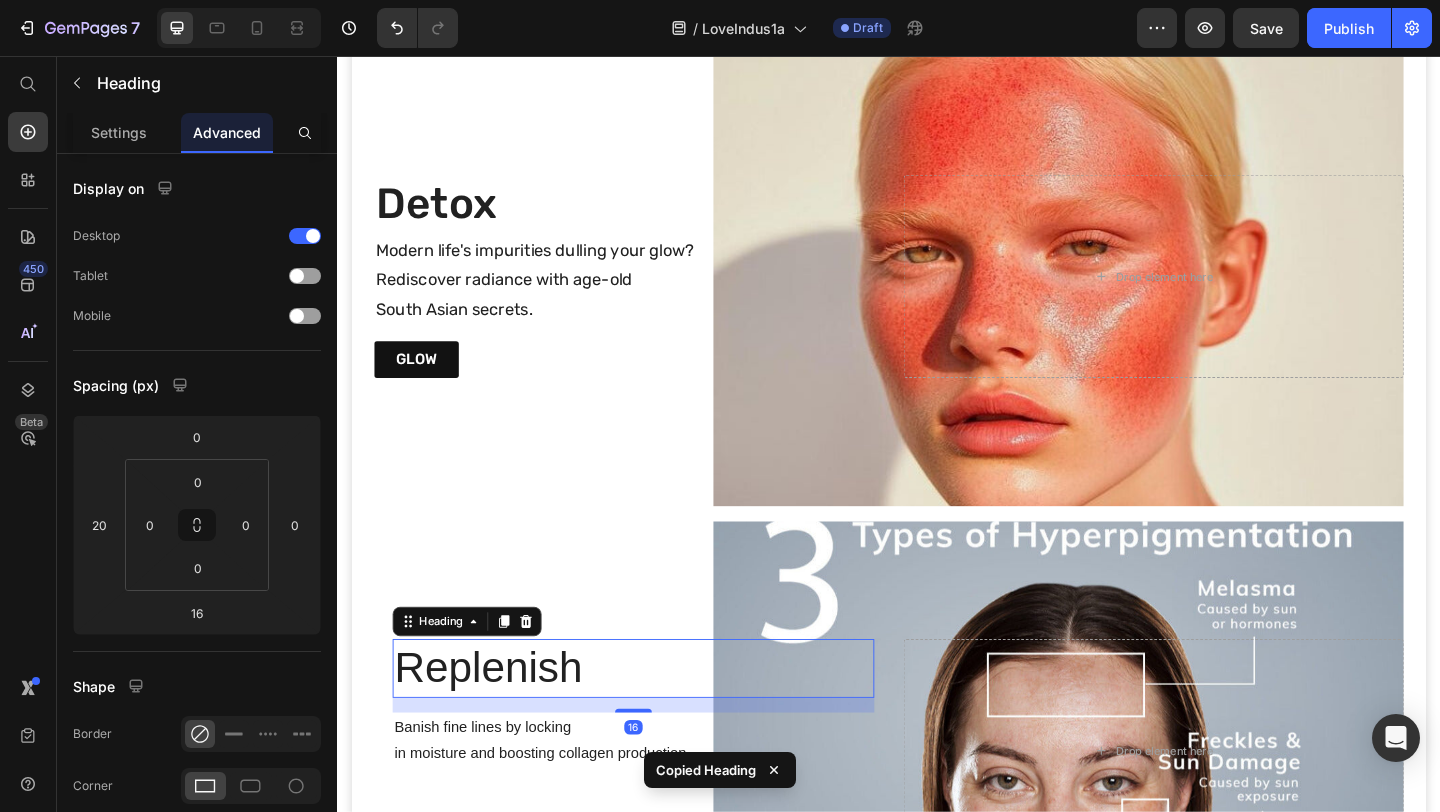 type on "0" 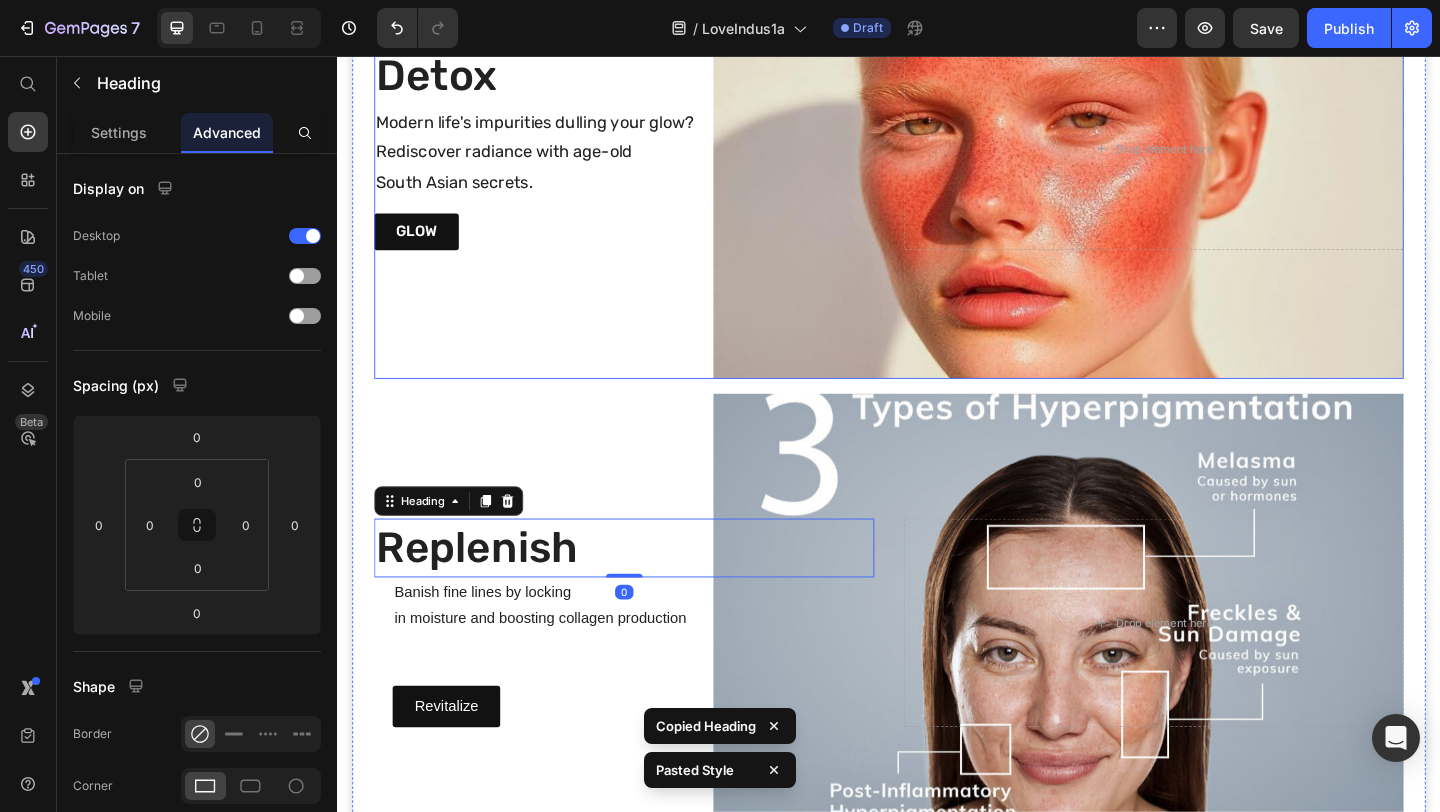 scroll, scrollTop: 1096, scrollLeft: 0, axis: vertical 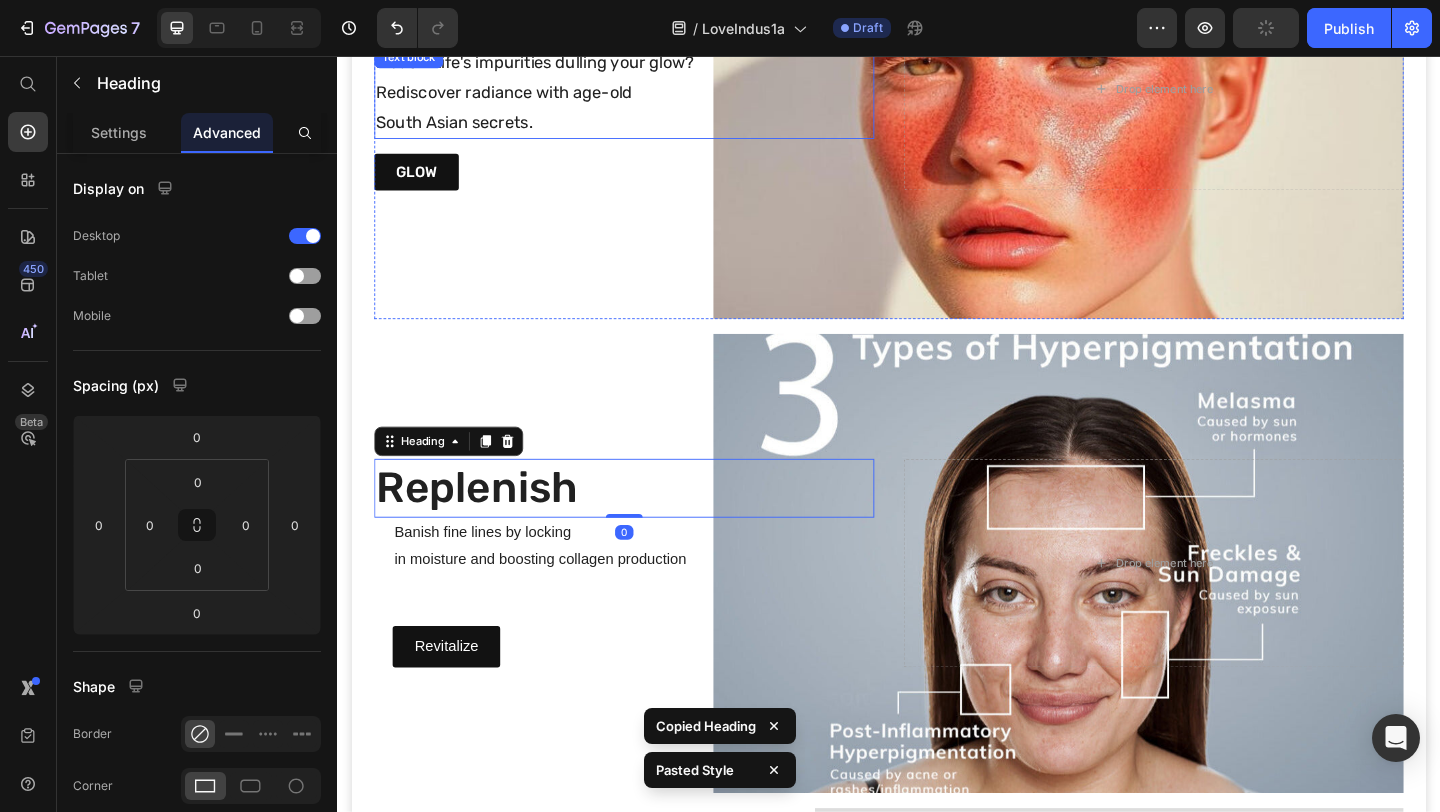 click on "Rediscover radiance with age-old" at bounding box center (649, 95) 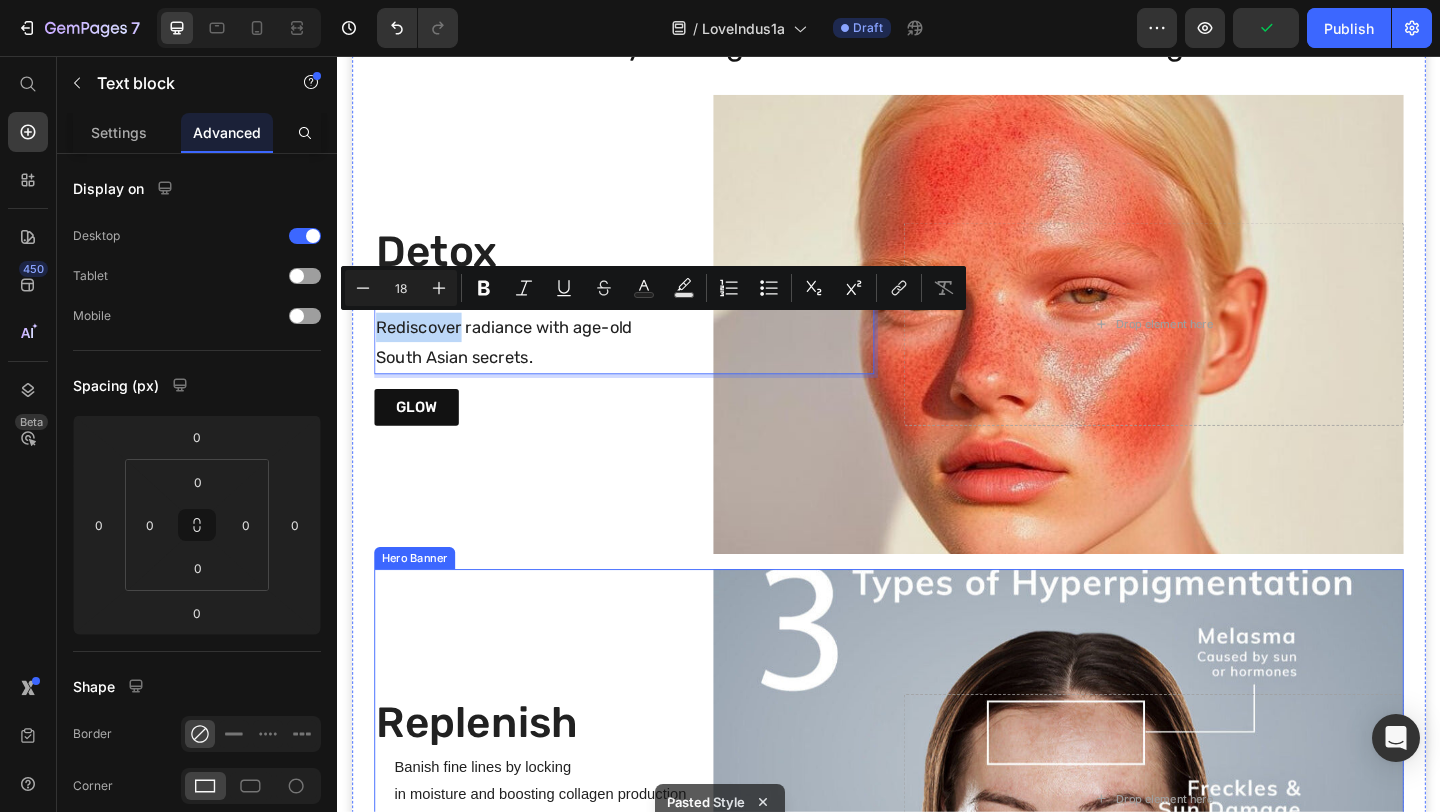 scroll, scrollTop: 834, scrollLeft: 0, axis: vertical 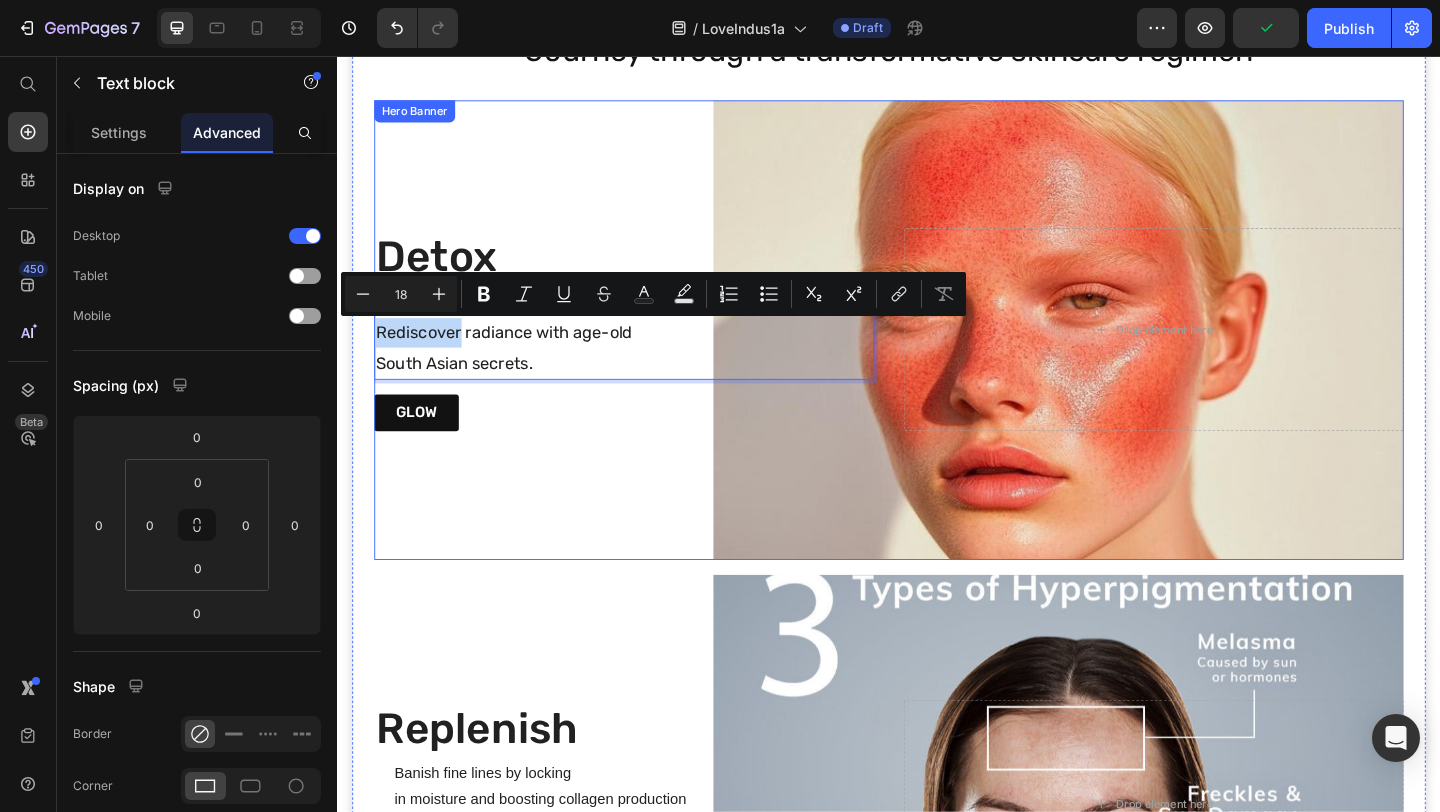 click at bounding box center [937, 354] 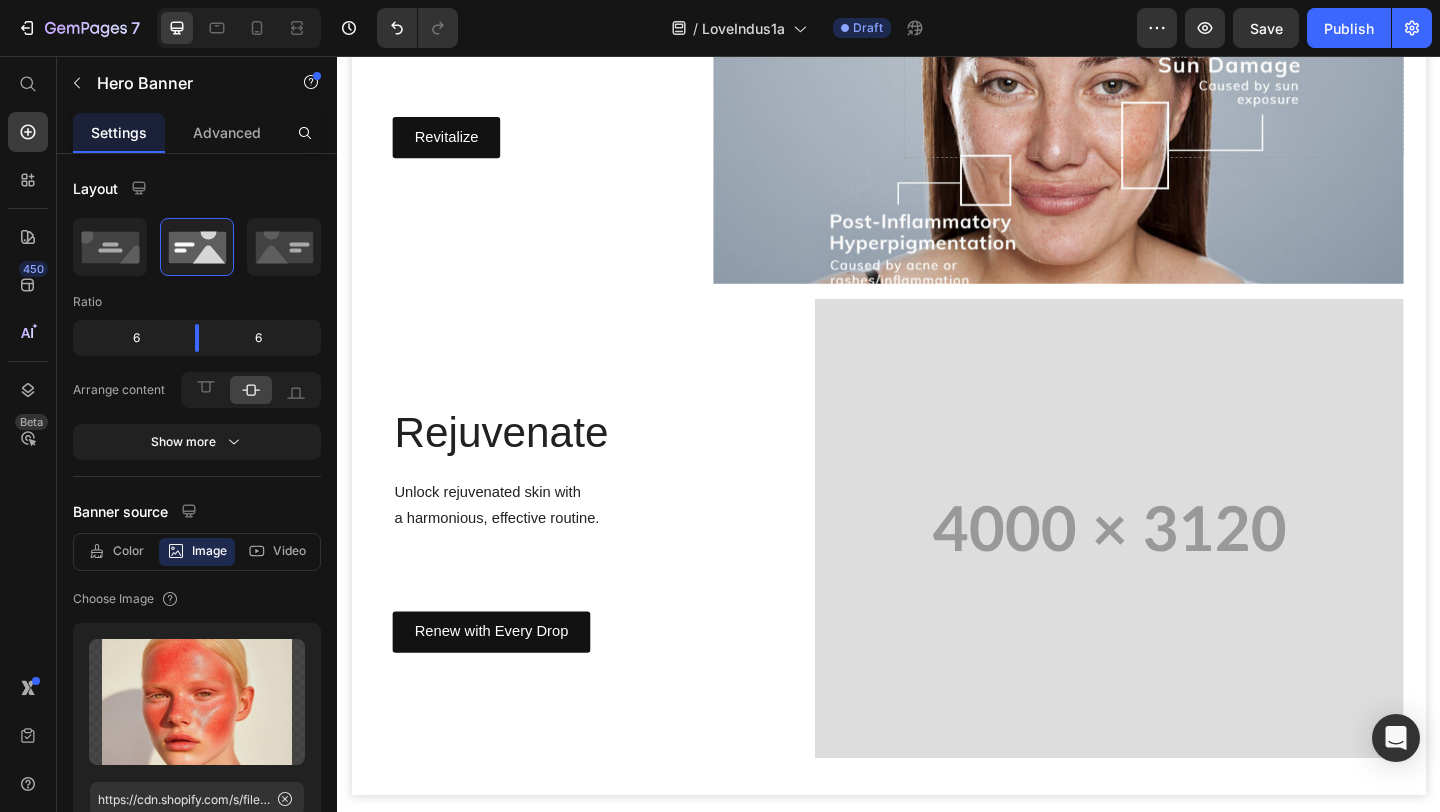 scroll, scrollTop: 1676, scrollLeft: 0, axis: vertical 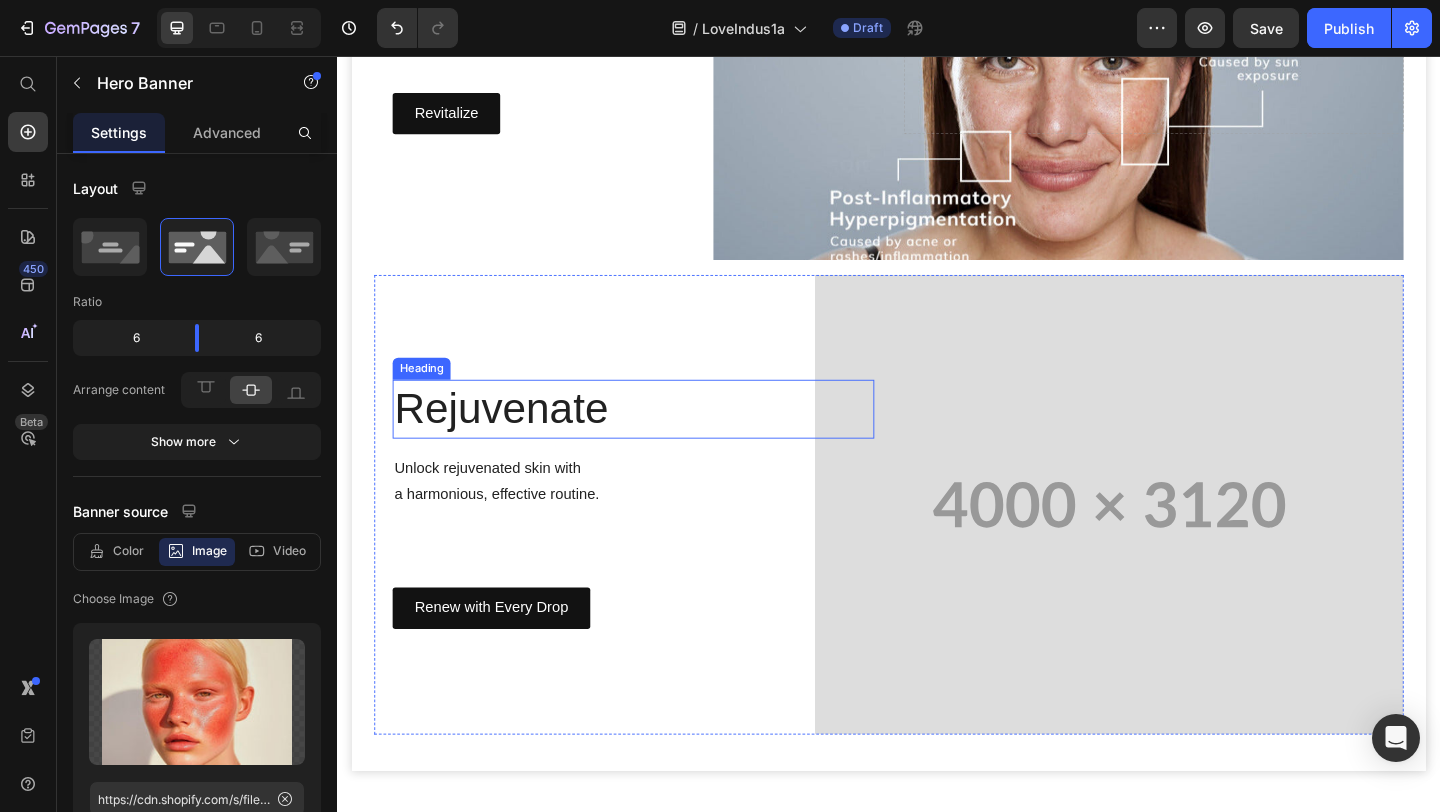 click on "Rejuvenate" at bounding box center (659, 440) 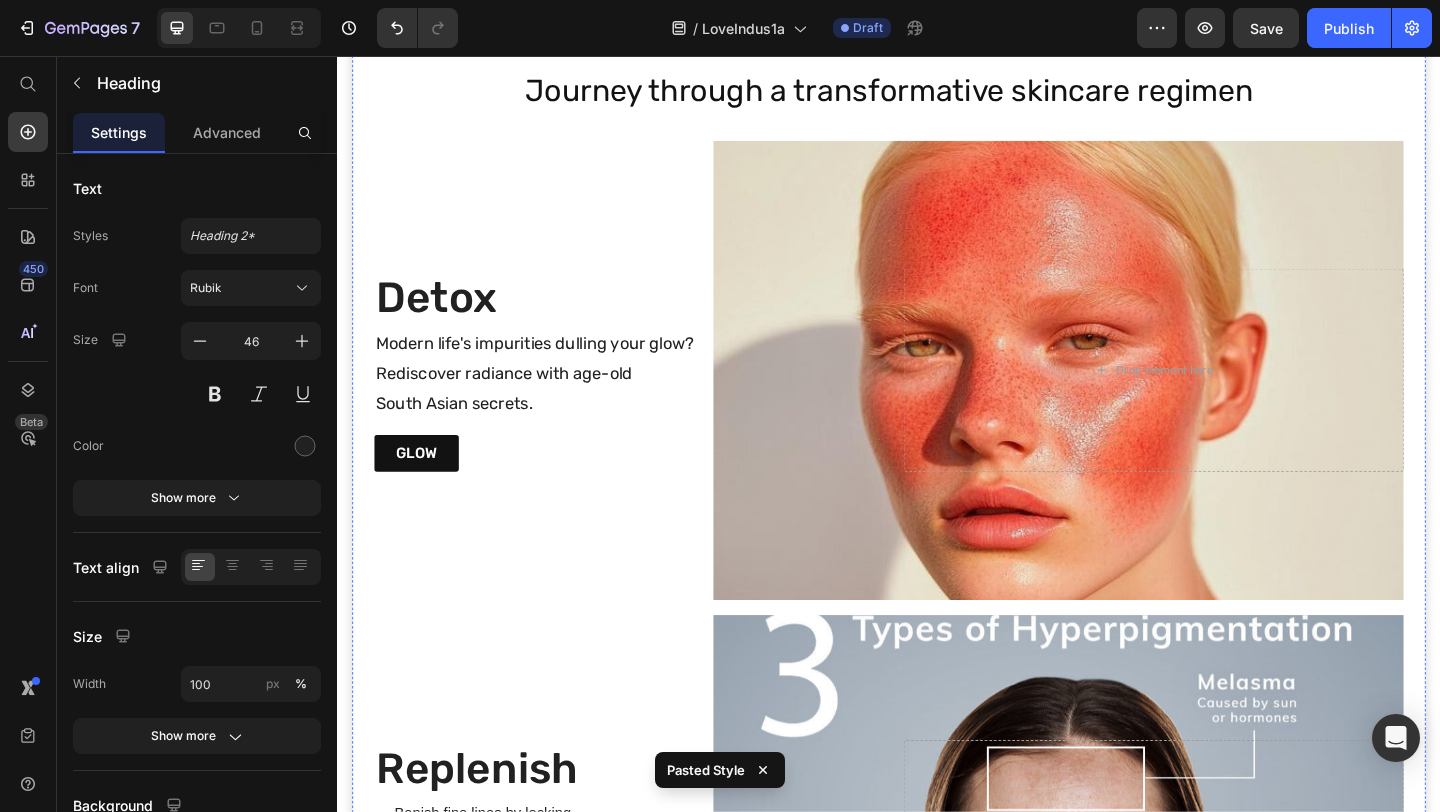 scroll, scrollTop: 763, scrollLeft: 0, axis: vertical 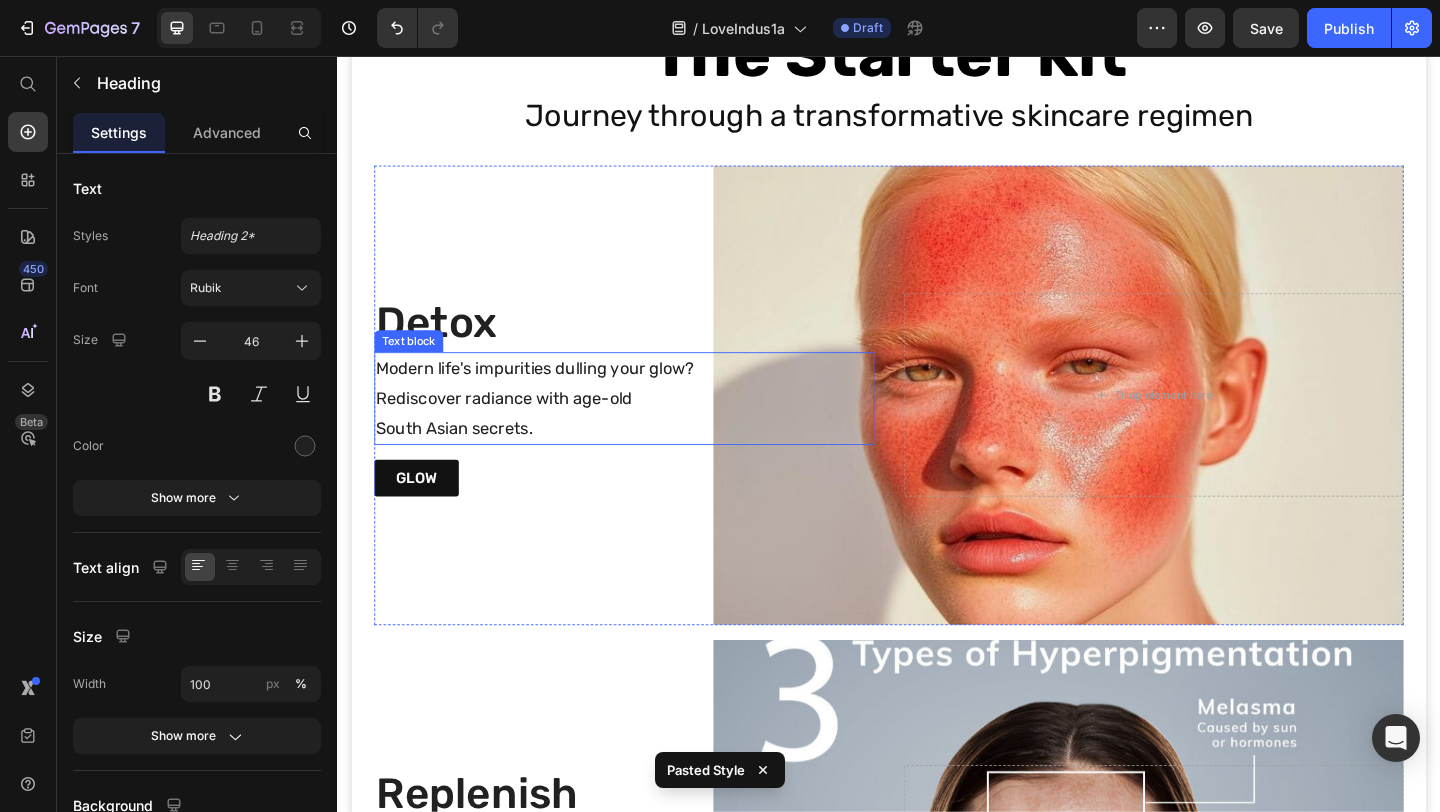 click on "Modern life's impurities dulling your glow?" at bounding box center [649, 396] 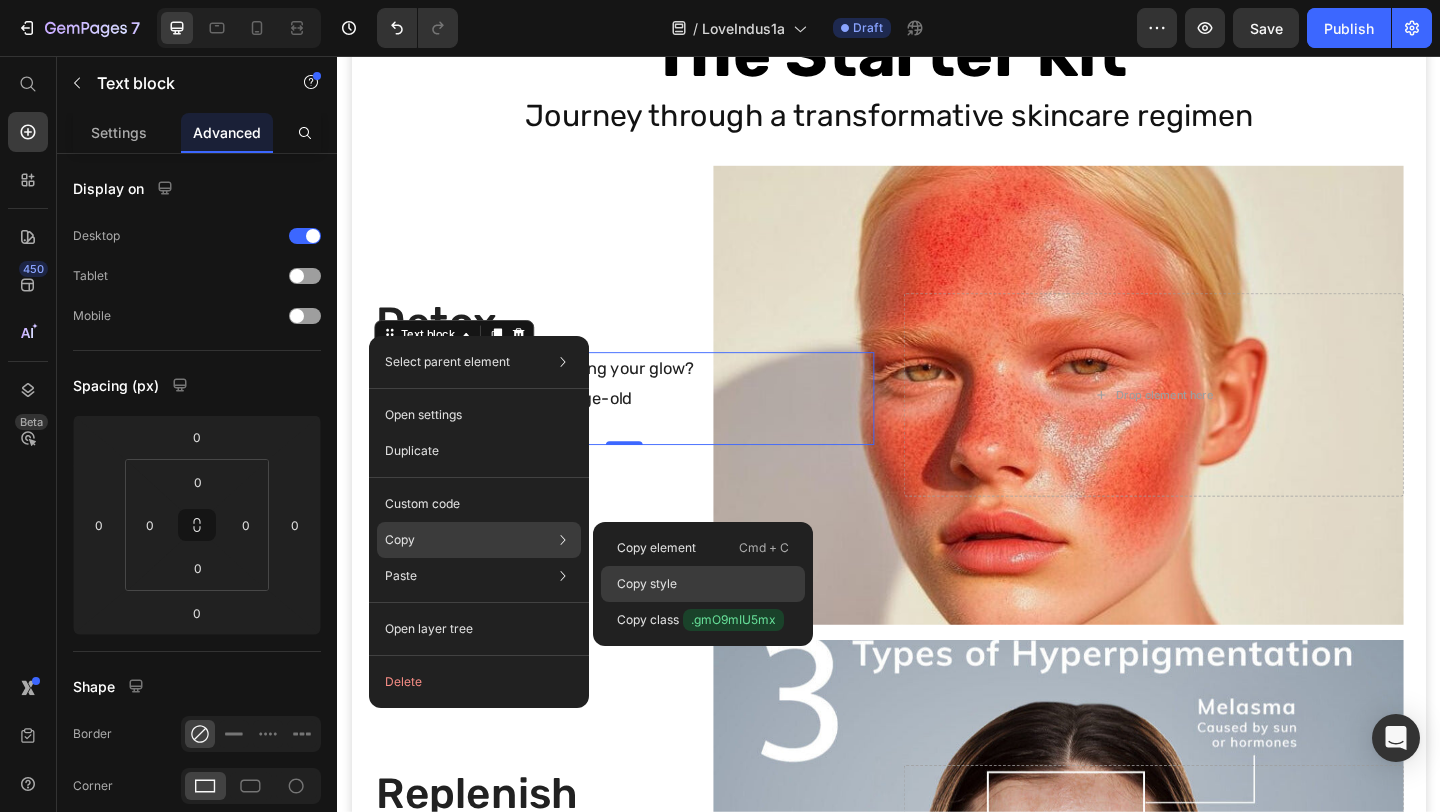 click on "Copy style" 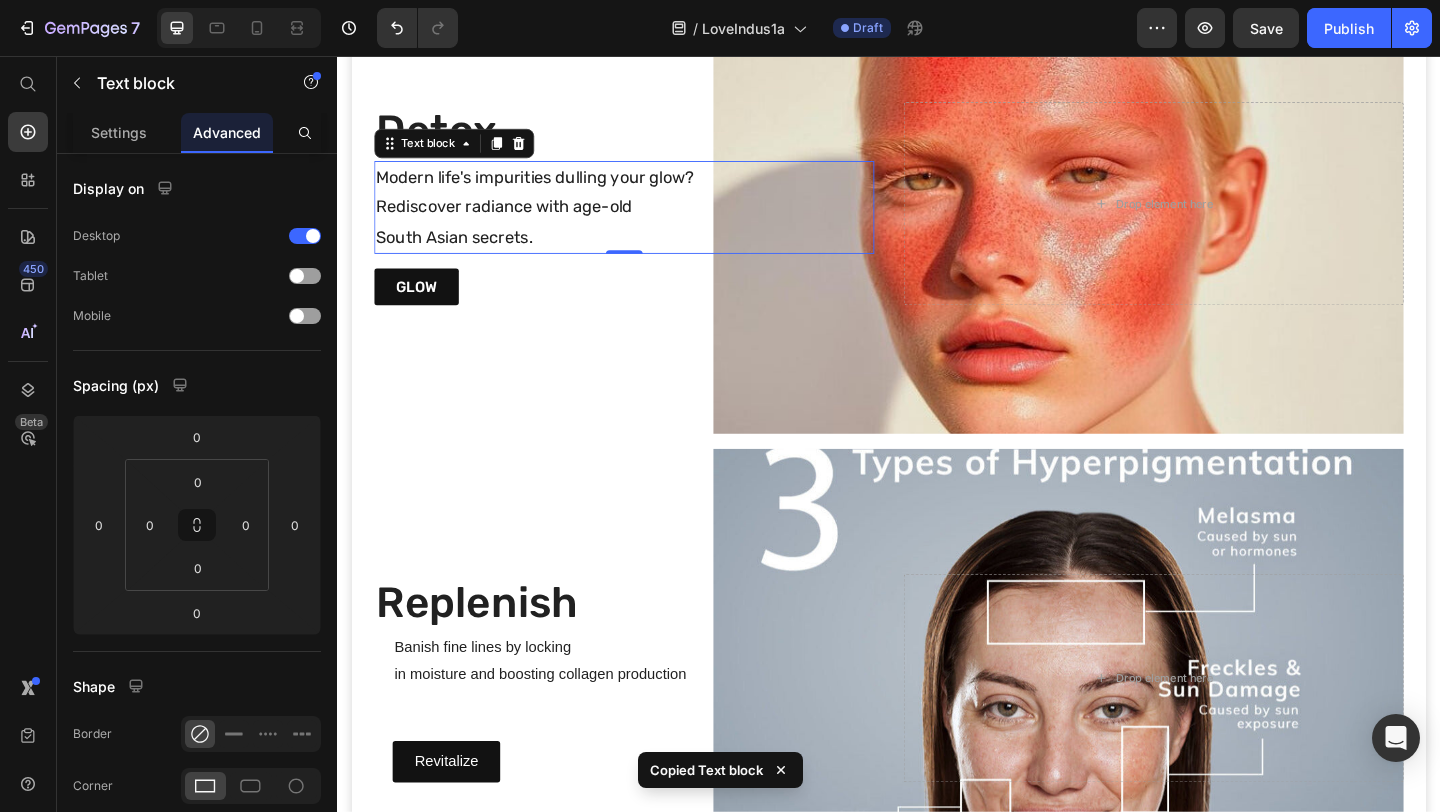 scroll, scrollTop: 1104, scrollLeft: 0, axis: vertical 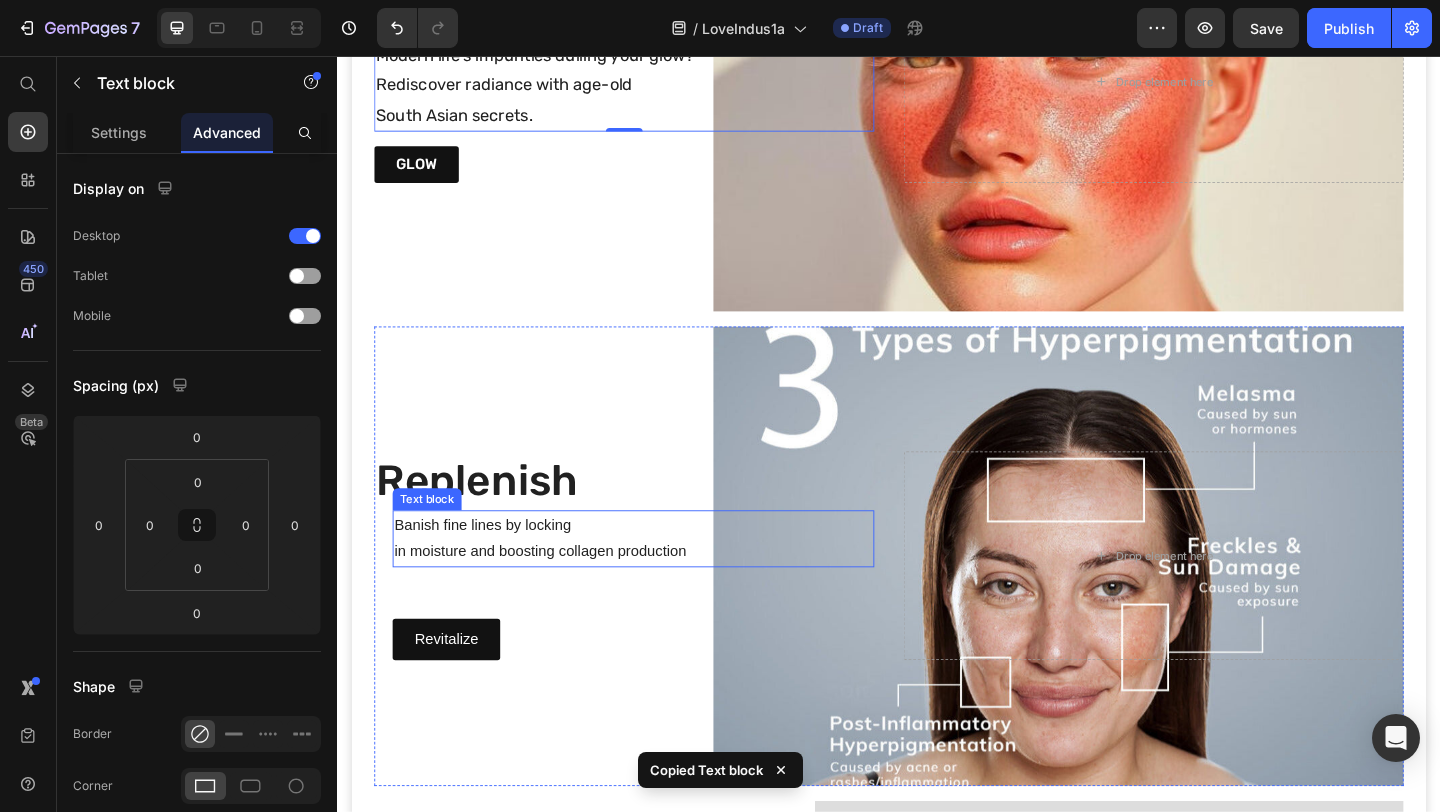click on "Banish fine lines by locking" at bounding box center (659, 566) 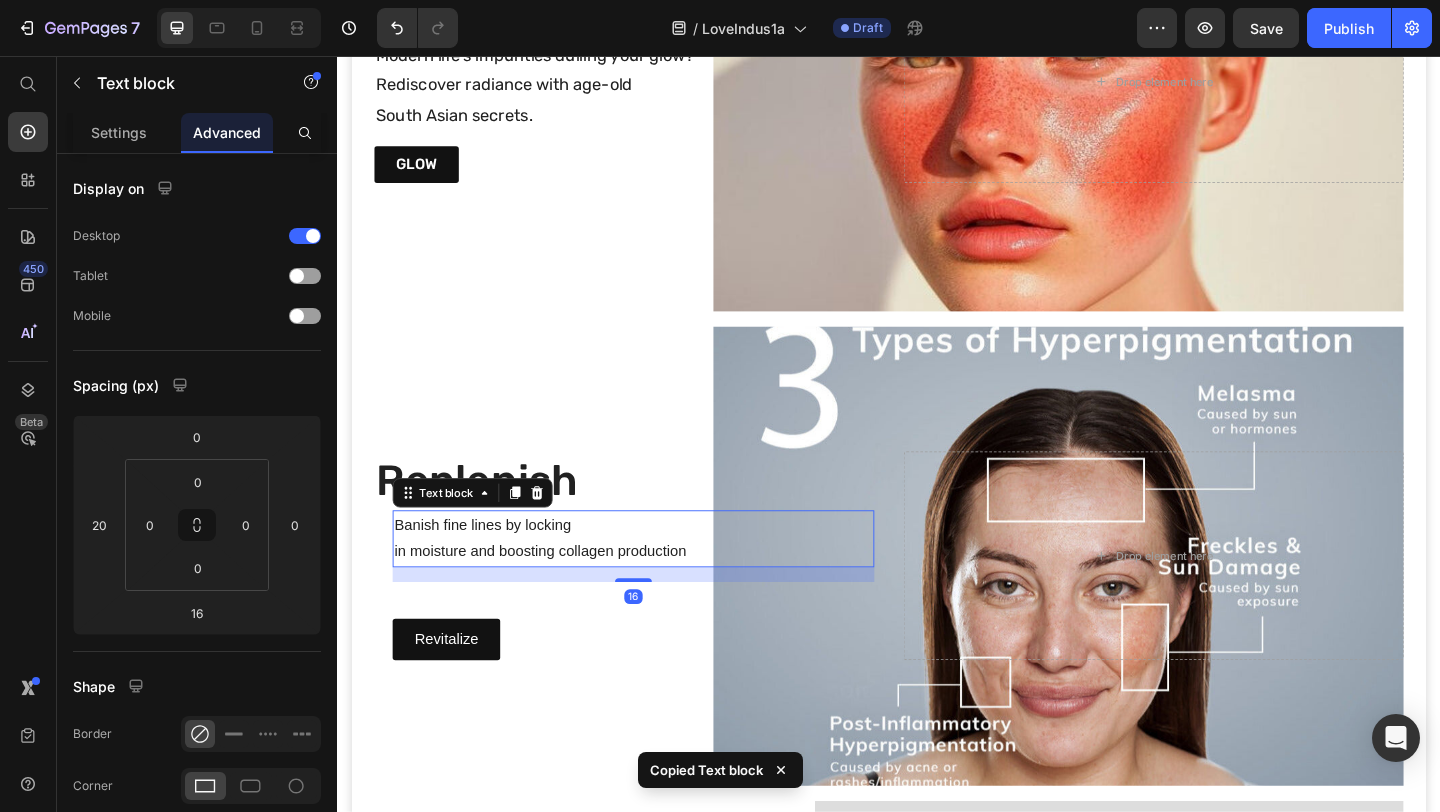 type on "0" 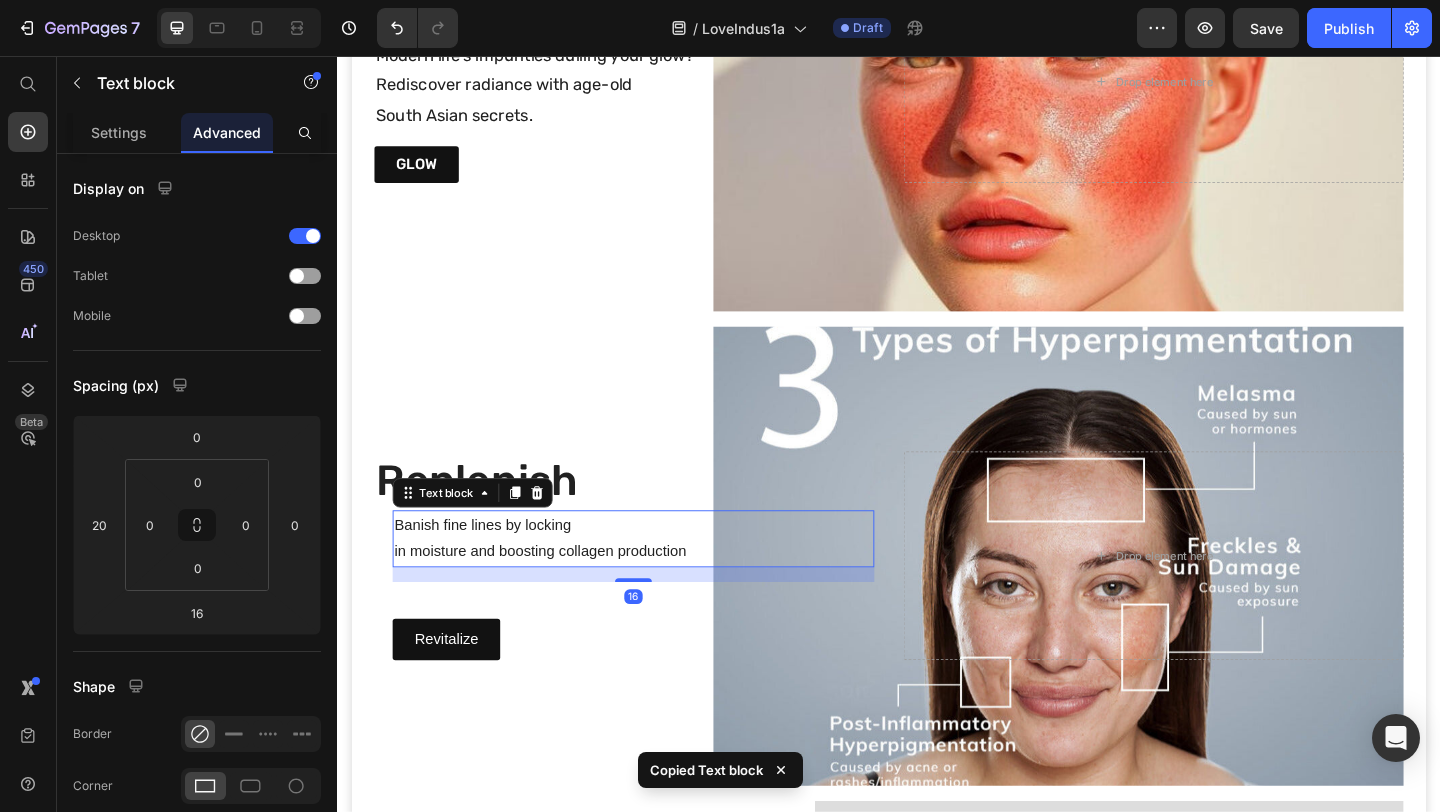type on "0" 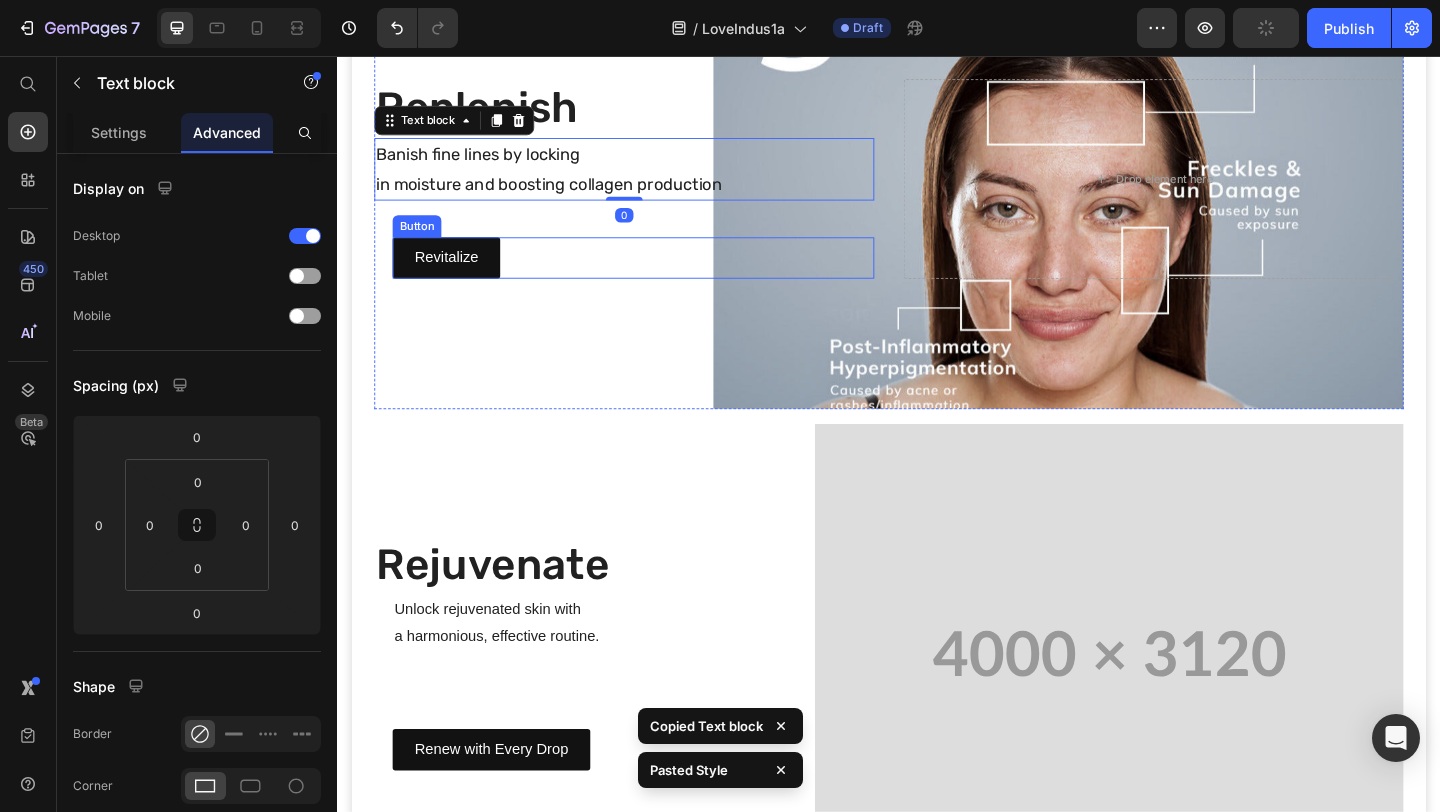 scroll, scrollTop: 1525, scrollLeft: 0, axis: vertical 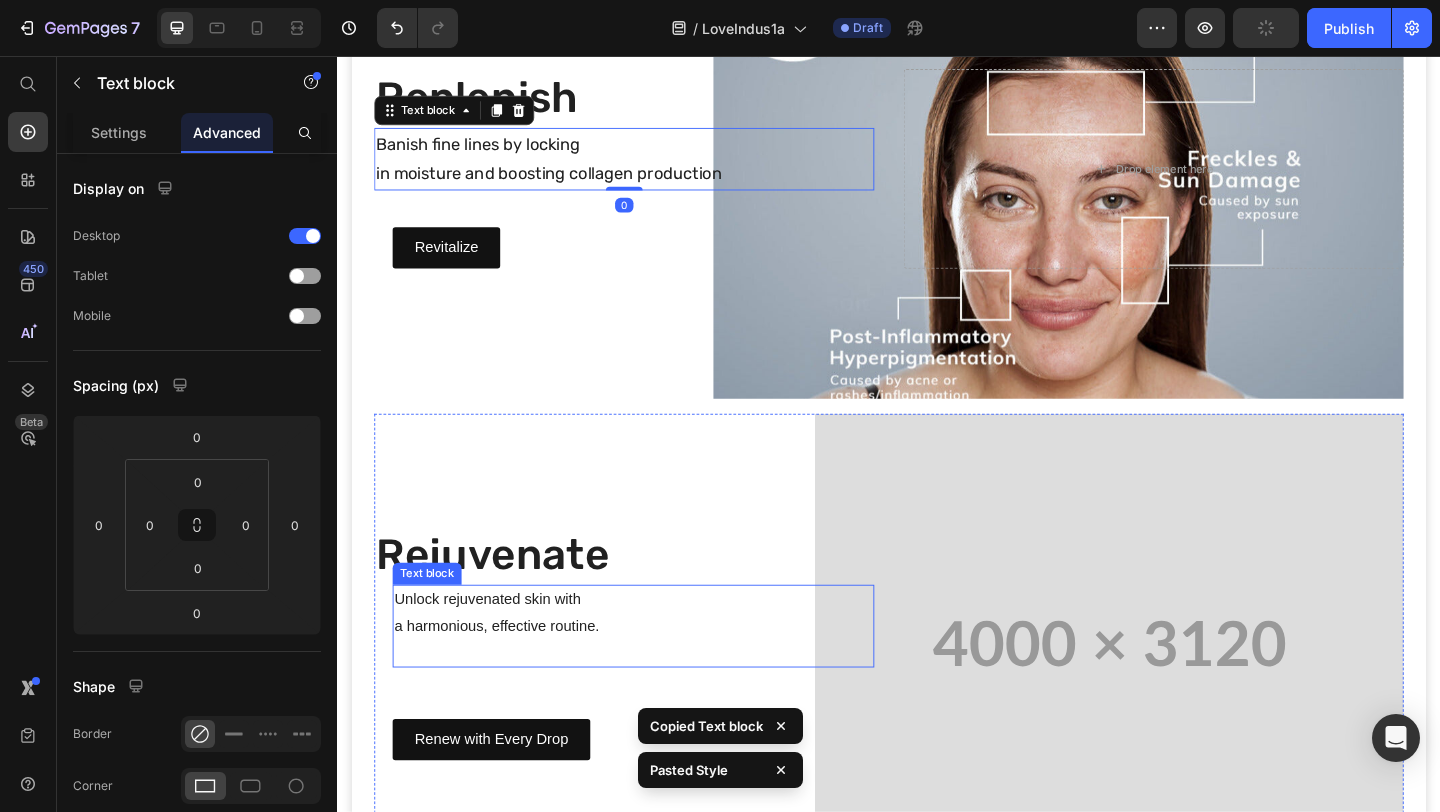 click on "a harmonious, effective routine." at bounding box center (659, 676) 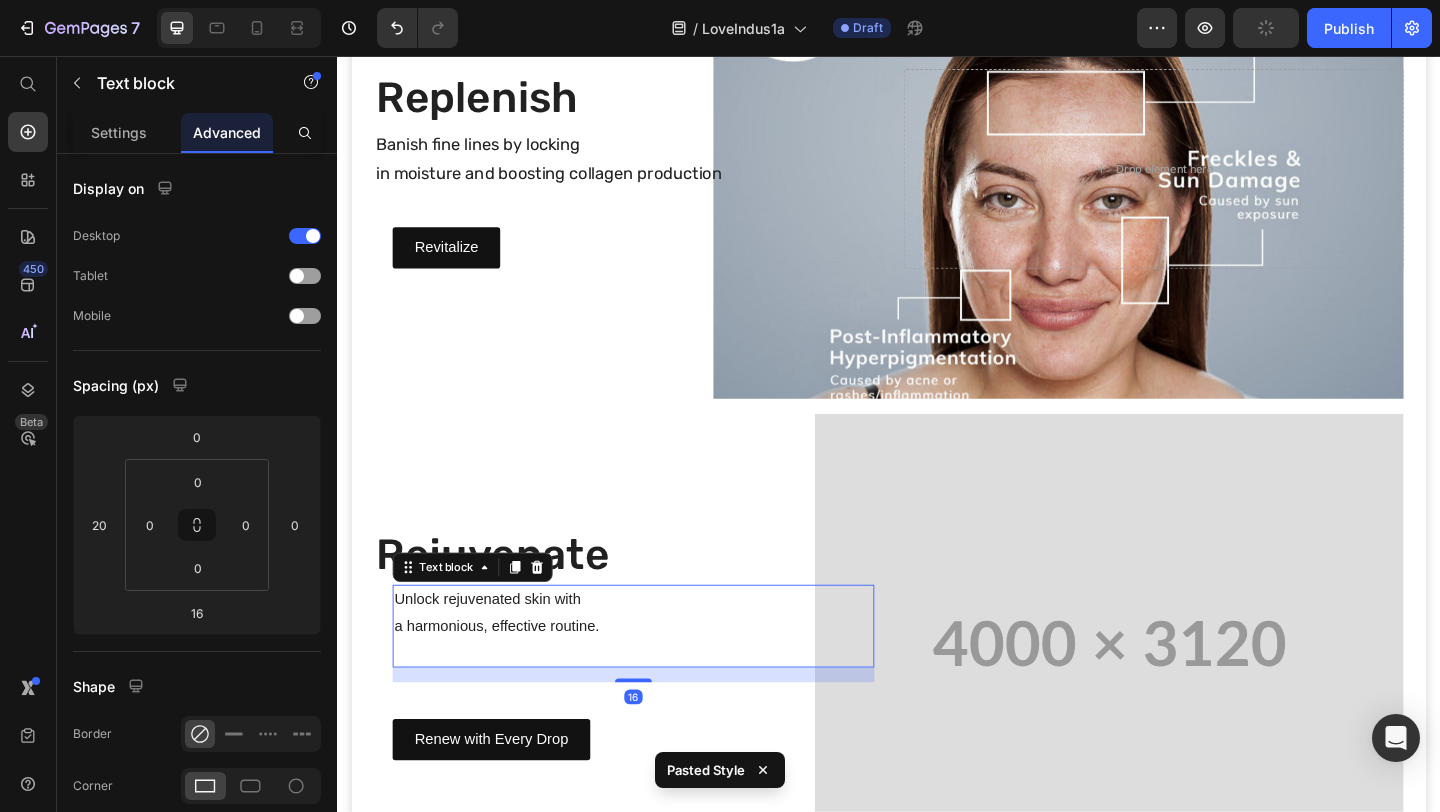 type on "0" 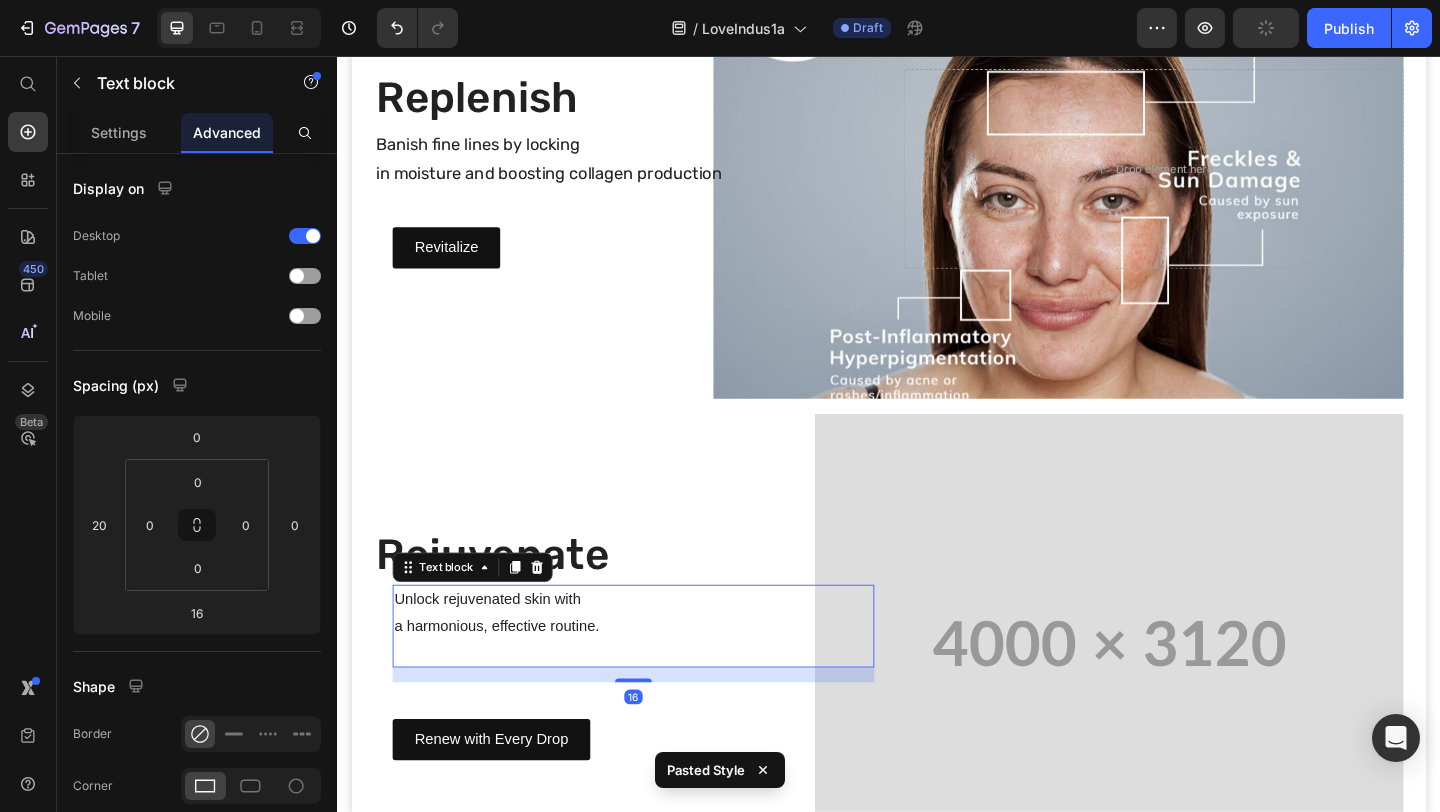 type on "0" 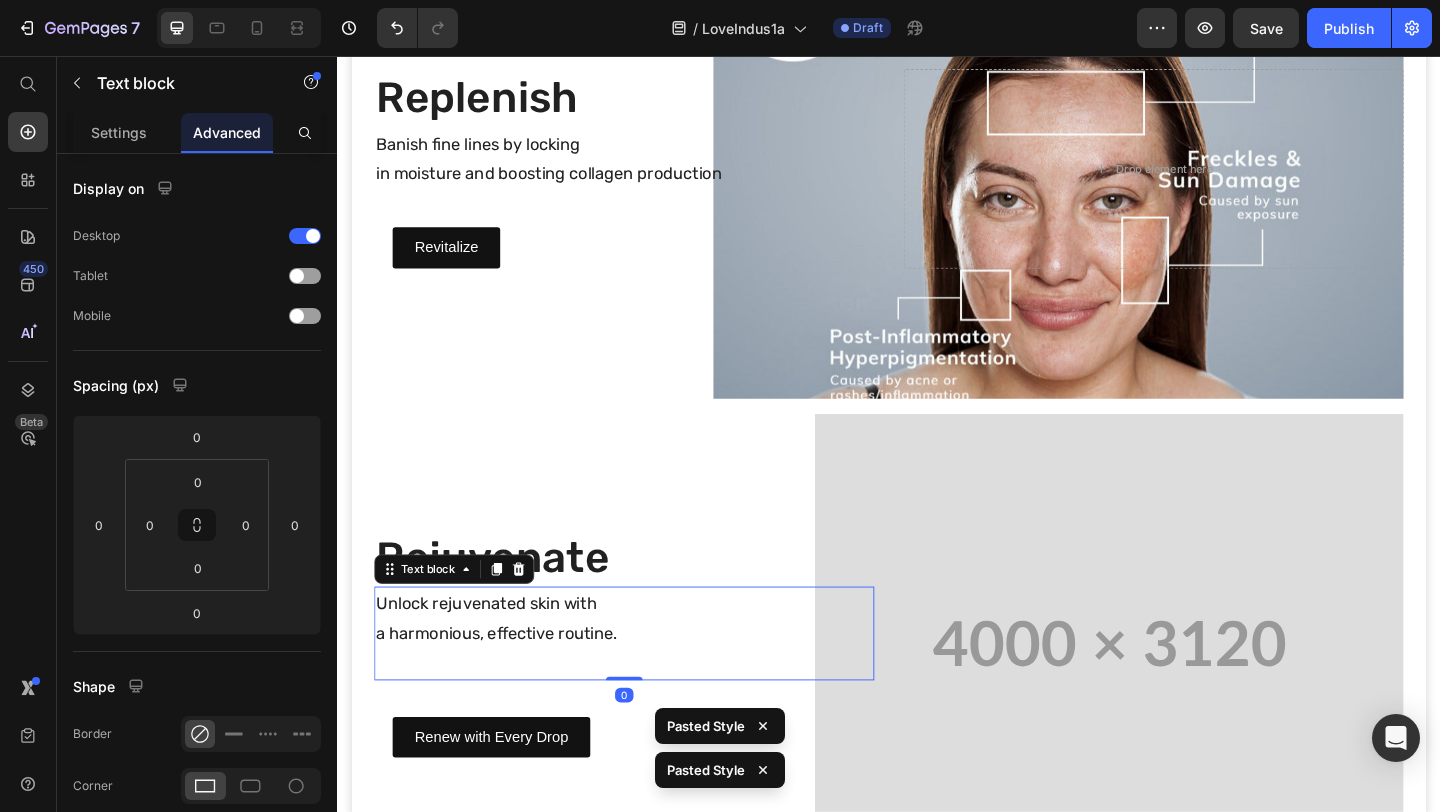 click at bounding box center [649, 716] 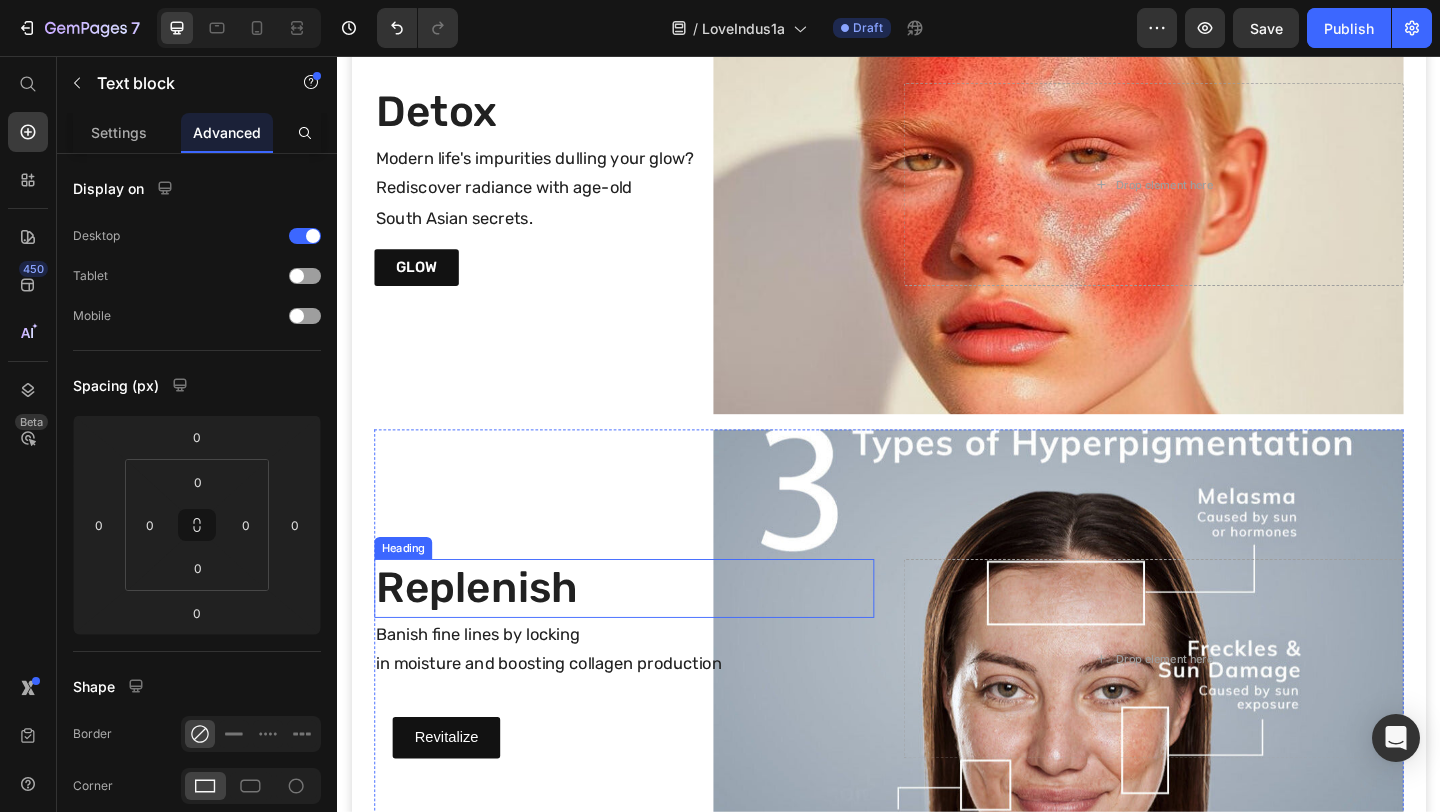 scroll, scrollTop: 968, scrollLeft: 0, axis: vertical 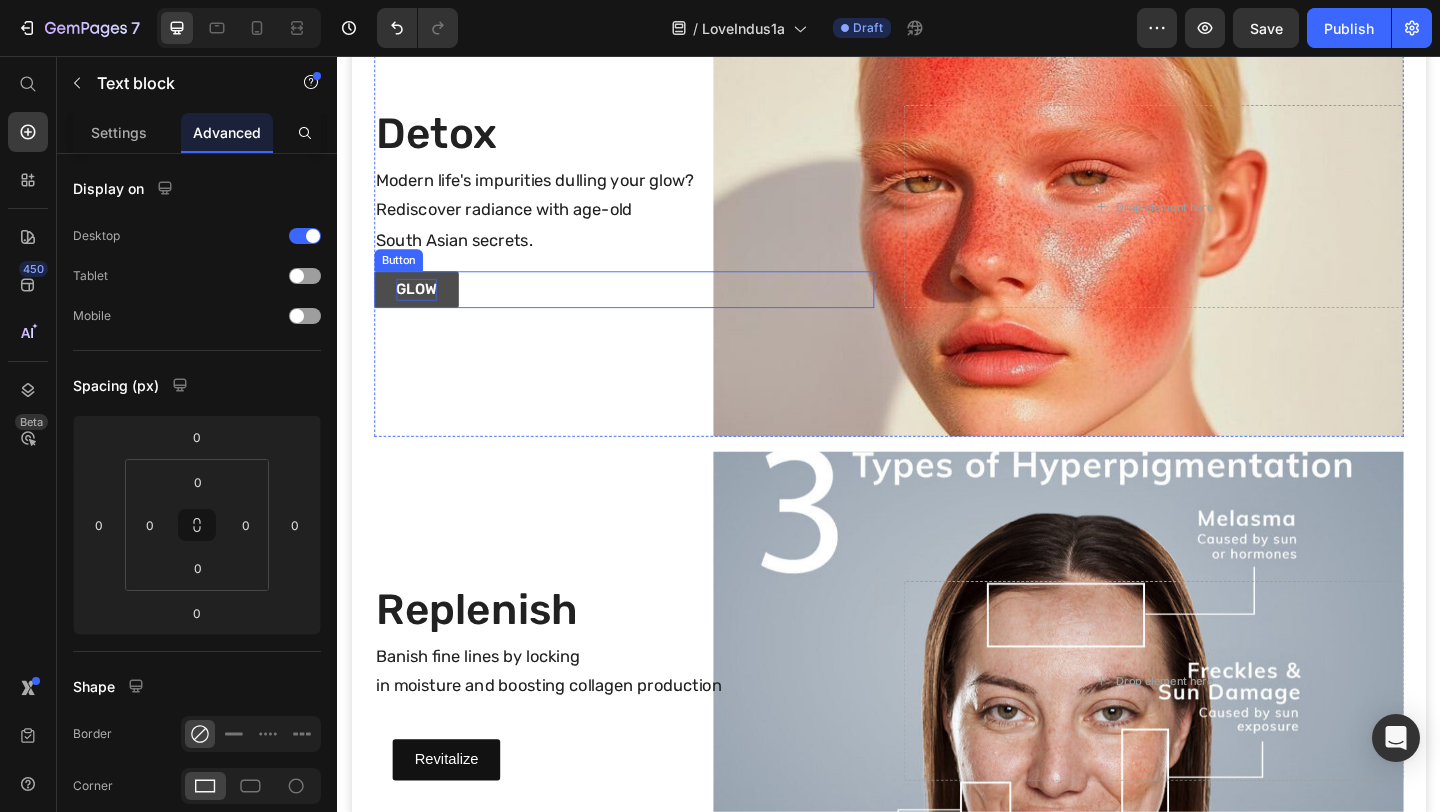 click on "Glow" at bounding box center (423, 310) 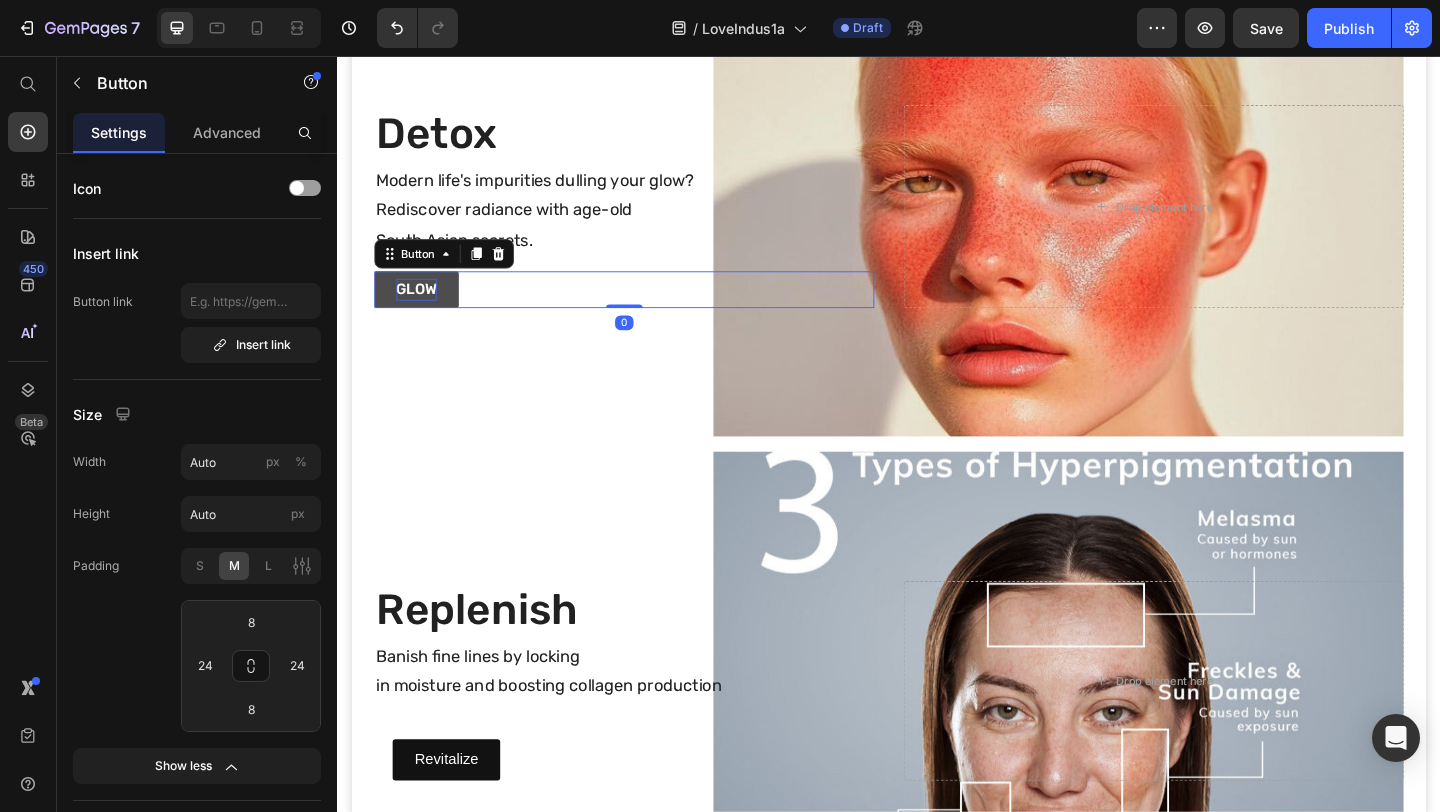 type 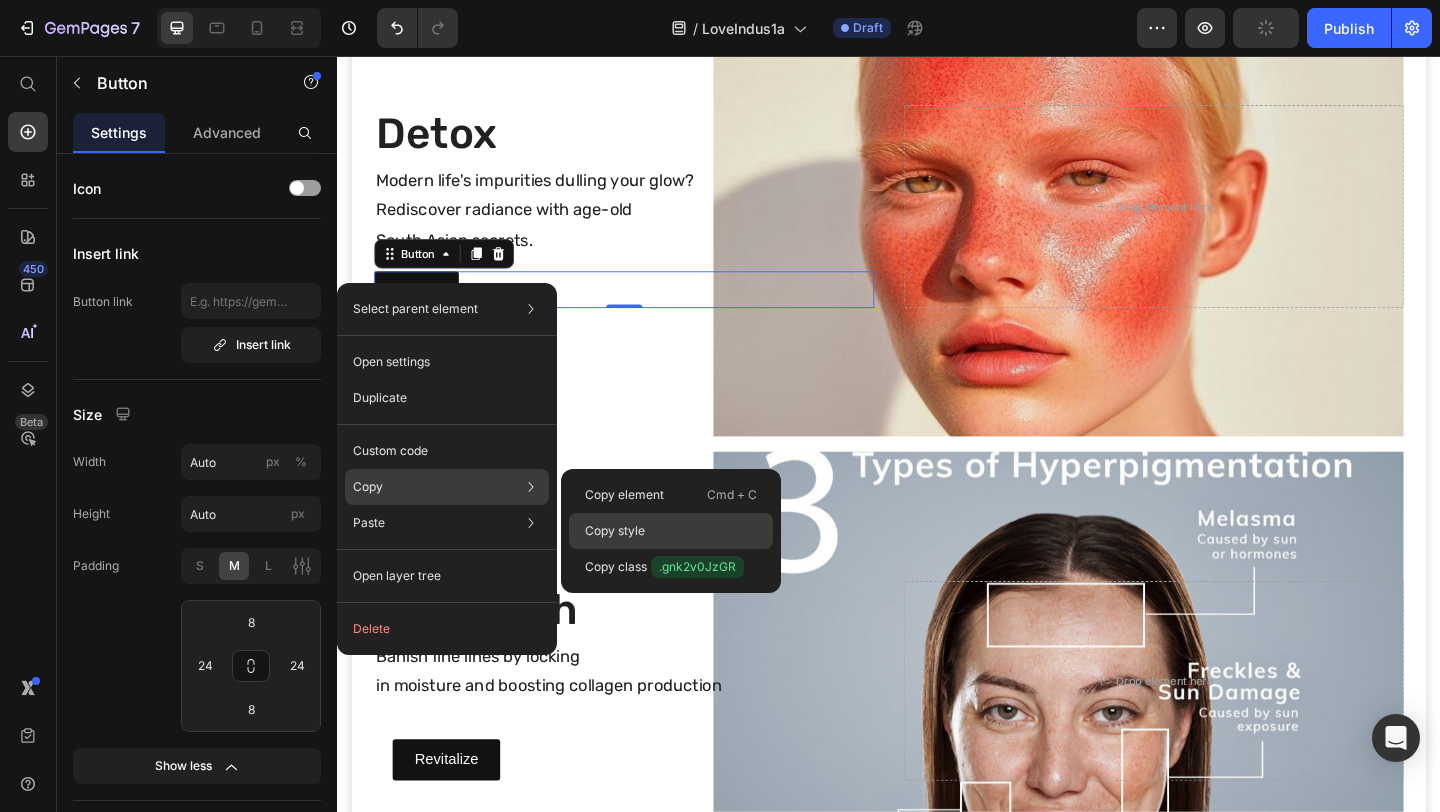 click on "Copy style" at bounding box center (615, 531) 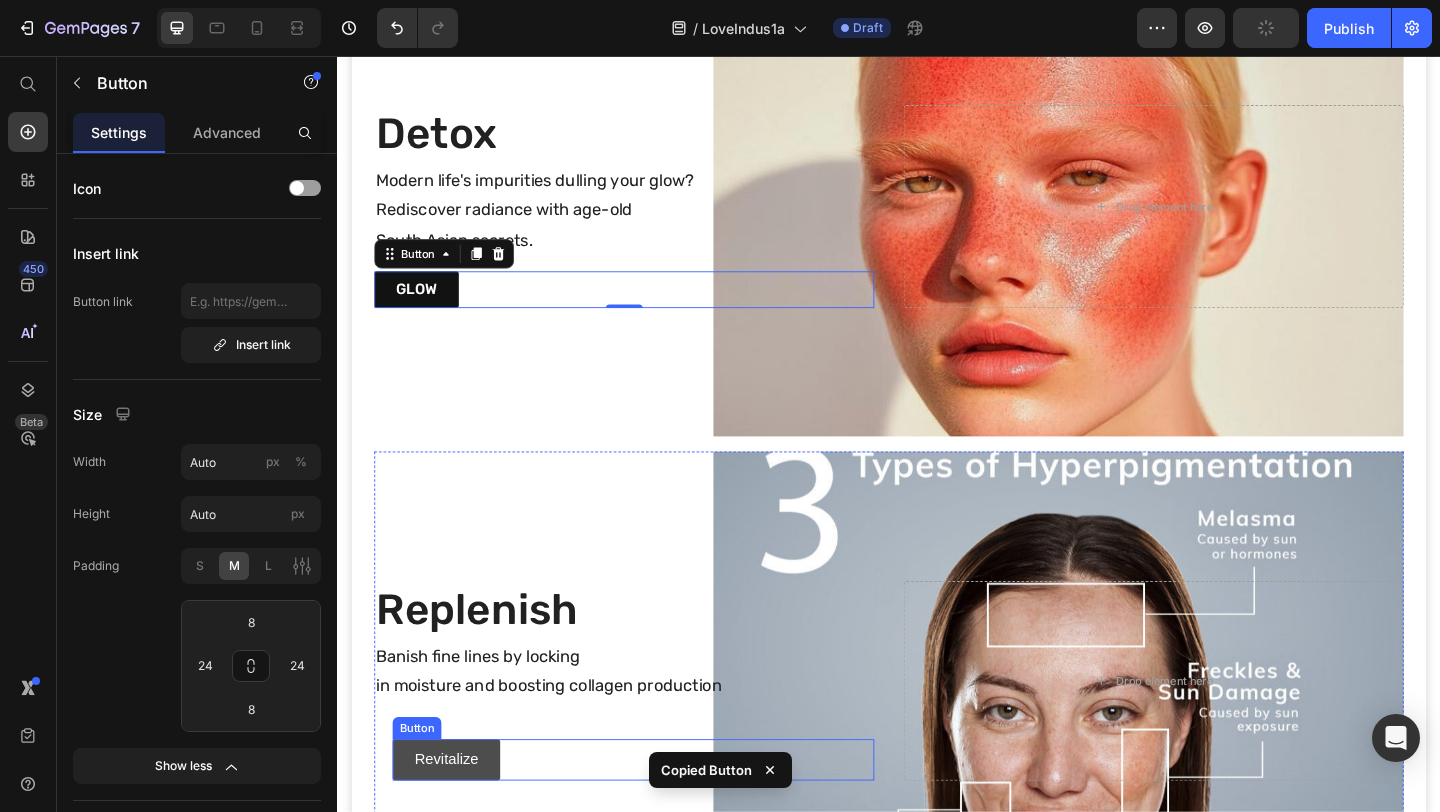 click on "Revitalize" at bounding box center (455, 821) 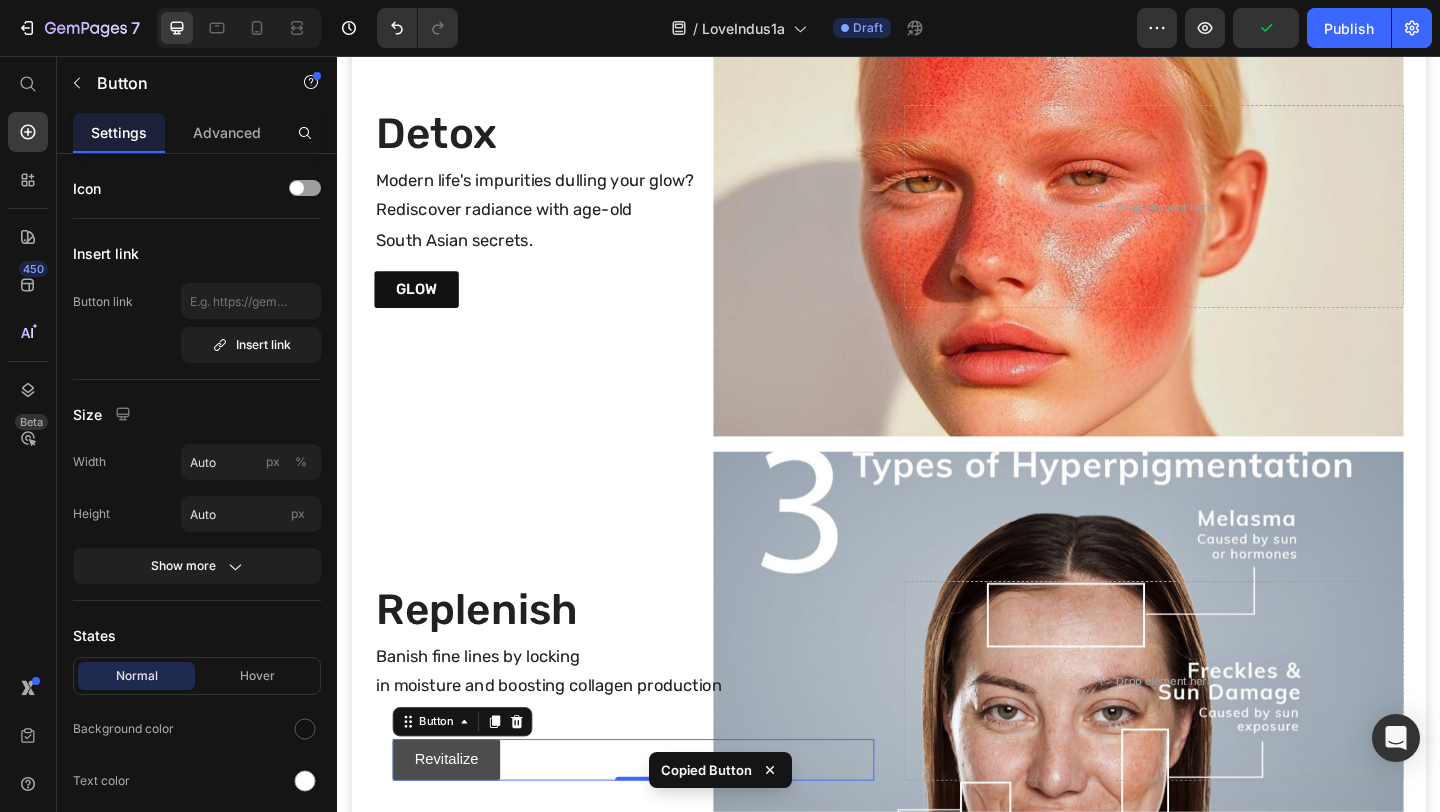 type 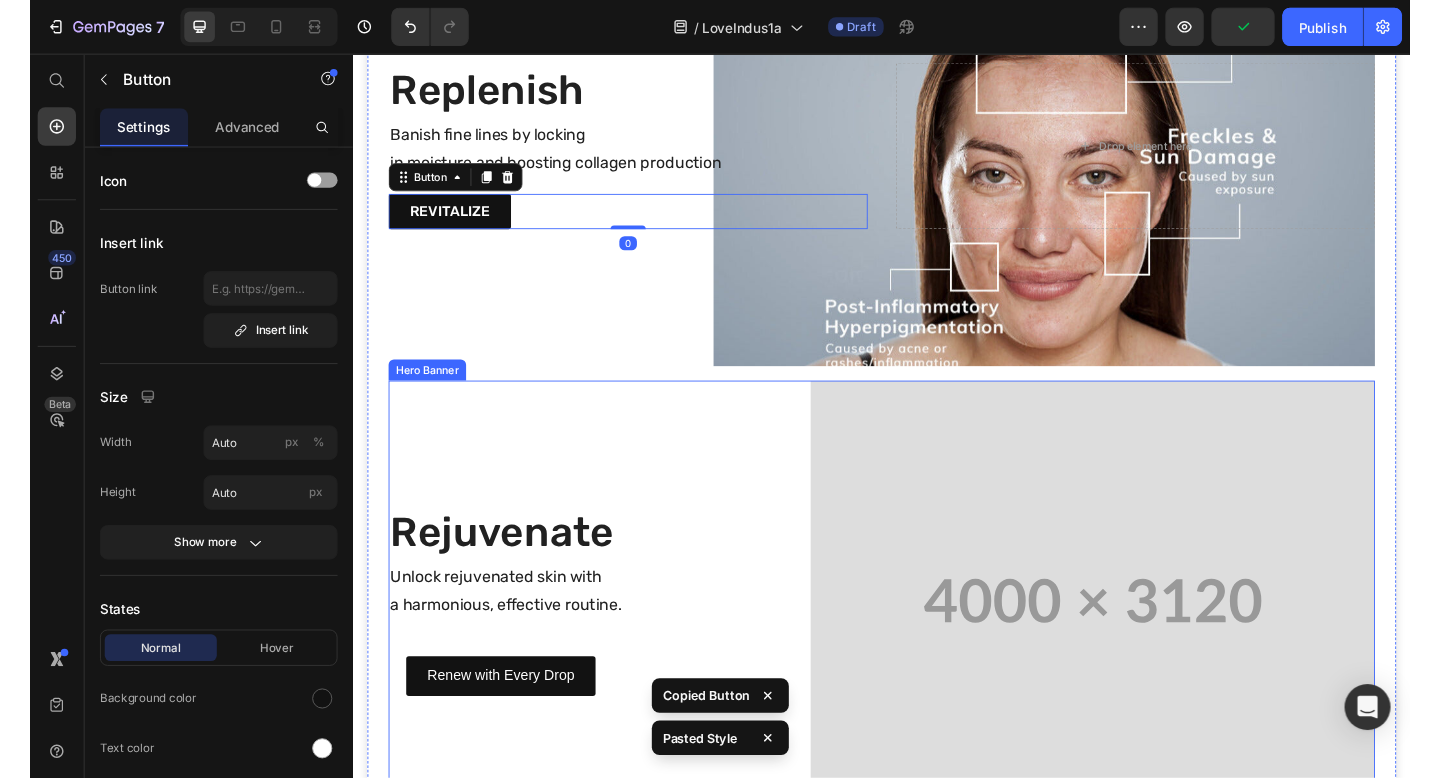 scroll, scrollTop: 1559, scrollLeft: 0, axis: vertical 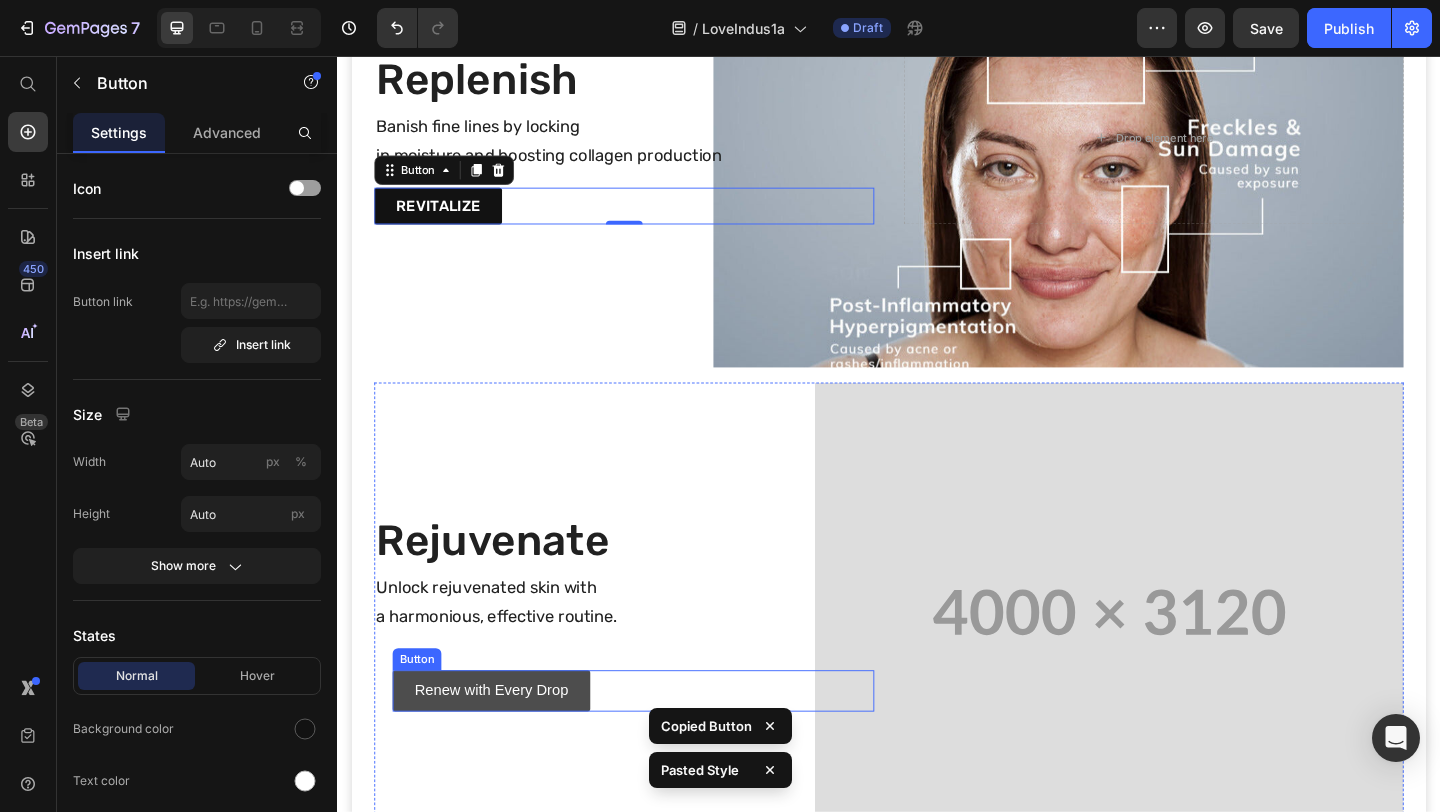 click on "Renew with Every Drop" at bounding box center [504, 746] 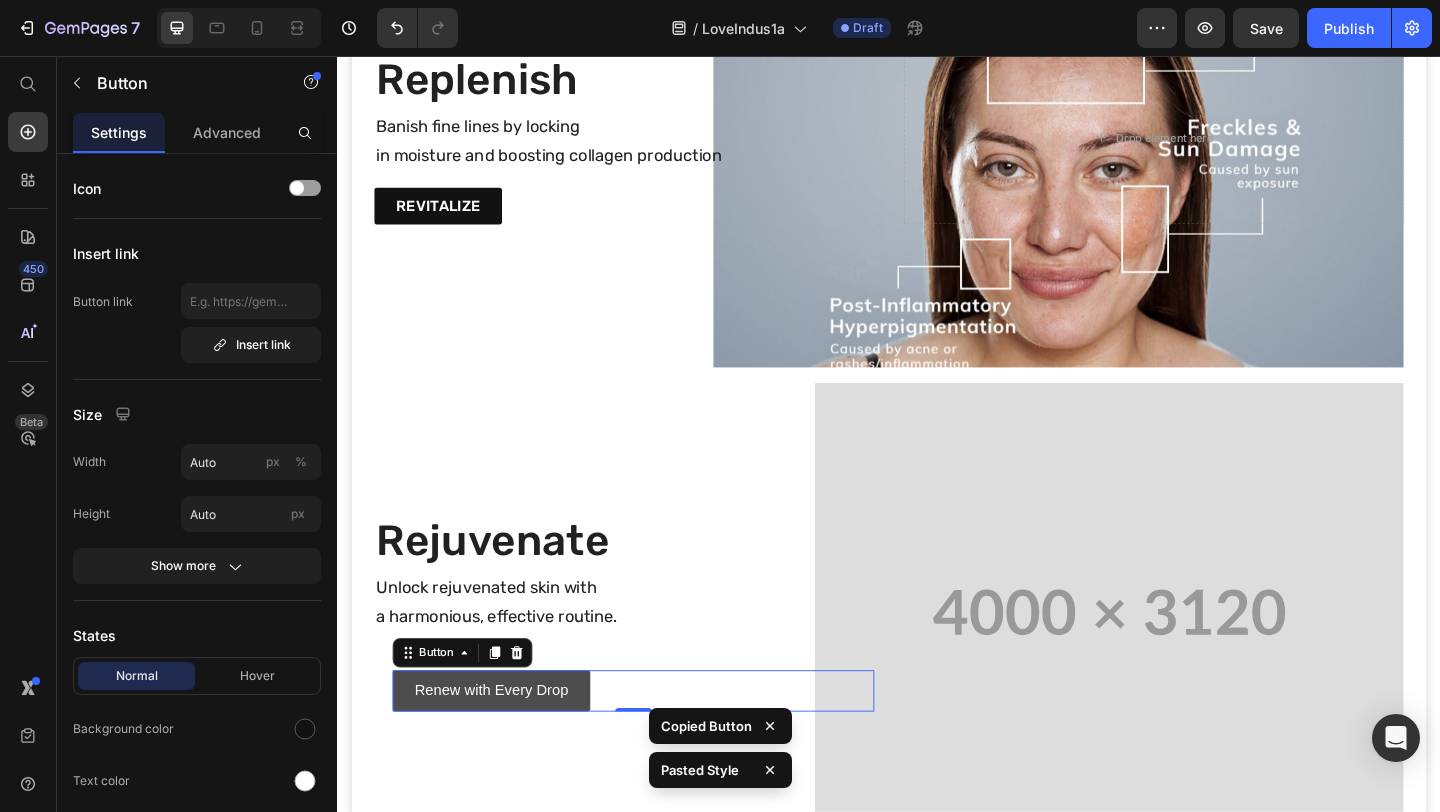 type 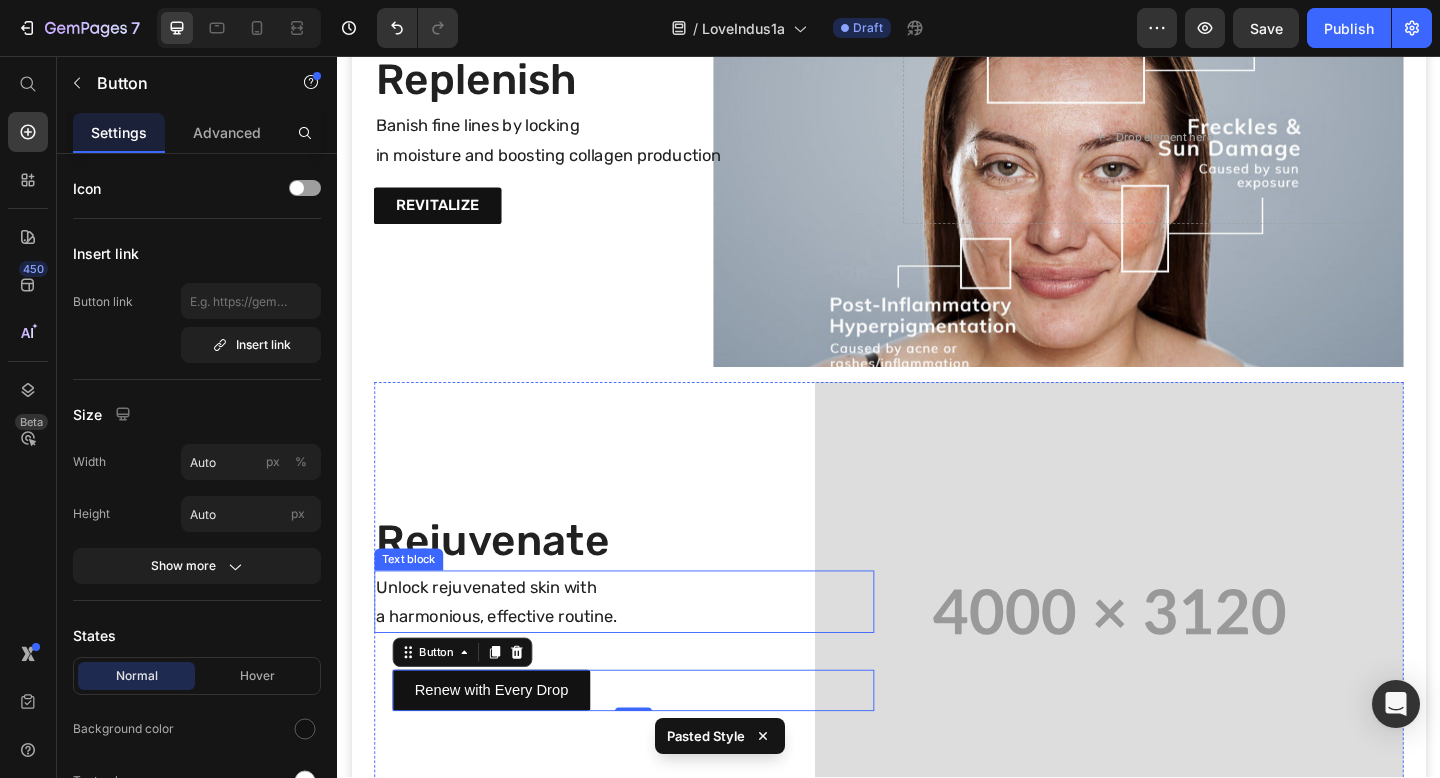 click on "Unlock rejuvenated skin with" at bounding box center [649, 634] 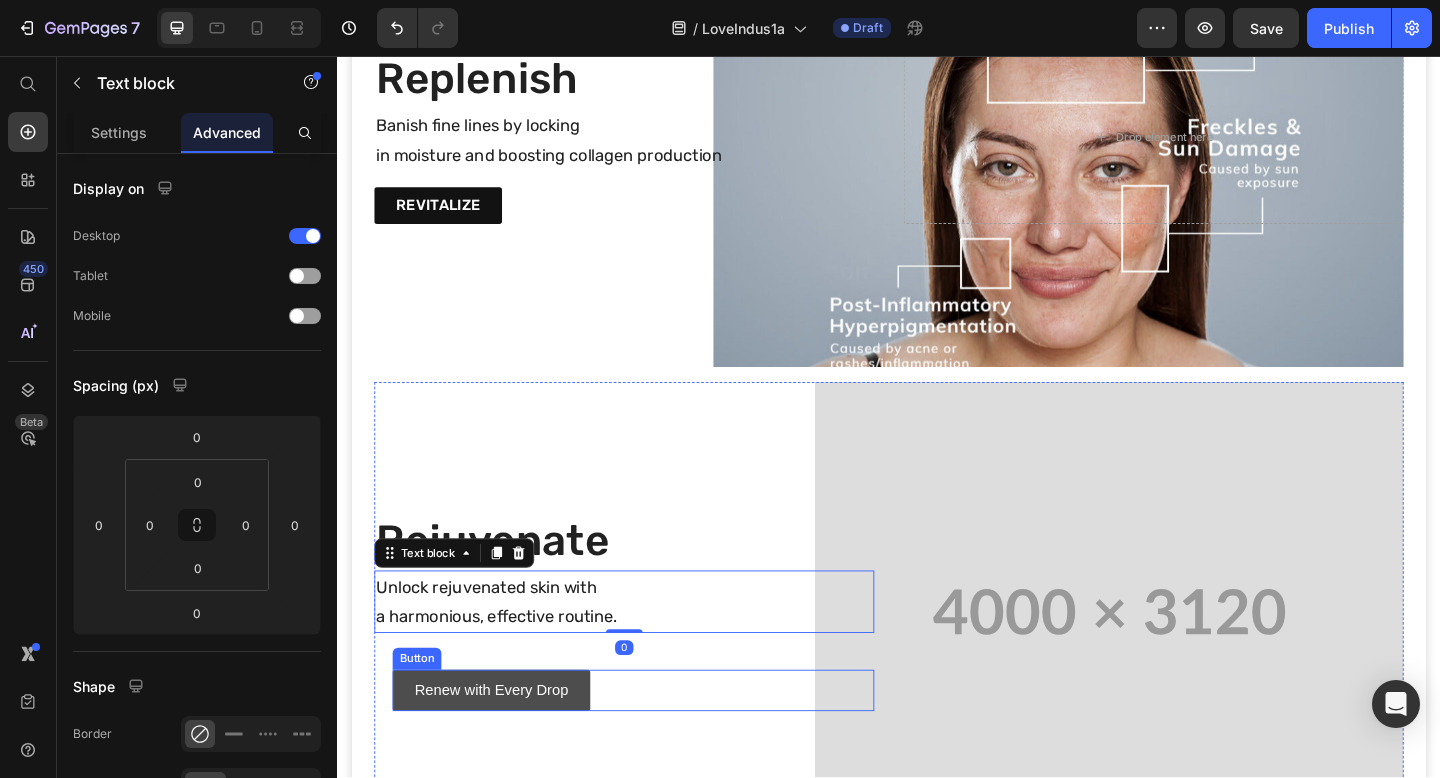 click on "Renew with Every Drop" at bounding box center (504, 746) 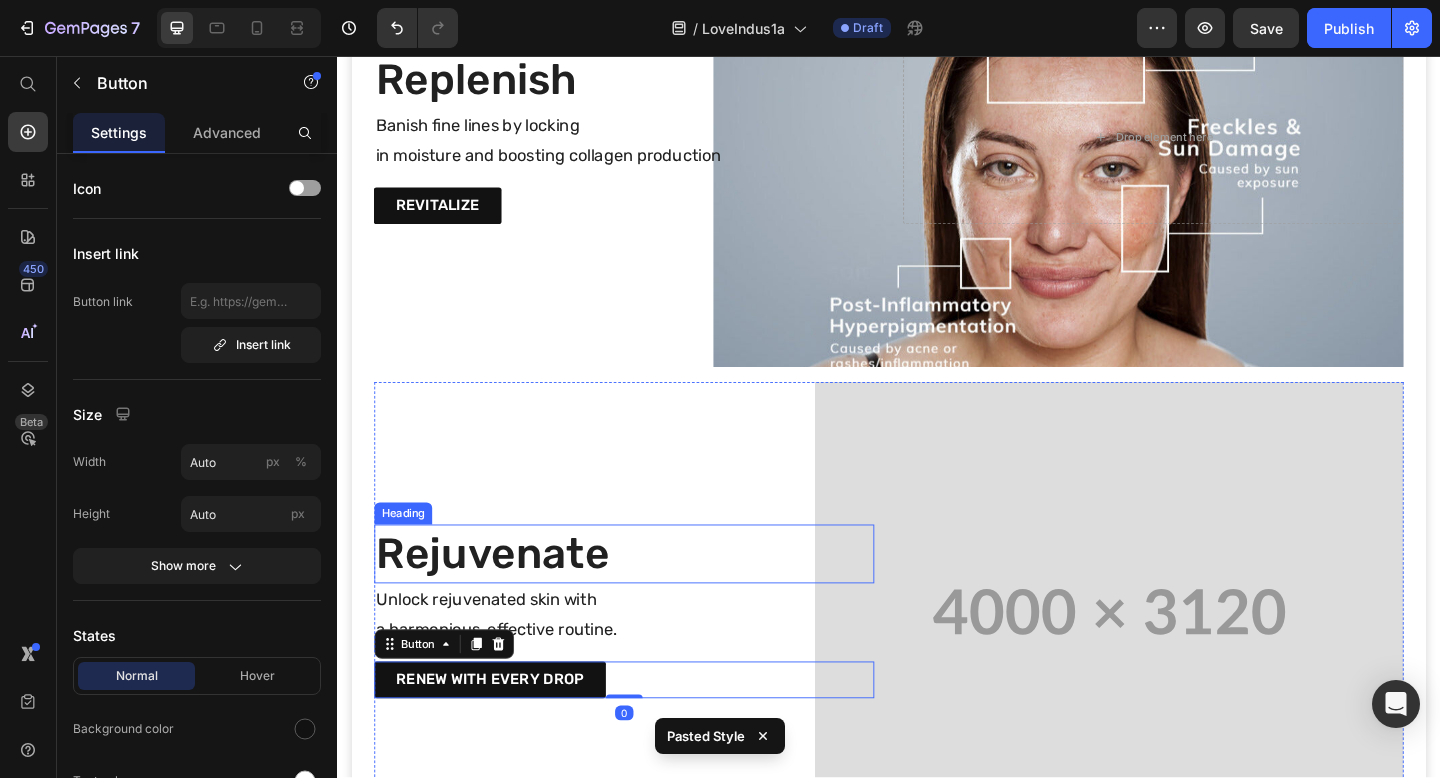 click on "Rejuvenate" at bounding box center [649, 598] 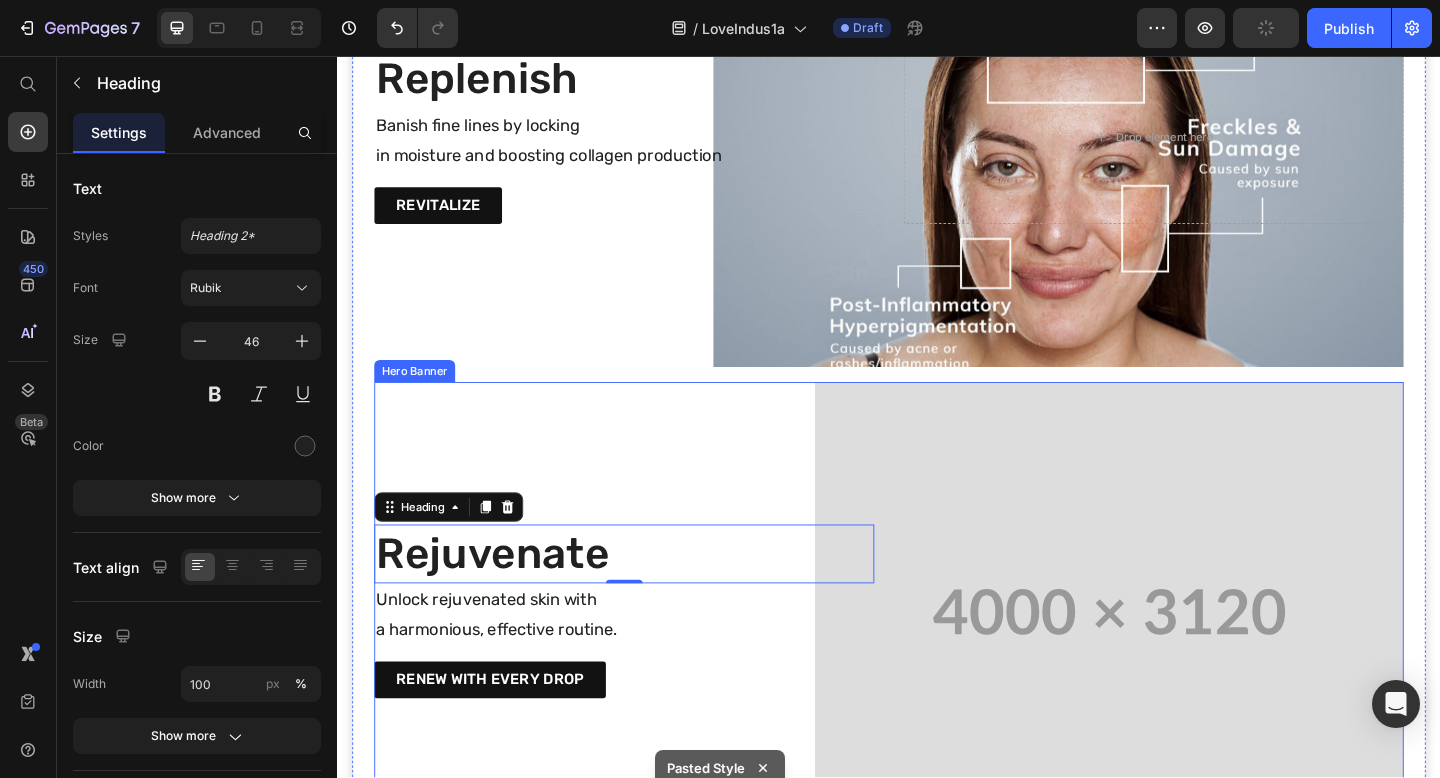 click at bounding box center [937, 661] 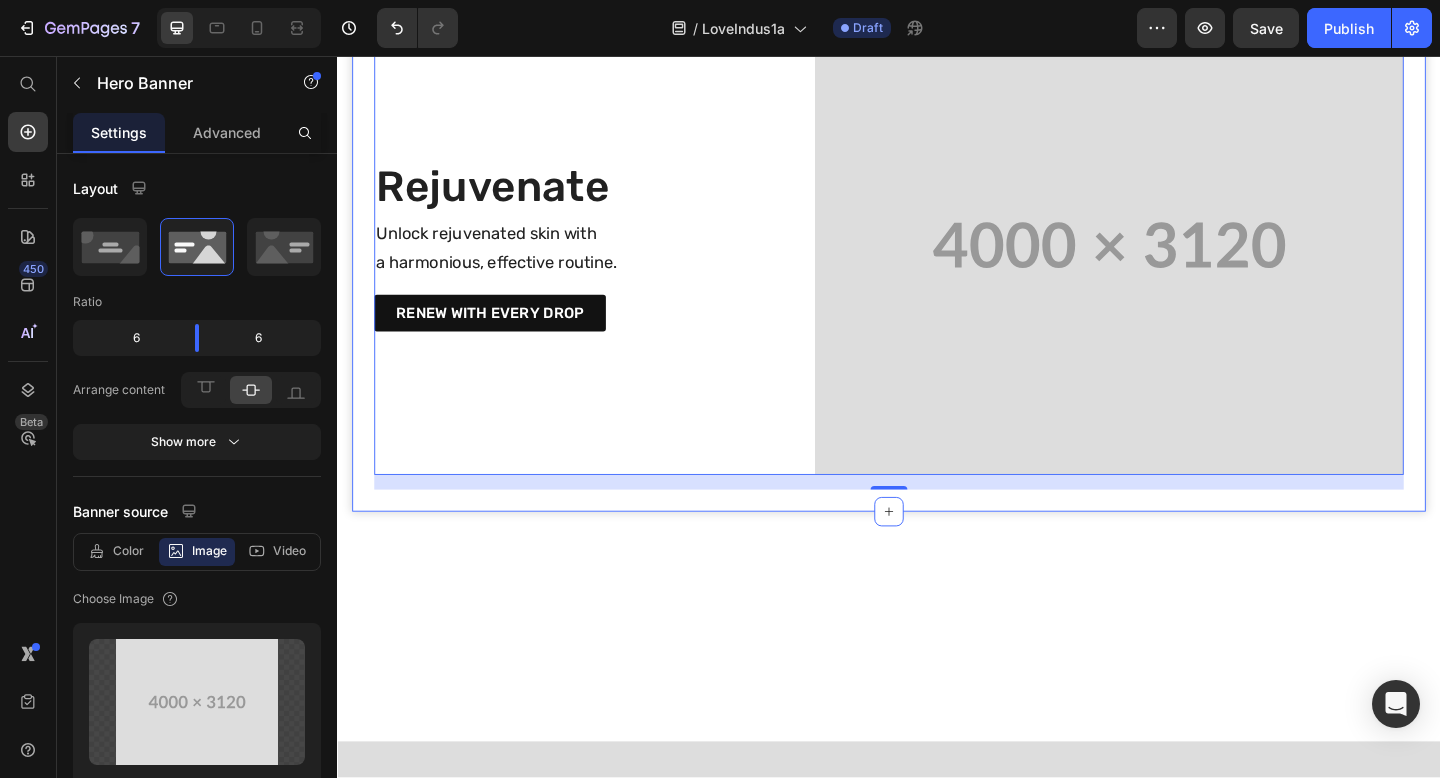scroll, scrollTop: 1960, scrollLeft: 0, axis: vertical 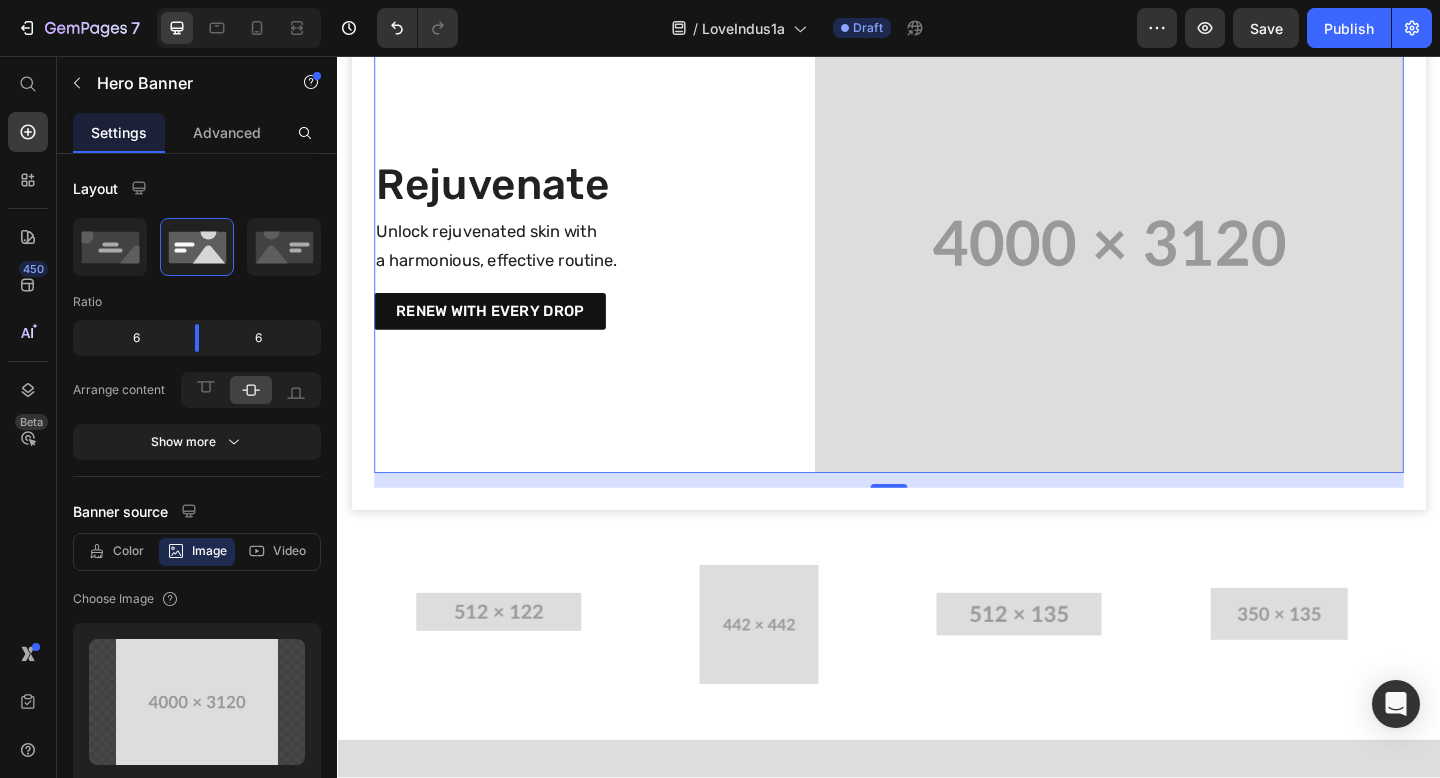 click at bounding box center (937, 260) 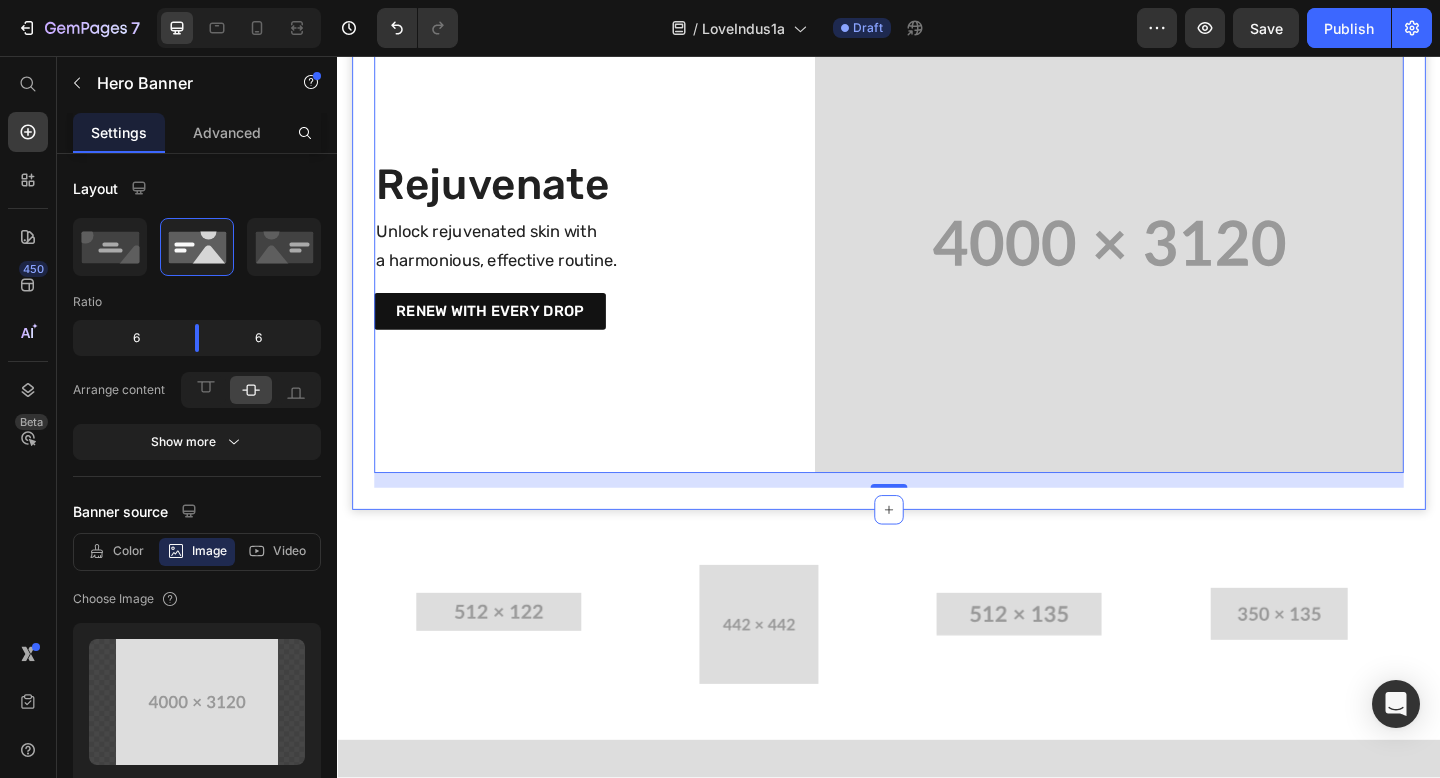 click on "The Starter Kit Heading Journey through a transformative skincare regimen Text Block Detox Heading Detox Heading Modern life's impurities dulling your glow?  Rediscover radiance with age-old  South Asian secrets. Text block Glow Button
Drop element here Hero Banner Modern life's impurities dulling your glow? Rediscover radiance with age-old South Asian secrets. Text block Replenish Heading Replenish Heading Banish fine lines by locking in moisture and boosting collagen production Text block Text block Revitalize Button
Drop element here Hero Banner Banish fine lines by locking in moisture and boosting collagen production Text block Rejuvenate Heading Unlock rejuvenated skin with  a harmonious, effective routine. Text block Renew with Every Drop Button Rejuvenate Heading Renew Button Text block Hero Banner   16 Unlock rejuvenated skin with a harmonious, effective routine. Text block Section gqHXYVrLub" at bounding box center (937, -350) 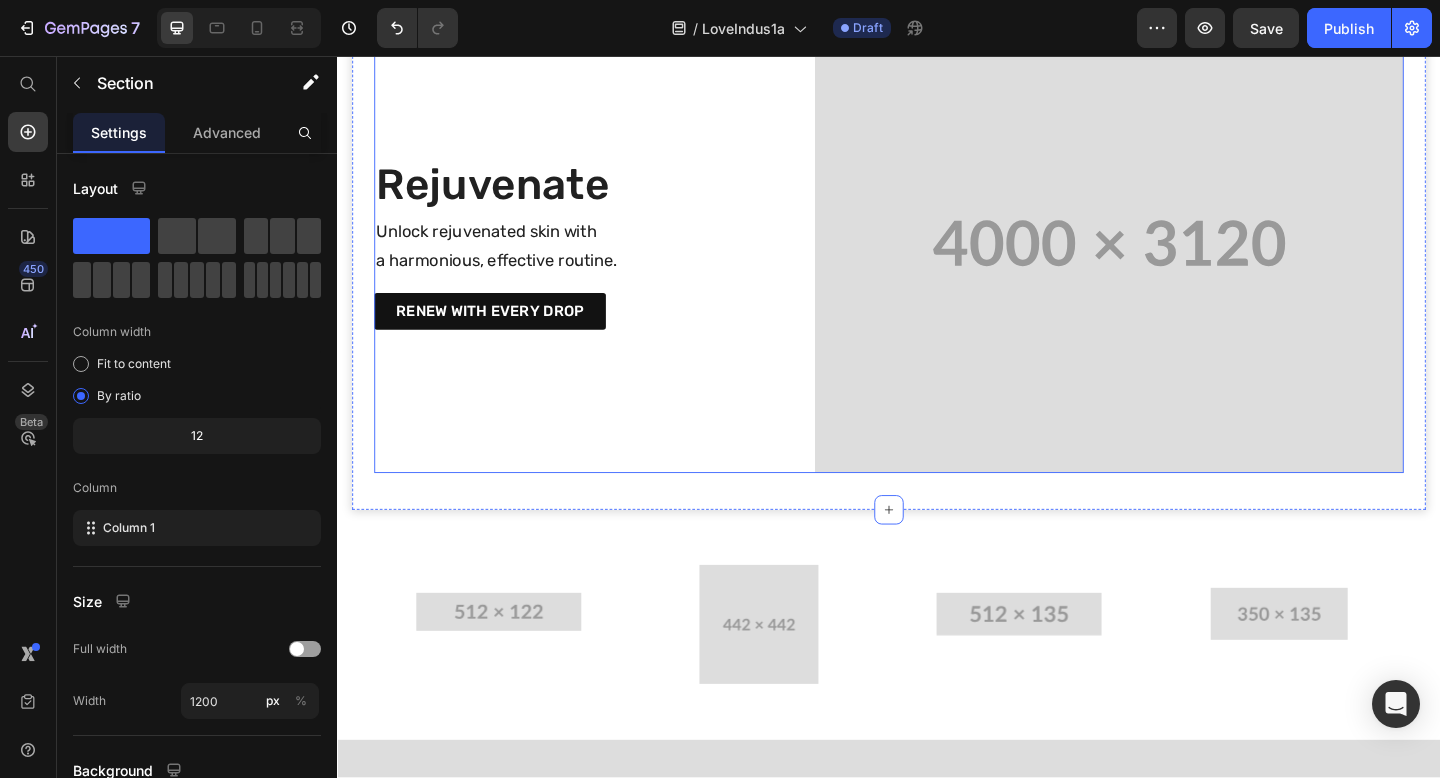 click on "Text block" at bounding box center (1225, 259) 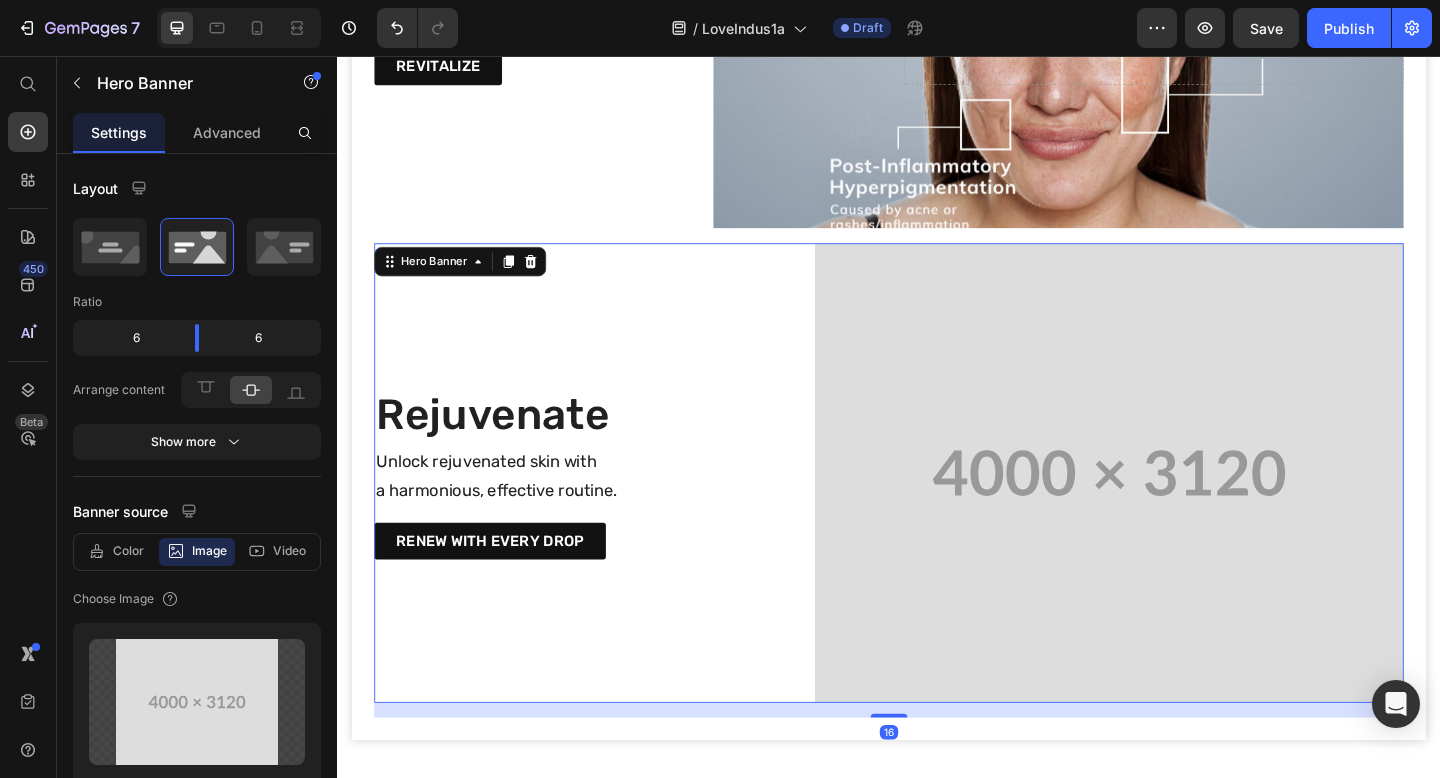 scroll, scrollTop: 1691, scrollLeft: 0, axis: vertical 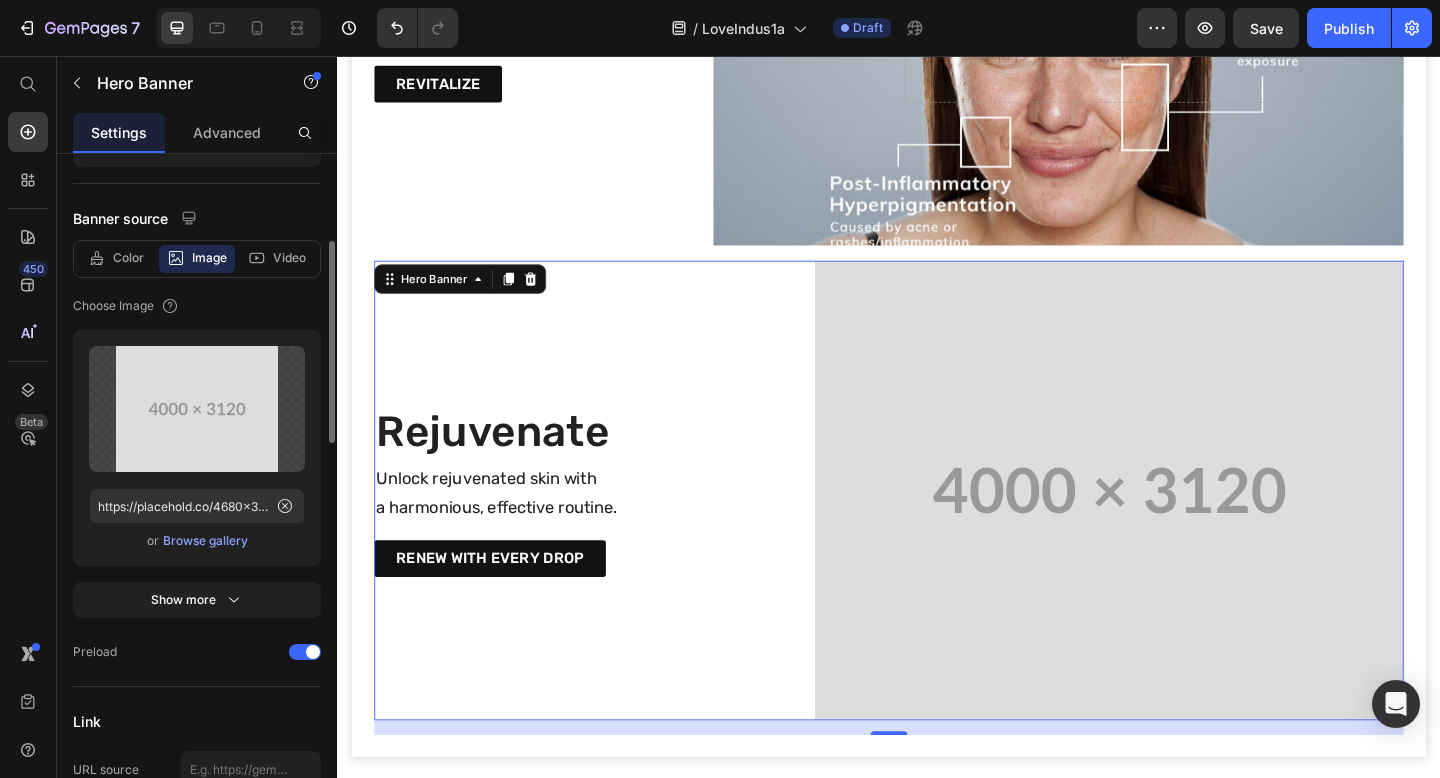click on "Browse gallery" at bounding box center (205, 541) 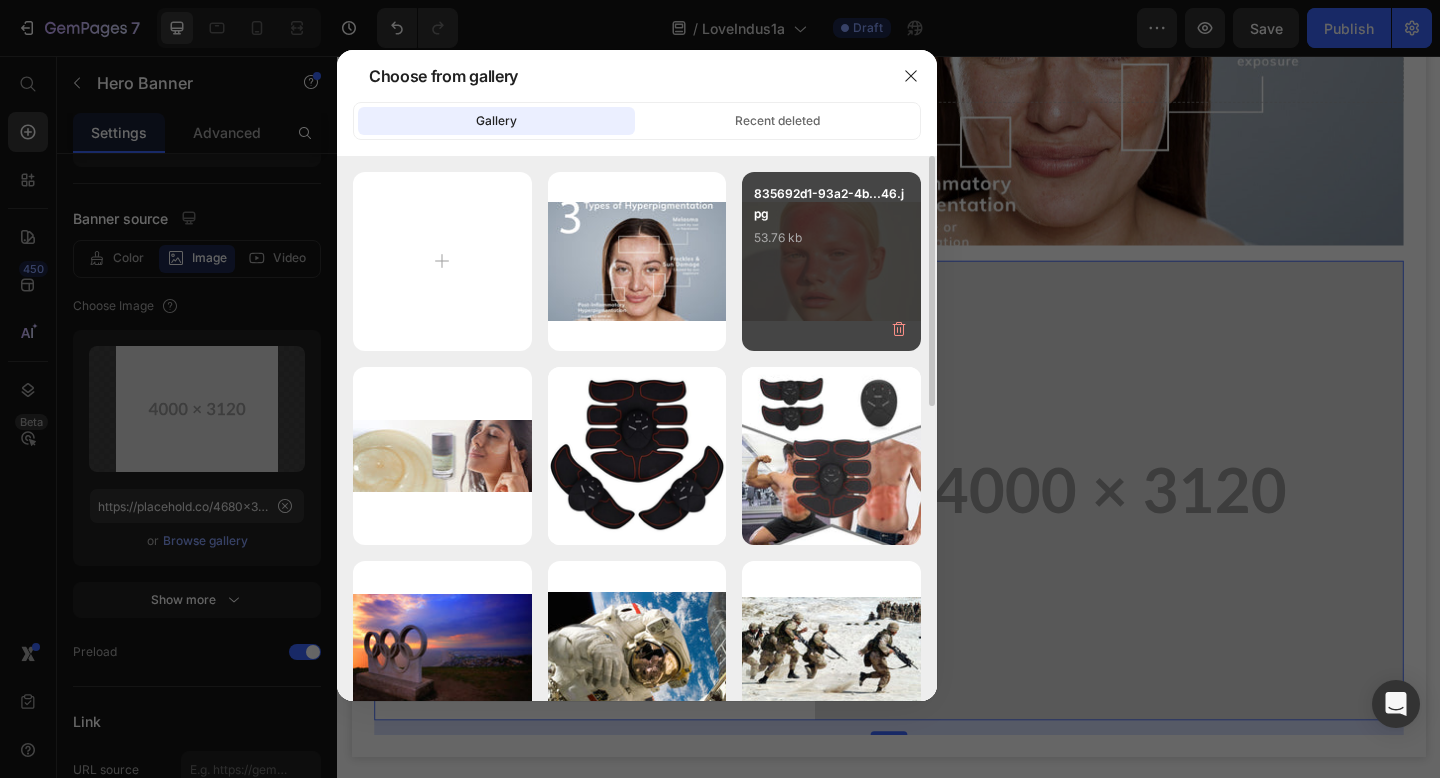 click on "835692d1-93a2-4b...46.jpg 53.76 kb" at bounding box center [831, 261] 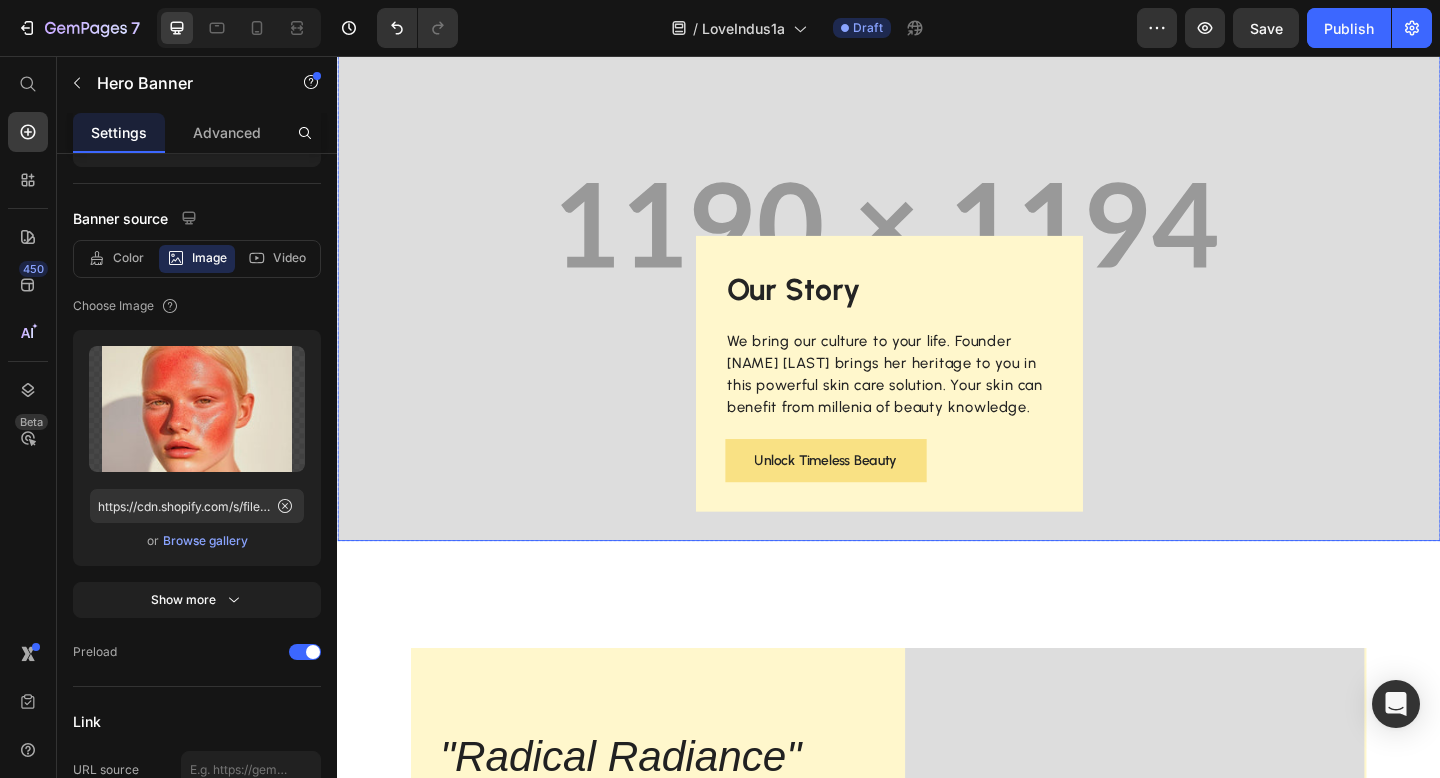 scroll, scrollTop: 2865, scrollLeft: 0, axis: vertical 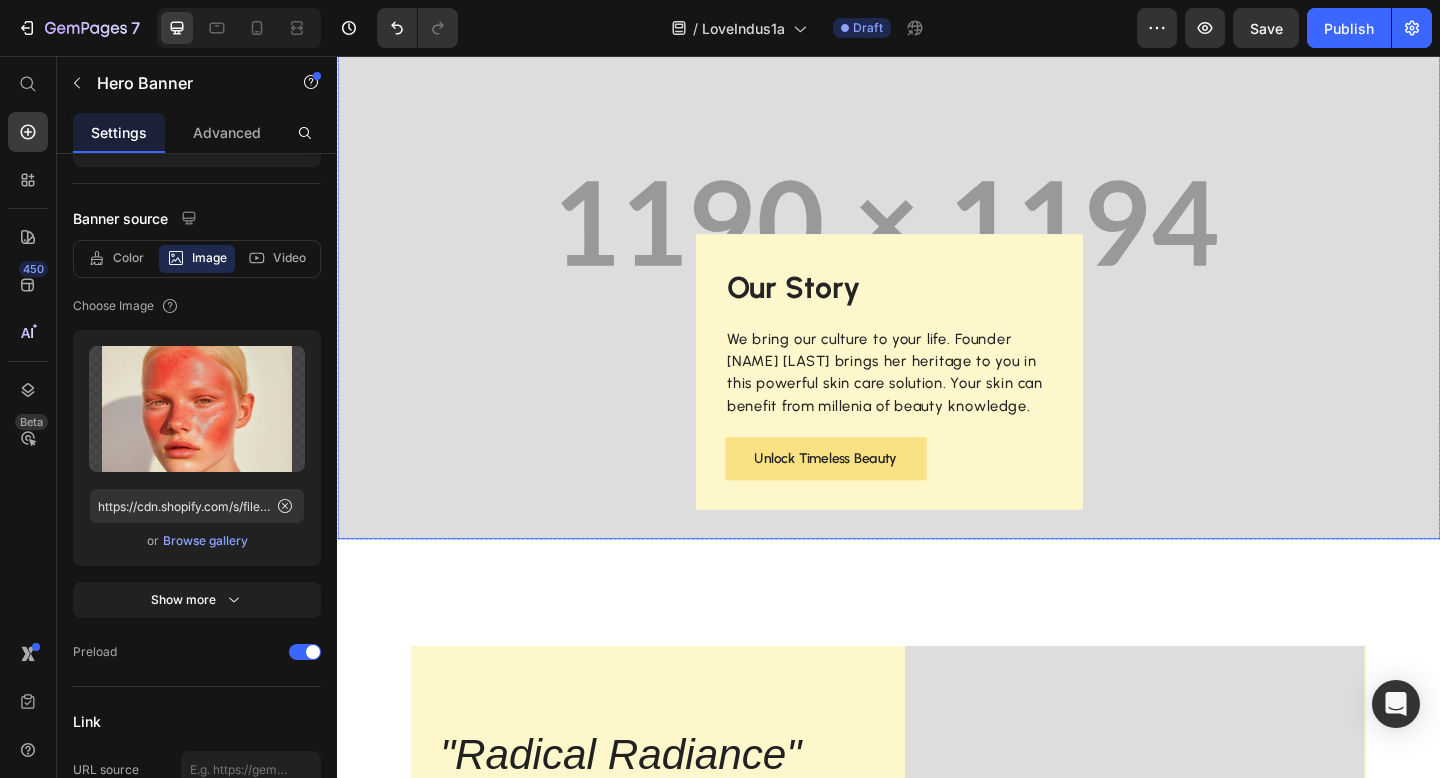 click at bounding box center [937, 238] 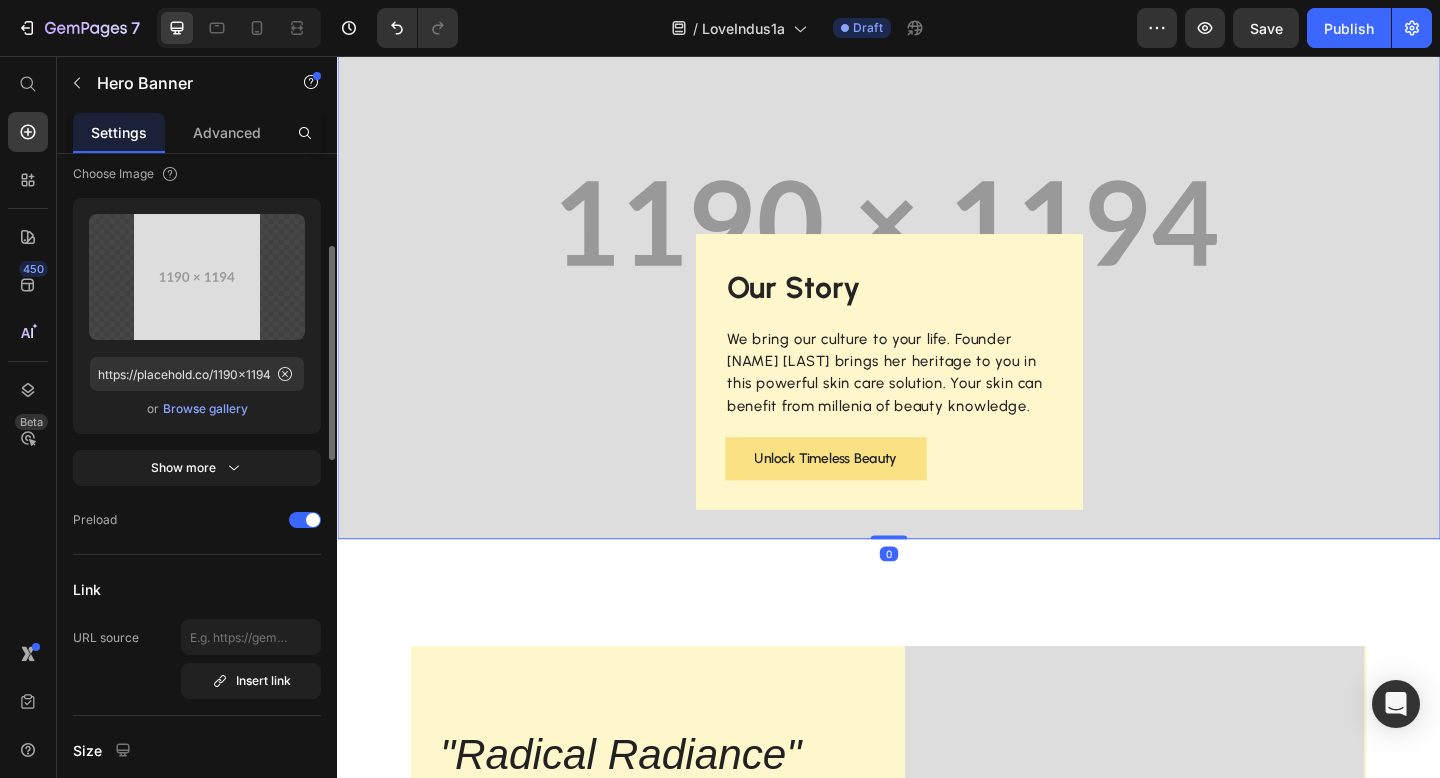 click on "Browse gallery" at bounding box center (205, 409) 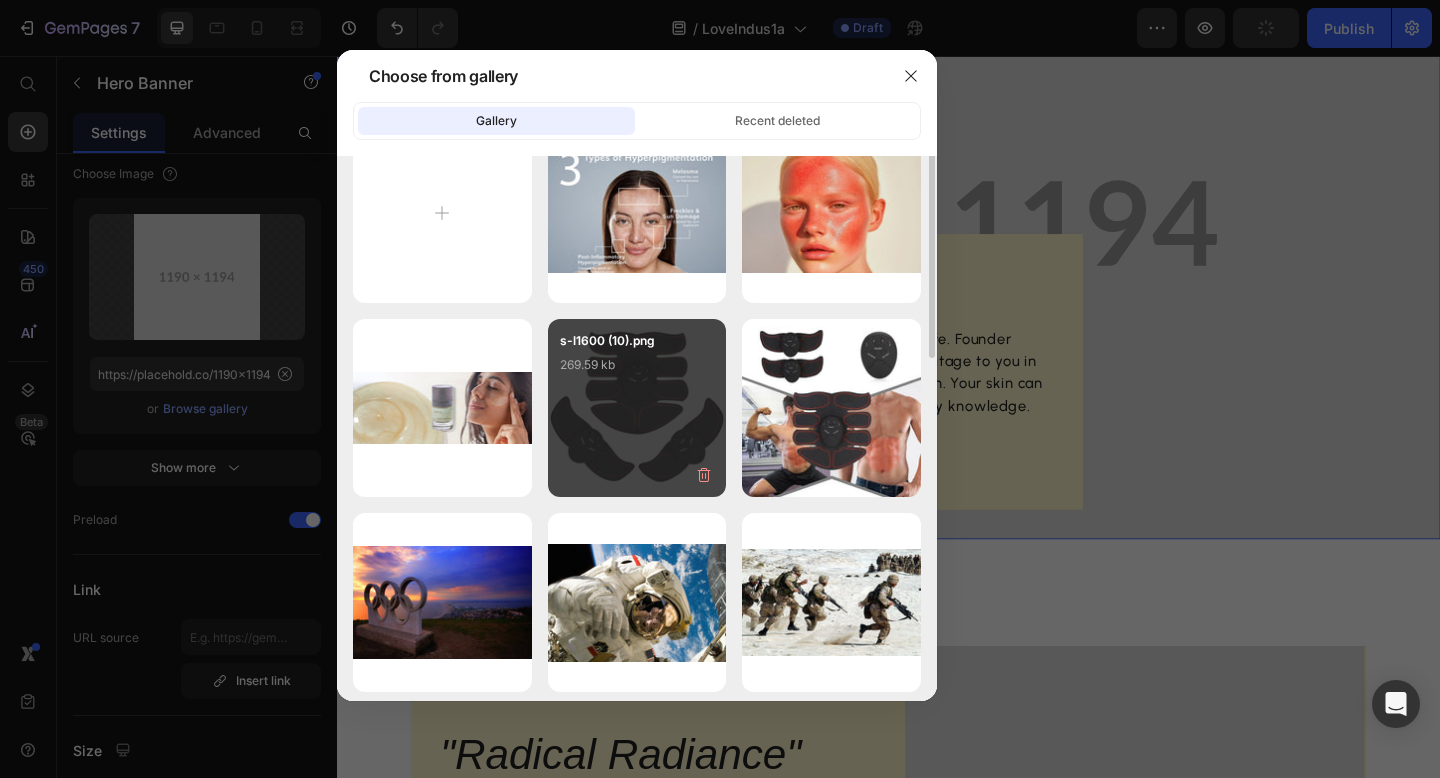 scroll, scrollTop: 0, scrollLeft: 0, axis: both 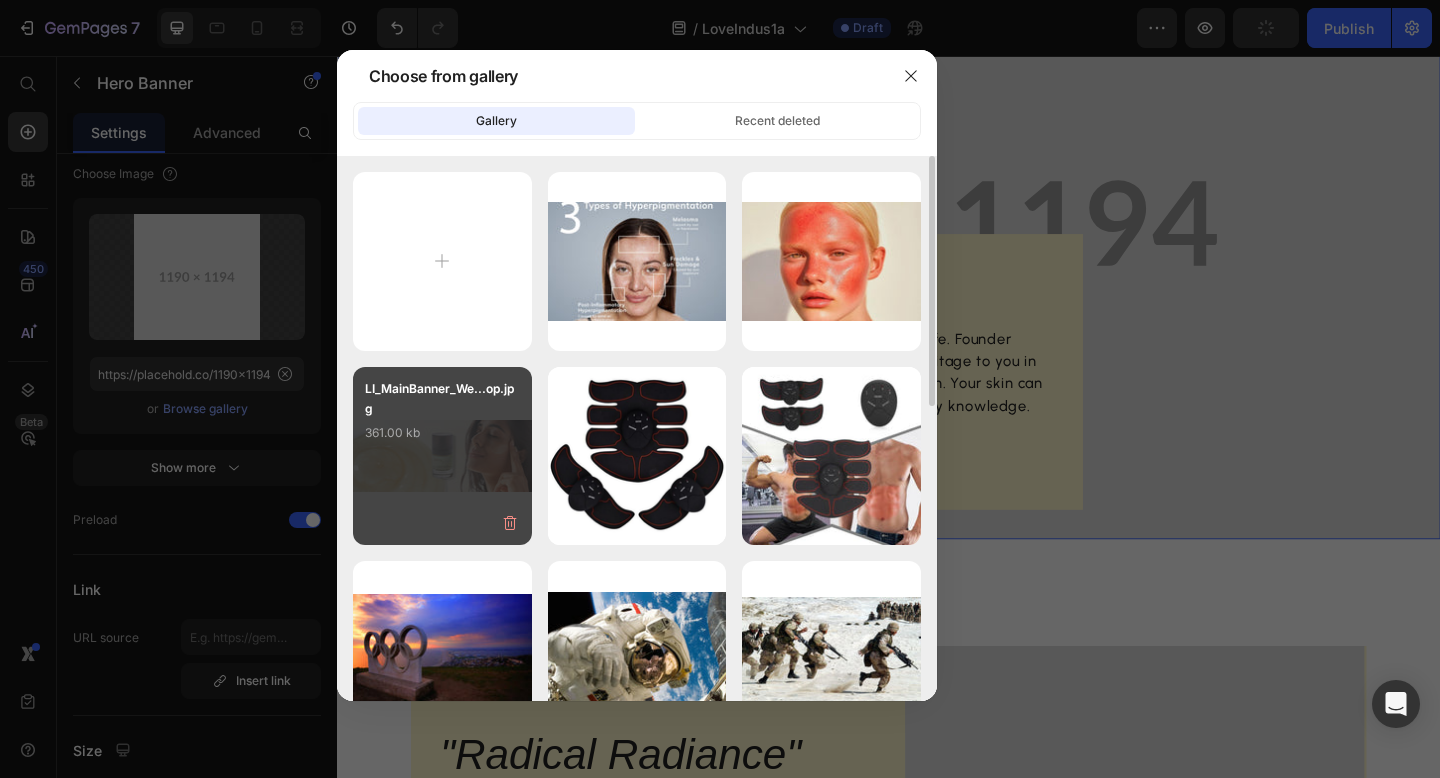 click on "LI_MainBanner_We...op.jpg 361.00 kb" at bounding box center [442, 419] 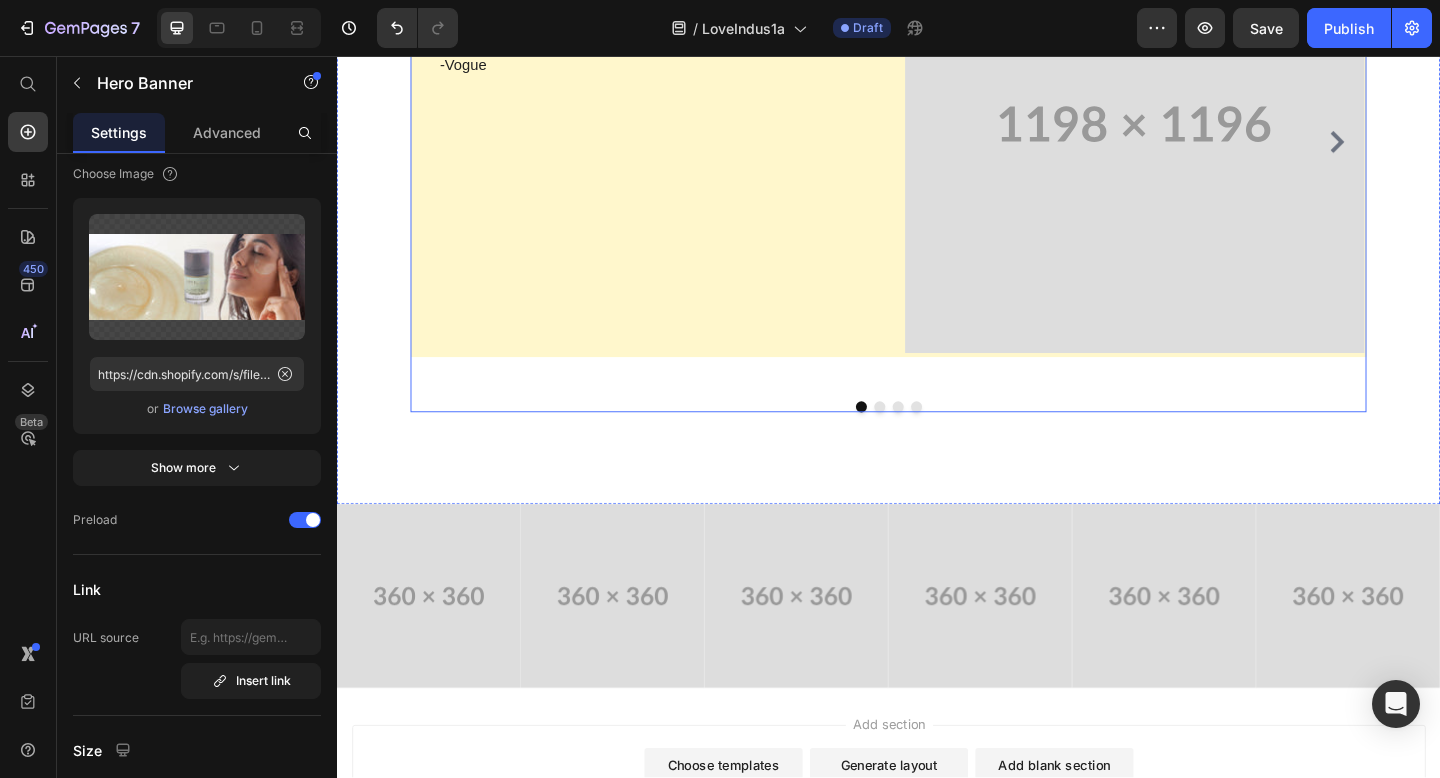 scroll, scrollTop: 3821, scrollLeft: 0, axis: vertical 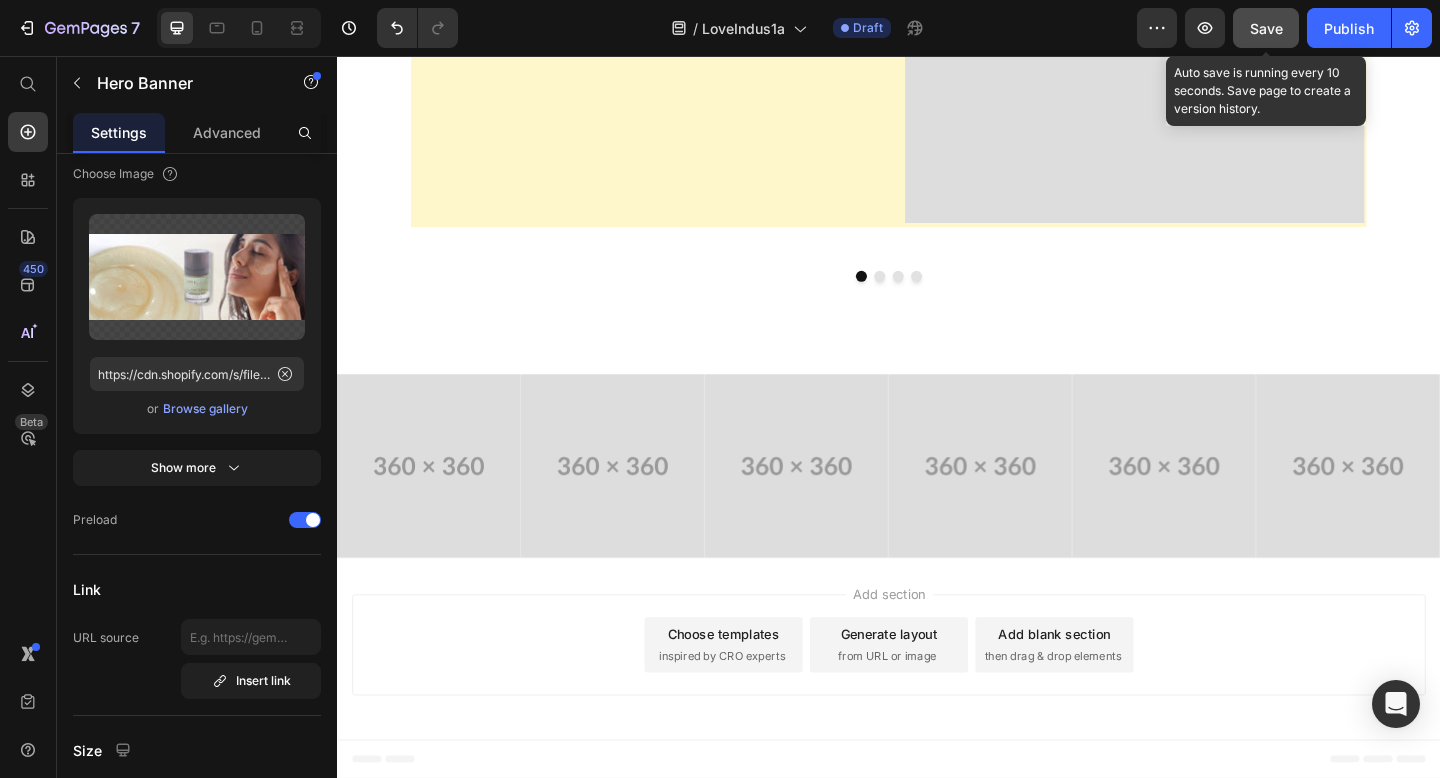 click on "Save" at bounding box center (1266, 28) 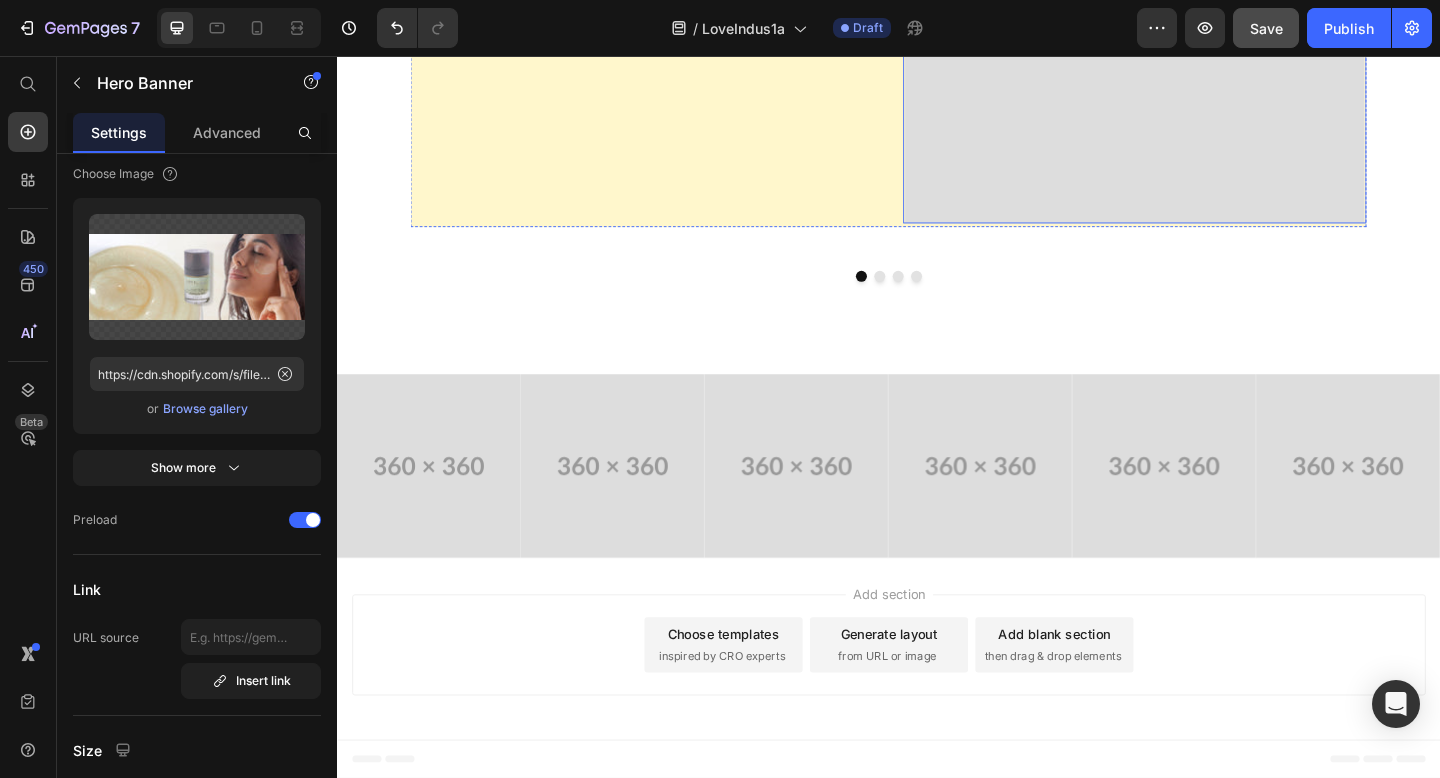 click at bounding box center (1205, -12) 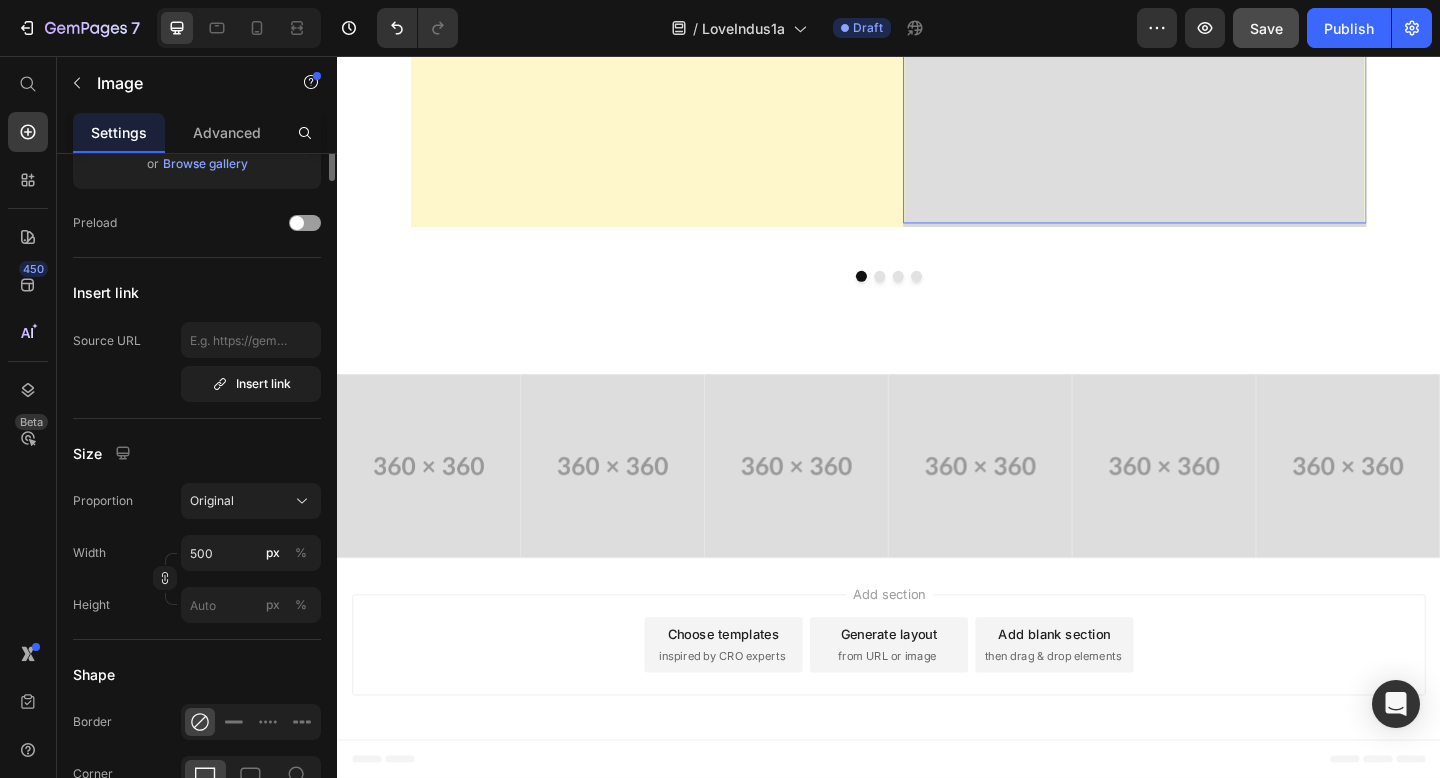 scroll, scrollTop: 0, scrollLeft: 0, axis: both 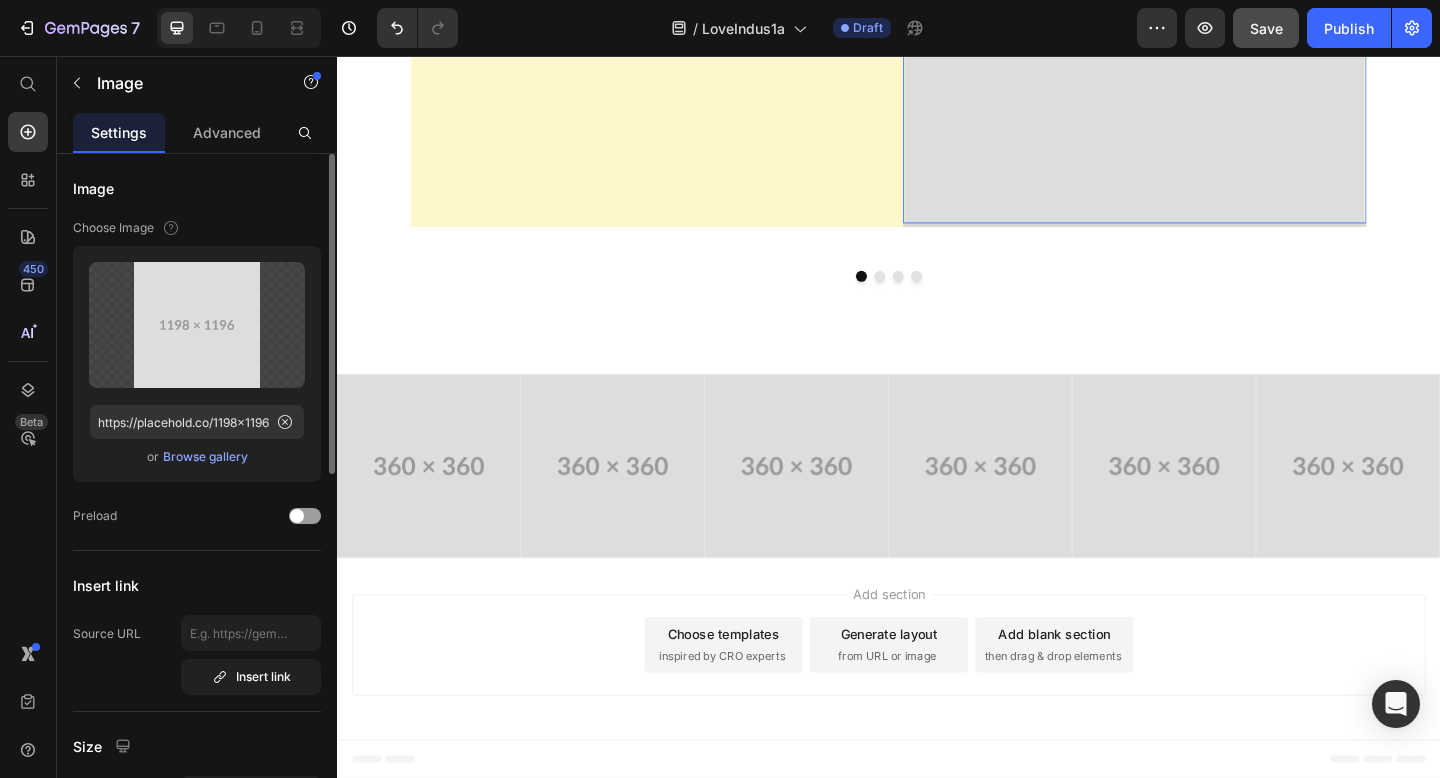 click on "Browse gallery" at bounding box center (205, 457) 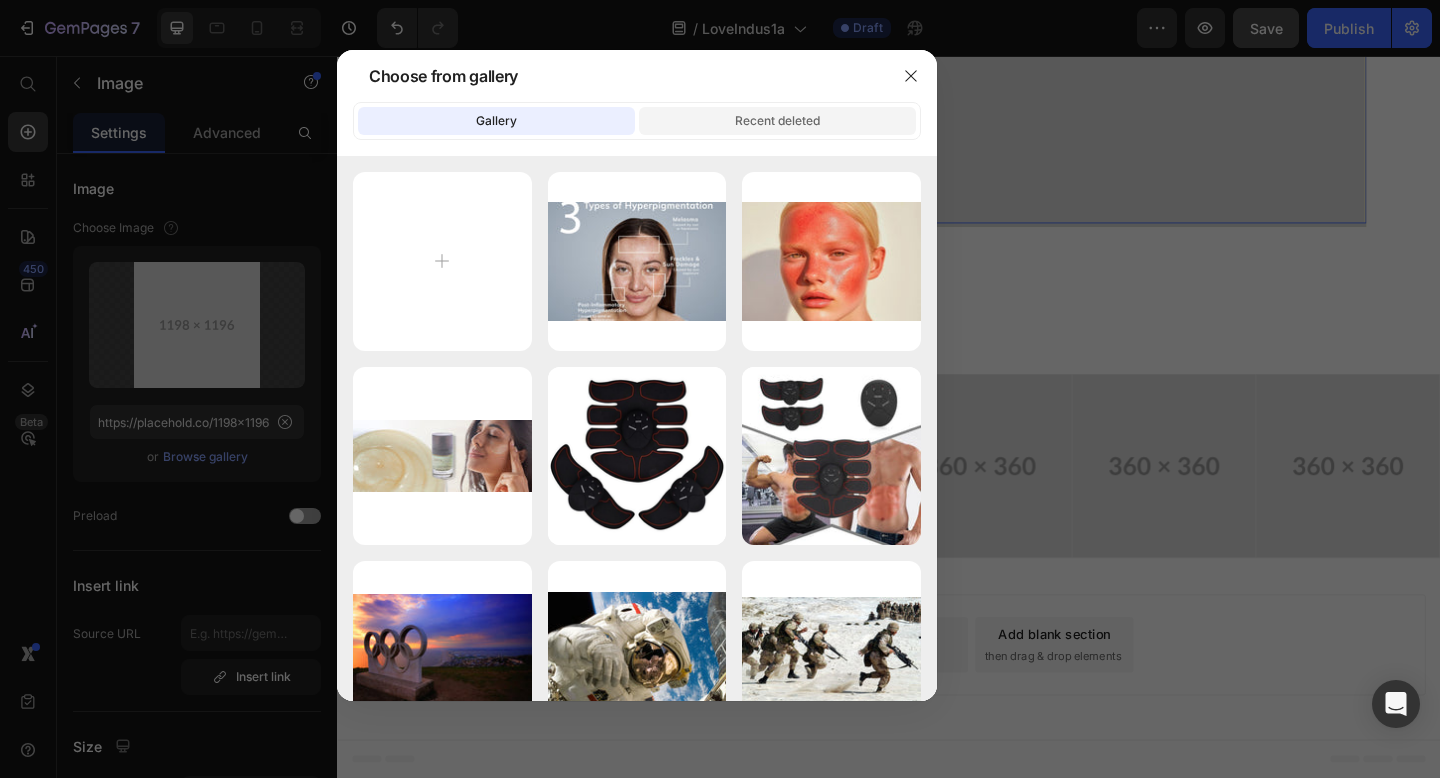 click on "Recent deleted" 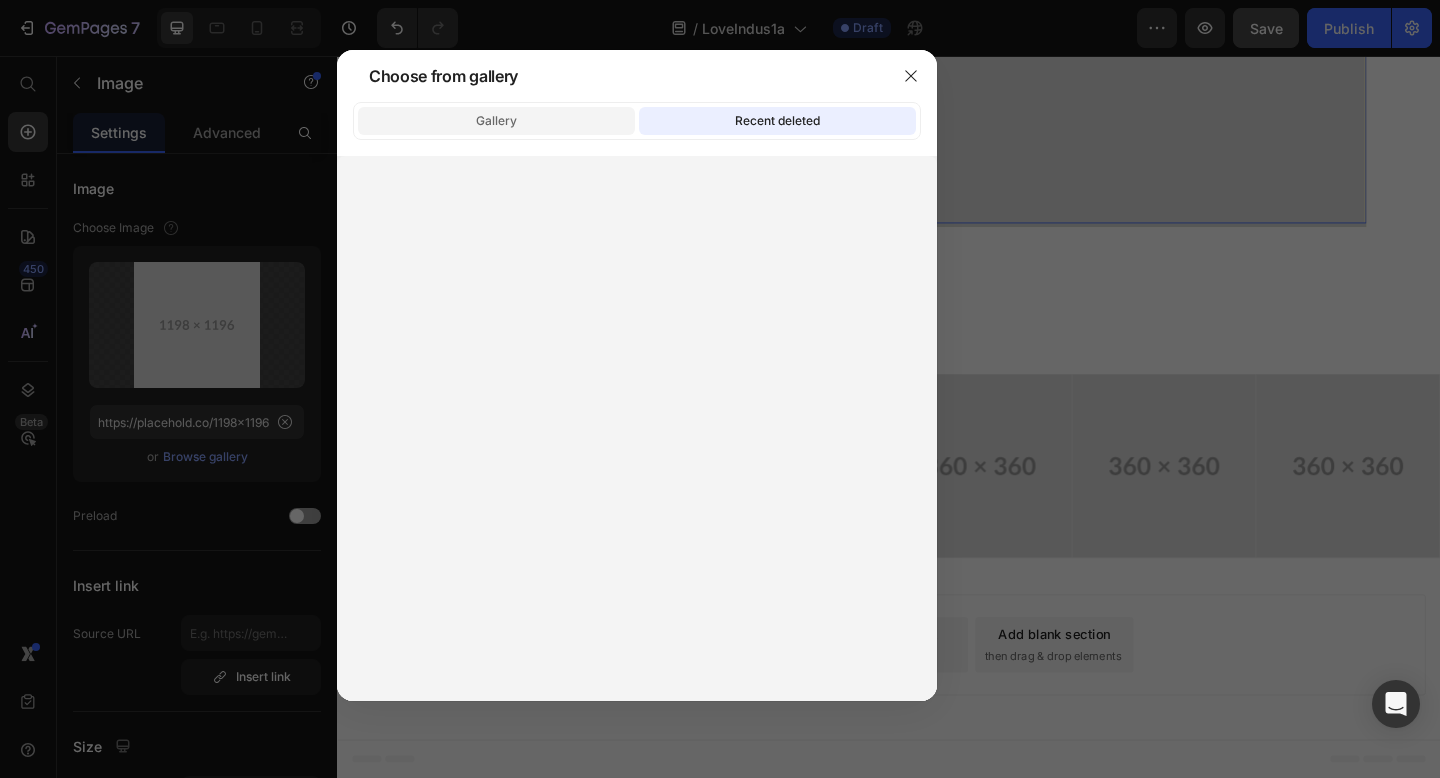 click on "Gallery" 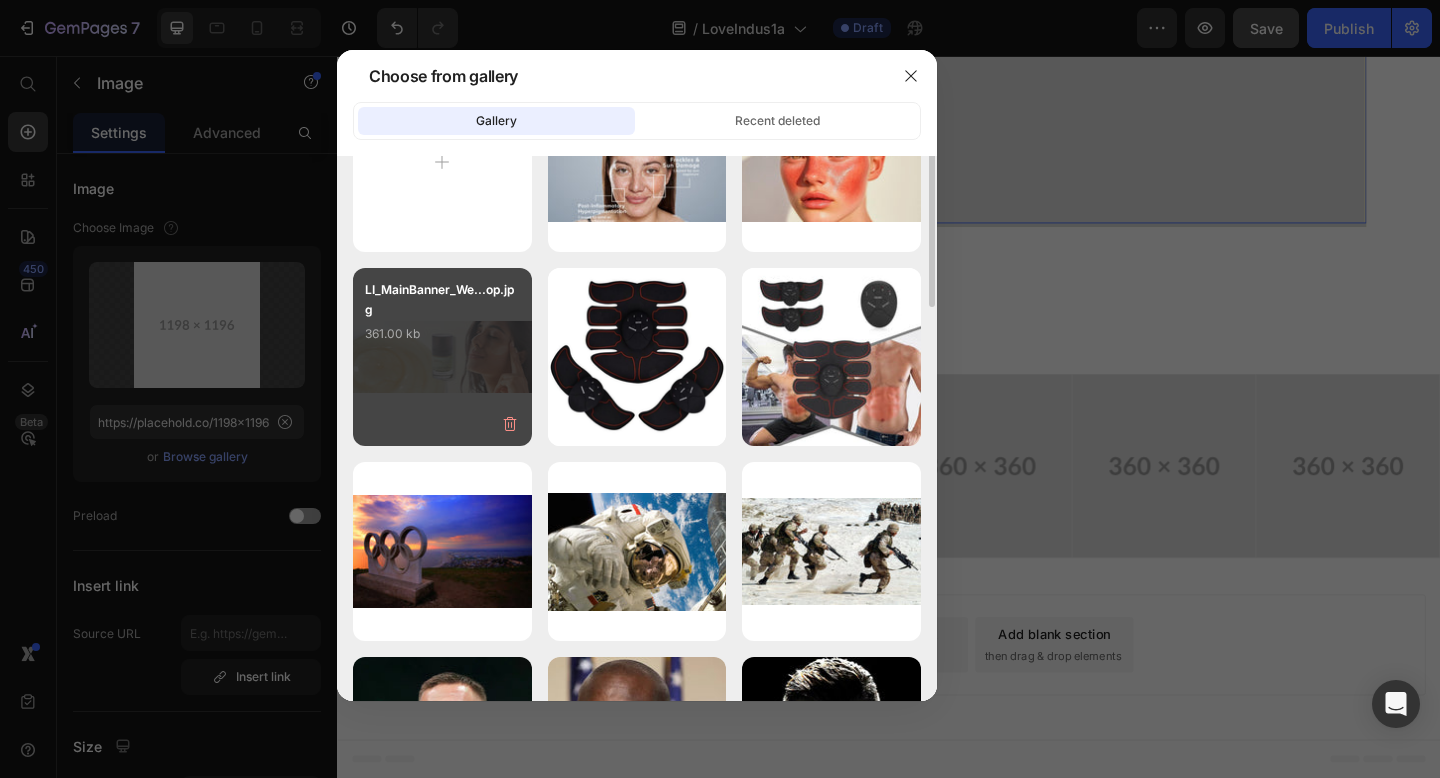scroll, scrollTop: 0, scrollLeft: 0, axis: both 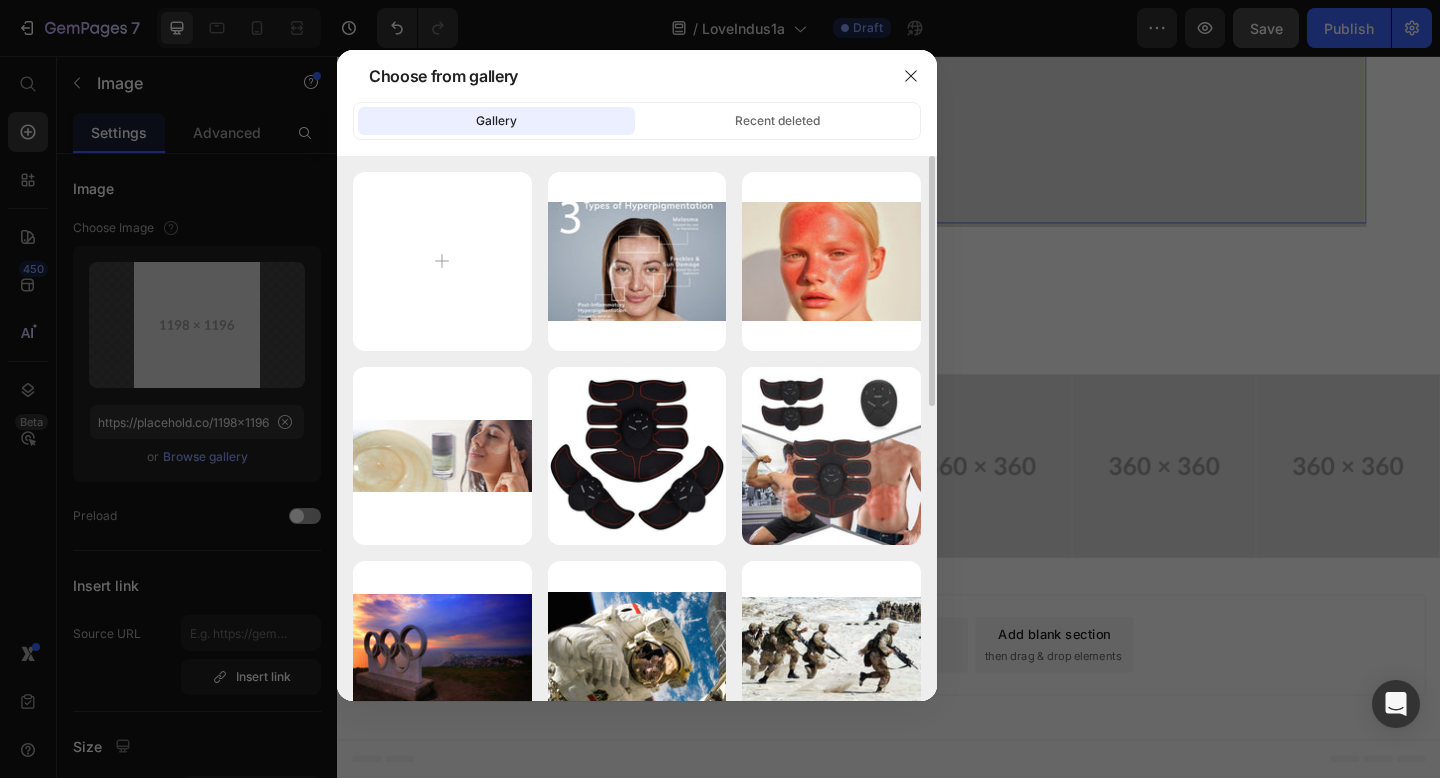 click at bounding box center [720, 389] 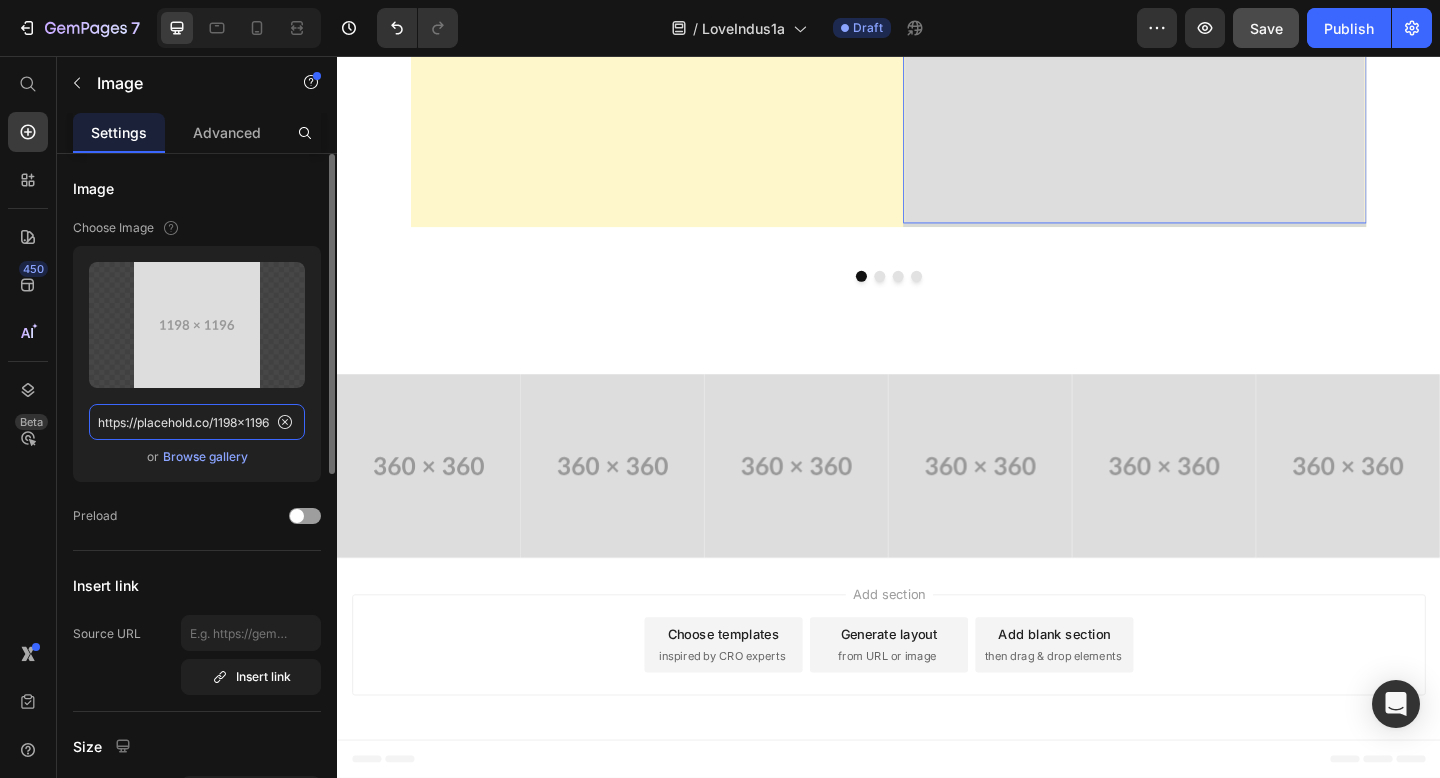 click on "https://placehold.co/1198x1196" 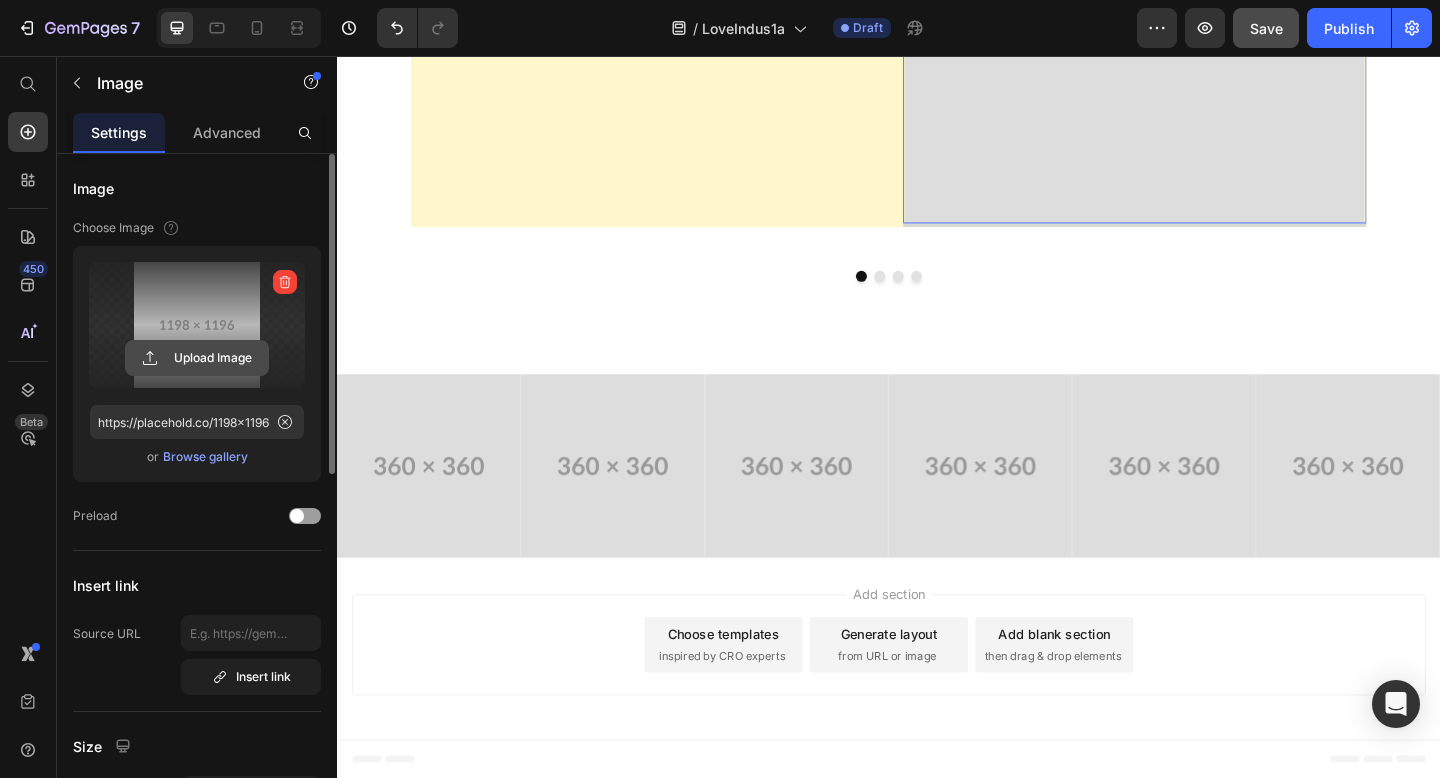 click 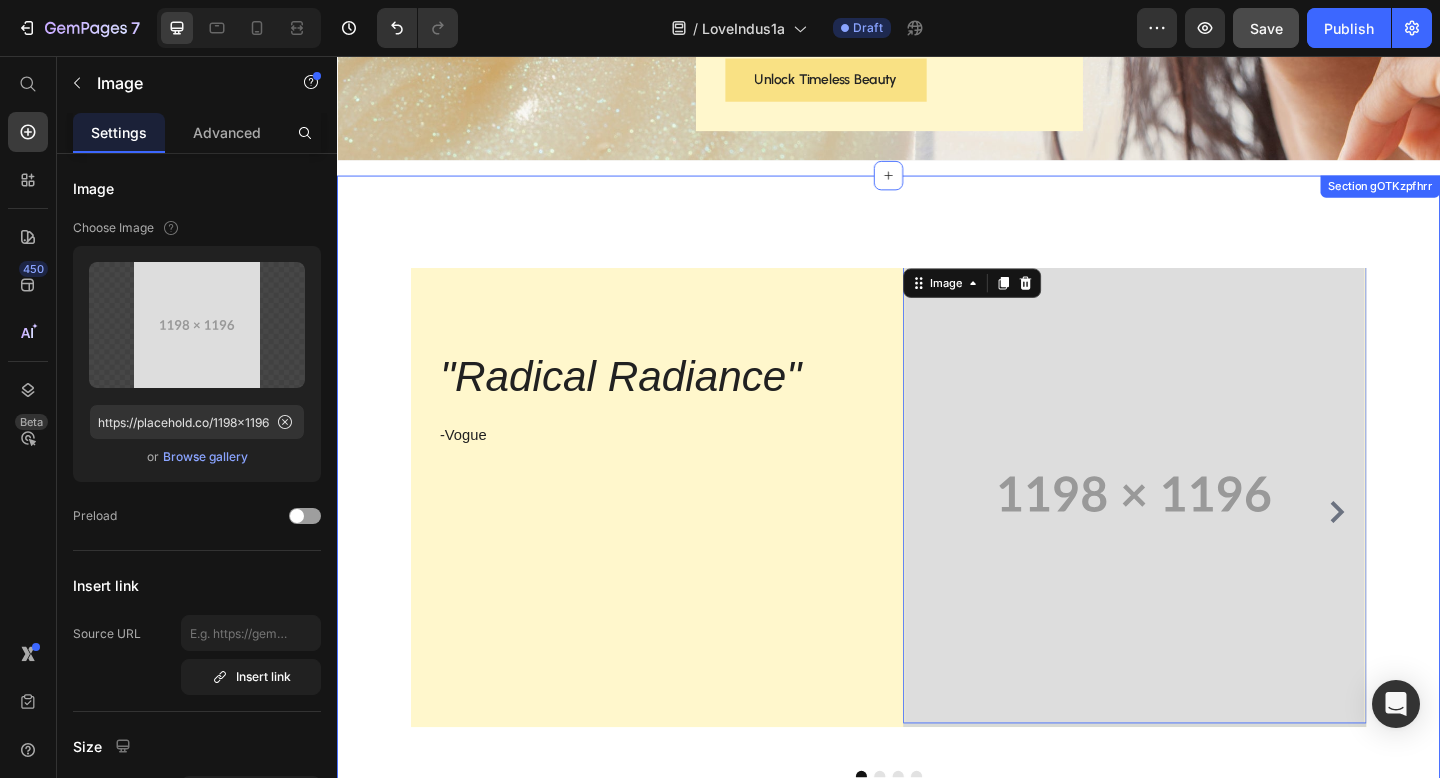scroll, scrollTop: 3247, scrollLeft: 0, axis: vertical 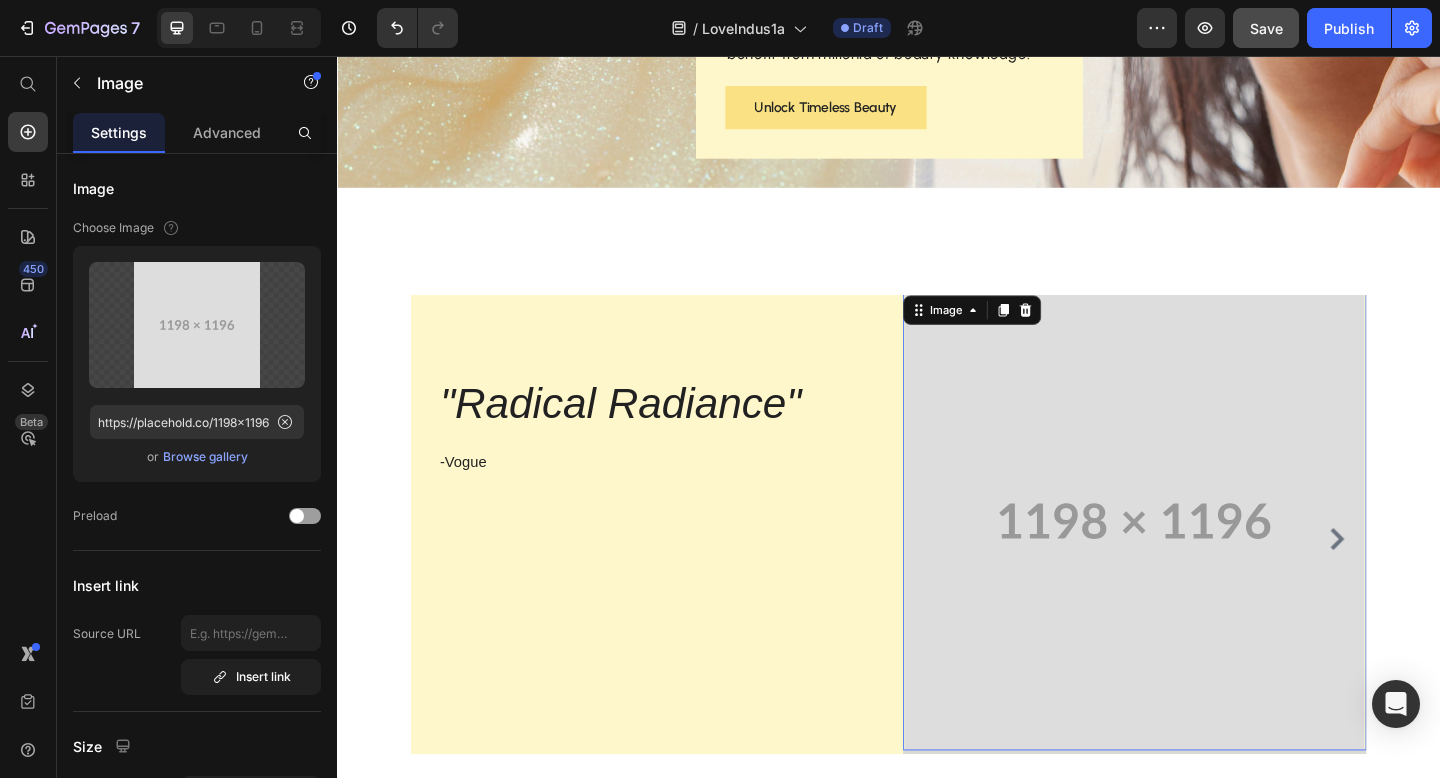 click at bounding box center [1205, 562] 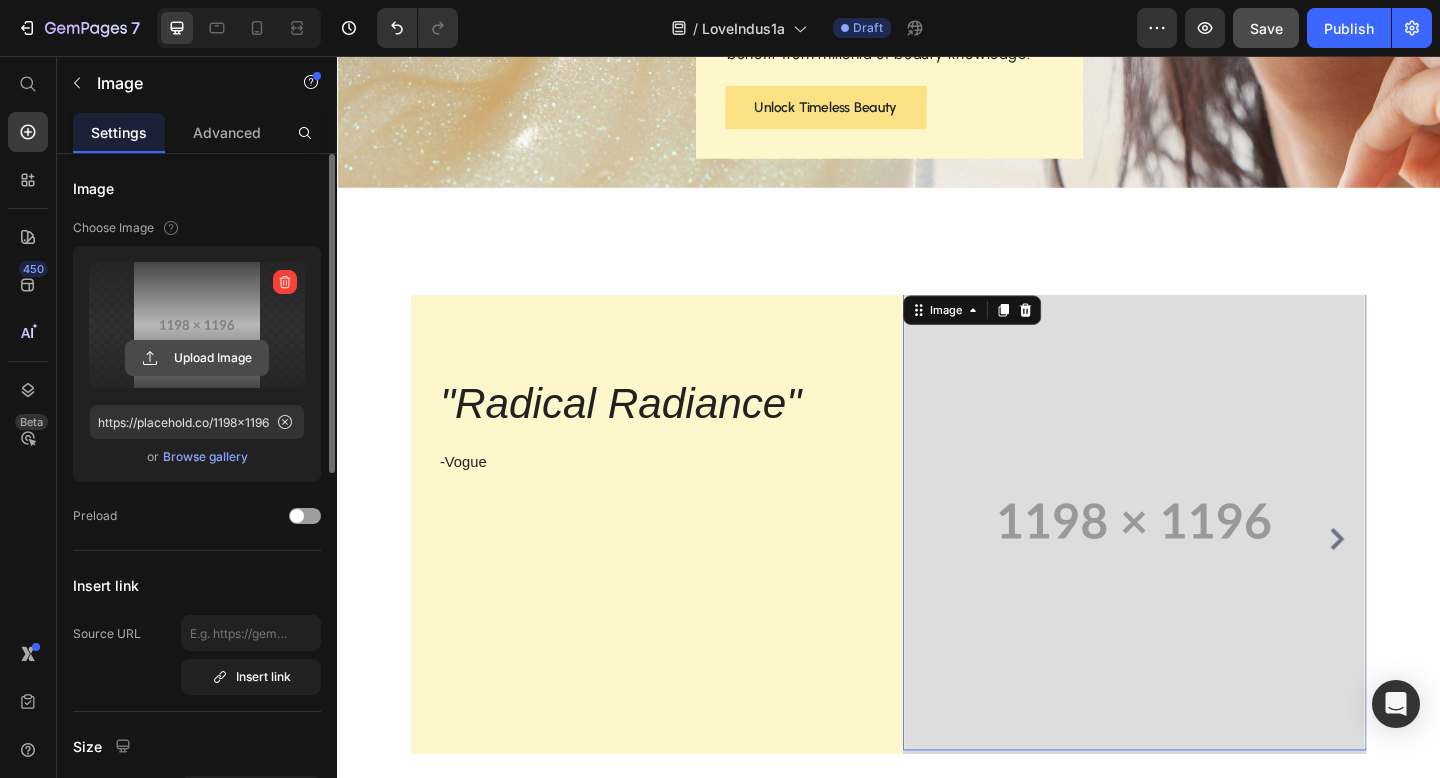 click 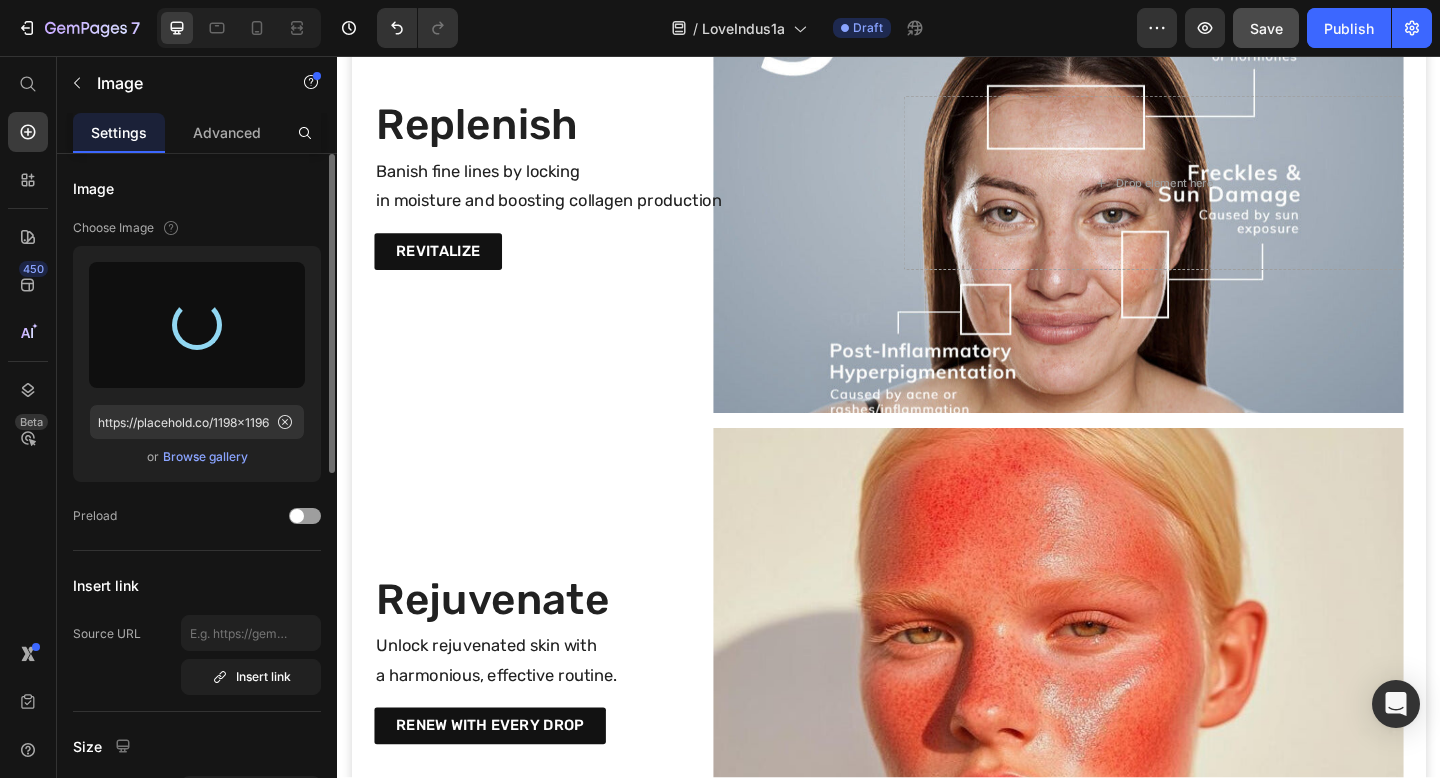 scroll, scrollTop: 1486, scrollLeft: 0, axis: vertical 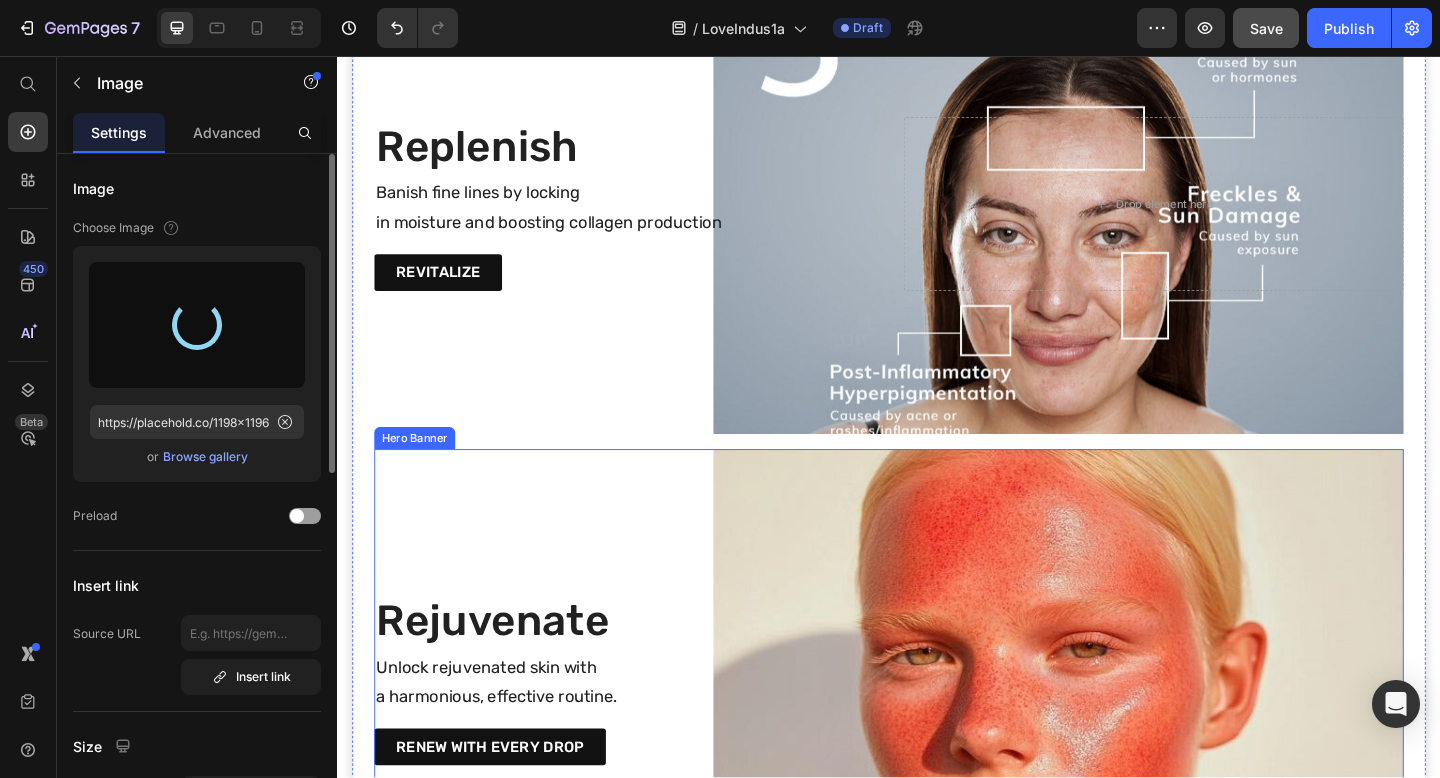 type on "https://cdn.shopify.com/s/files/1/0570/4853/1015/files/gempages_574272476515664665-f5d5b33a-8367-4697-9f85-639ed2ba335c.jpg" 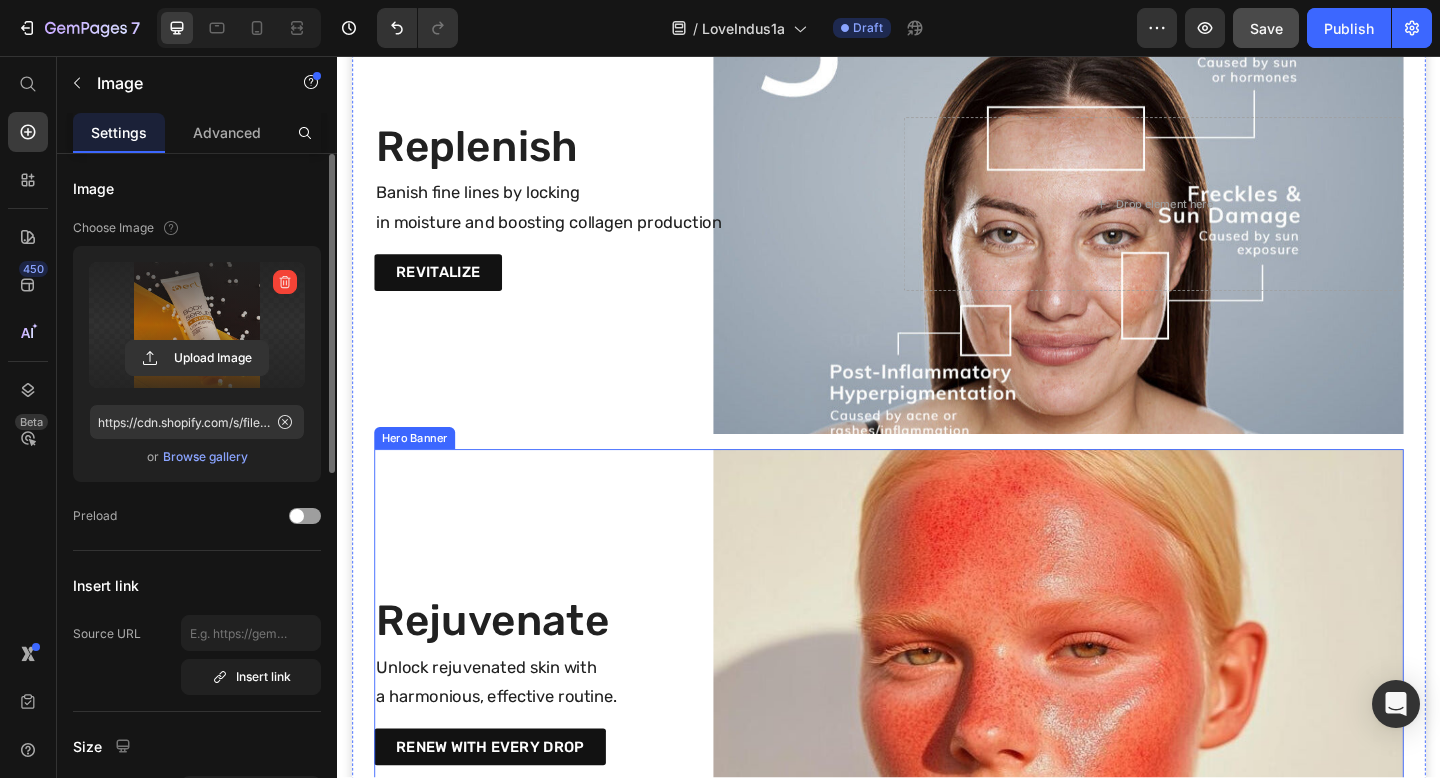 click at bounding box center (937, 734) 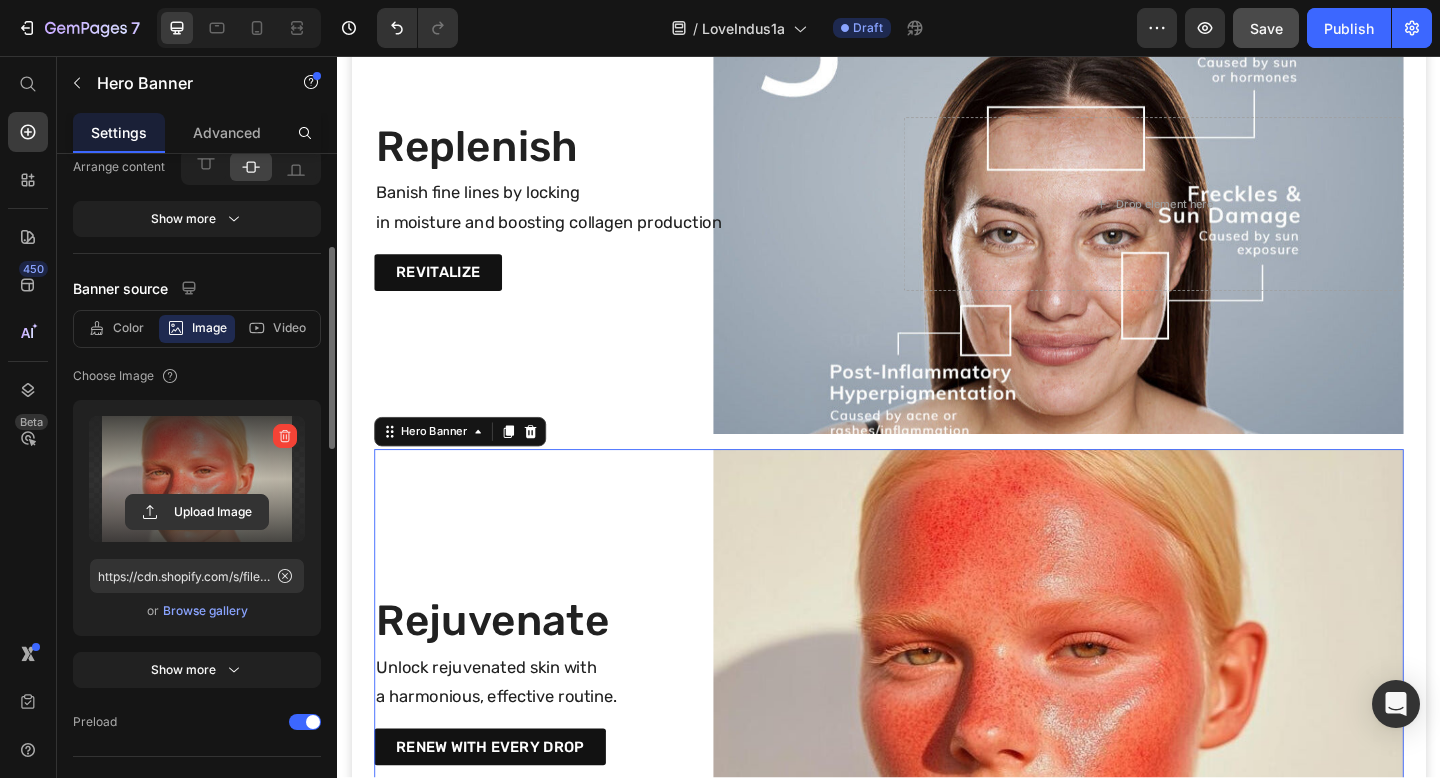 scroll, scrollTop: 244, scrollLeft: 0, axis: vertical 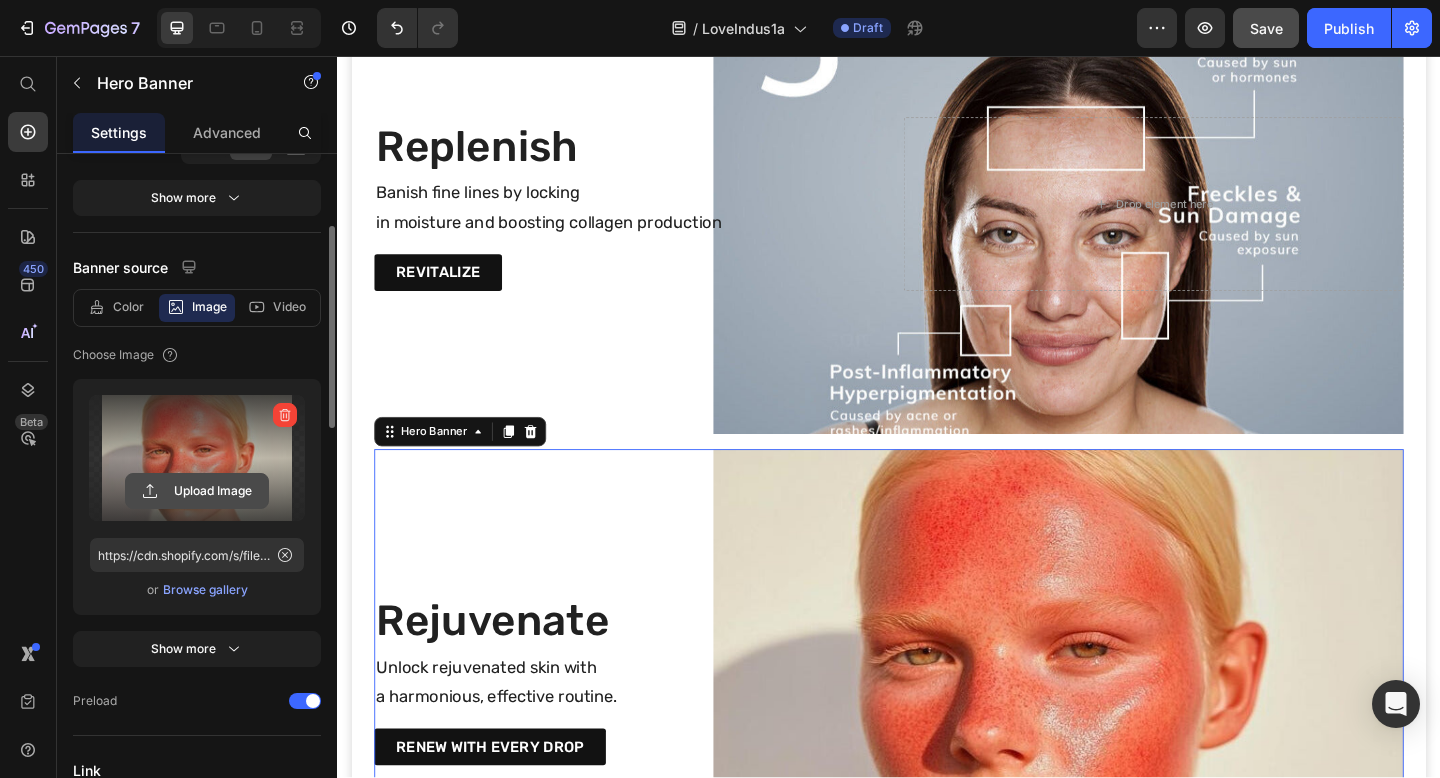 click 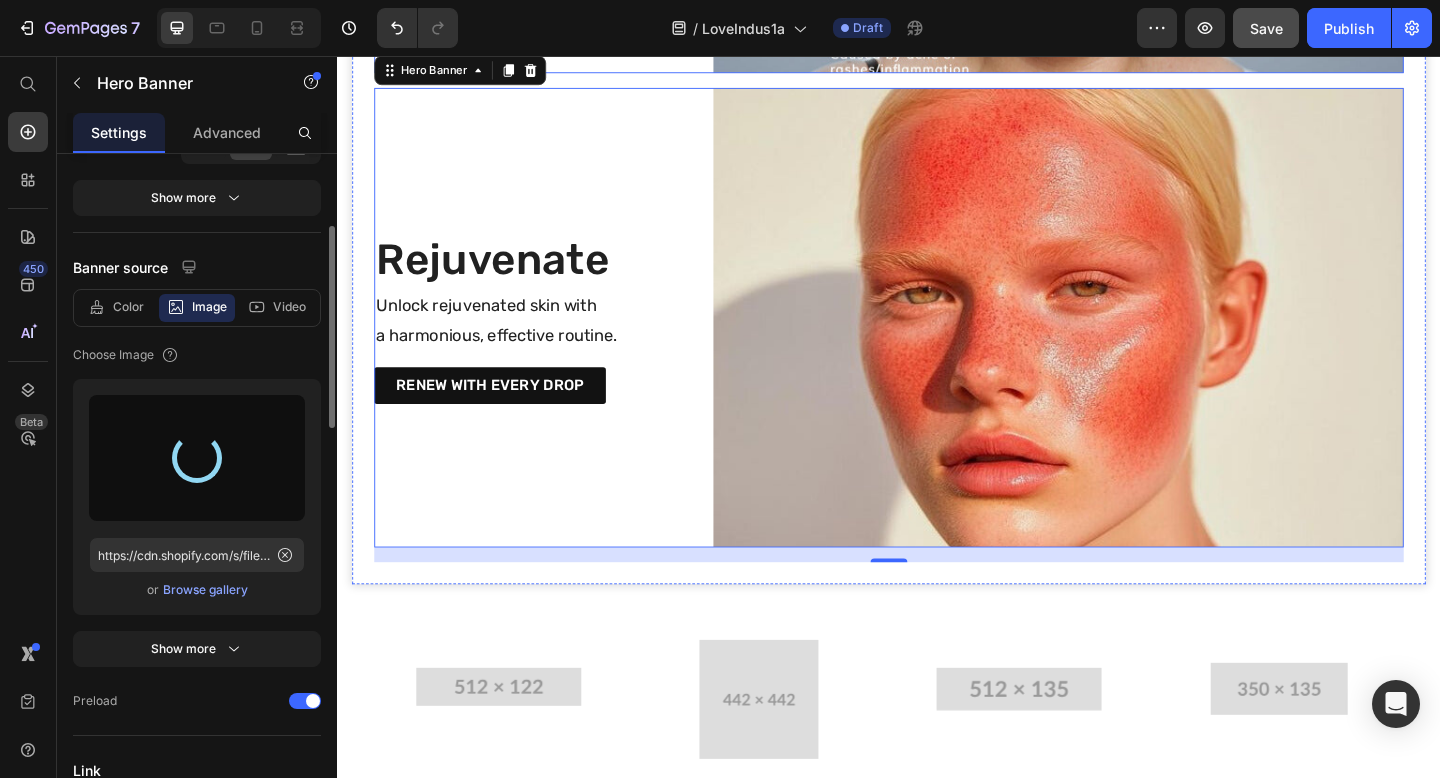 scroll, scrollTop: 1880, scrollLeft: 0, axis: vertical 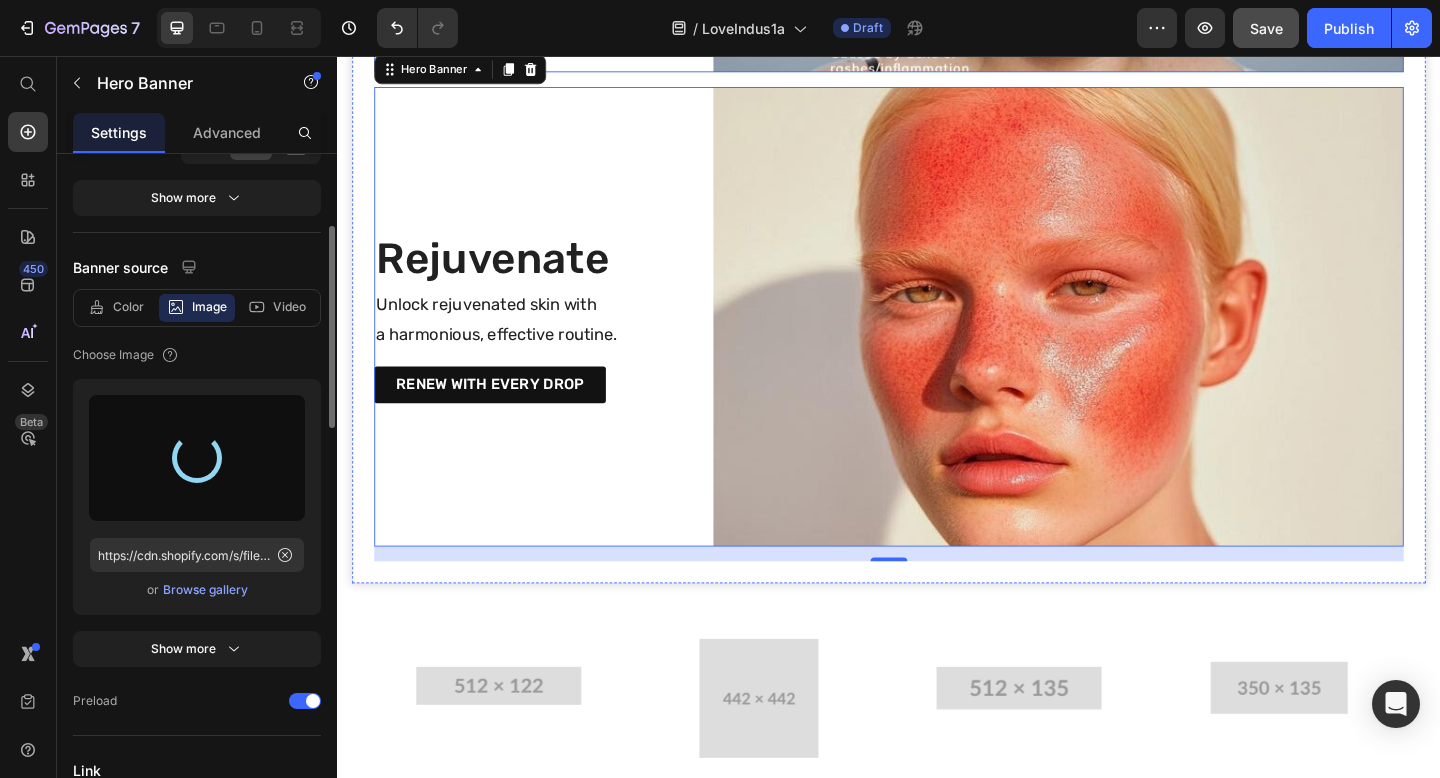 type on "https://cdn.shopify.com/s/files/1/0570/4853/1015/files/gempages_574272476515664665-8713a886-c6b8-41f5-8391-4b6abca75878.jpg" 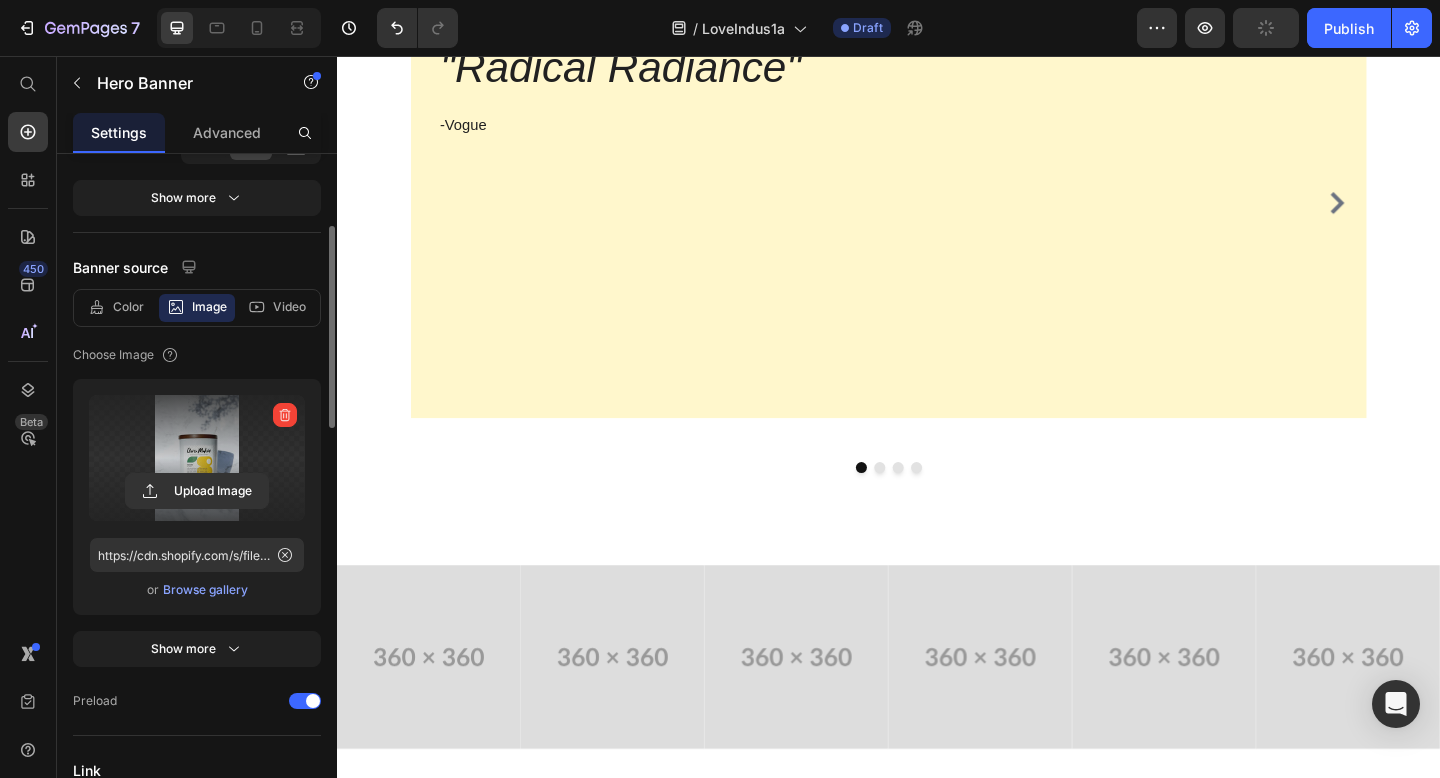 scroll, scrollTop: 3623, scrollLeft: 0, axis: vertical 